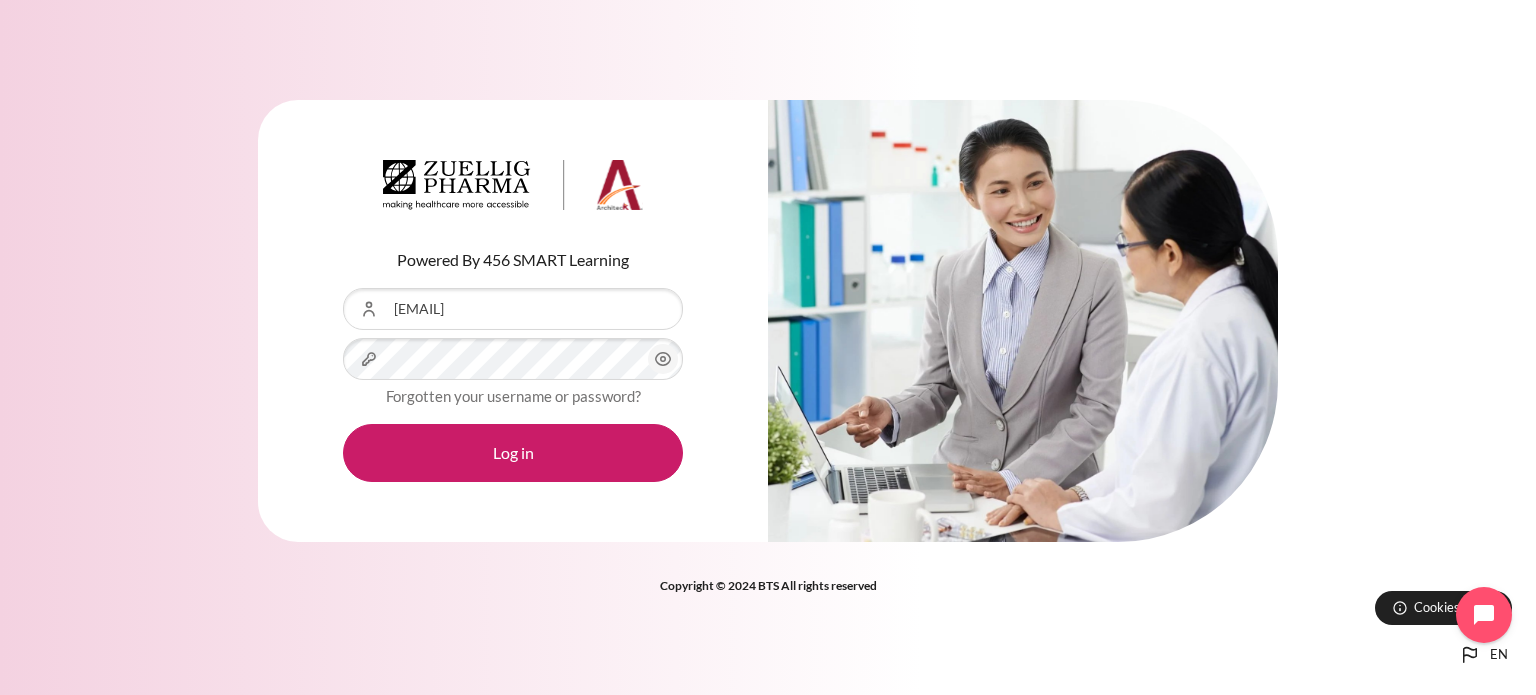 scroll, scrollTop: 0, scrollLeft: 0, axis: both 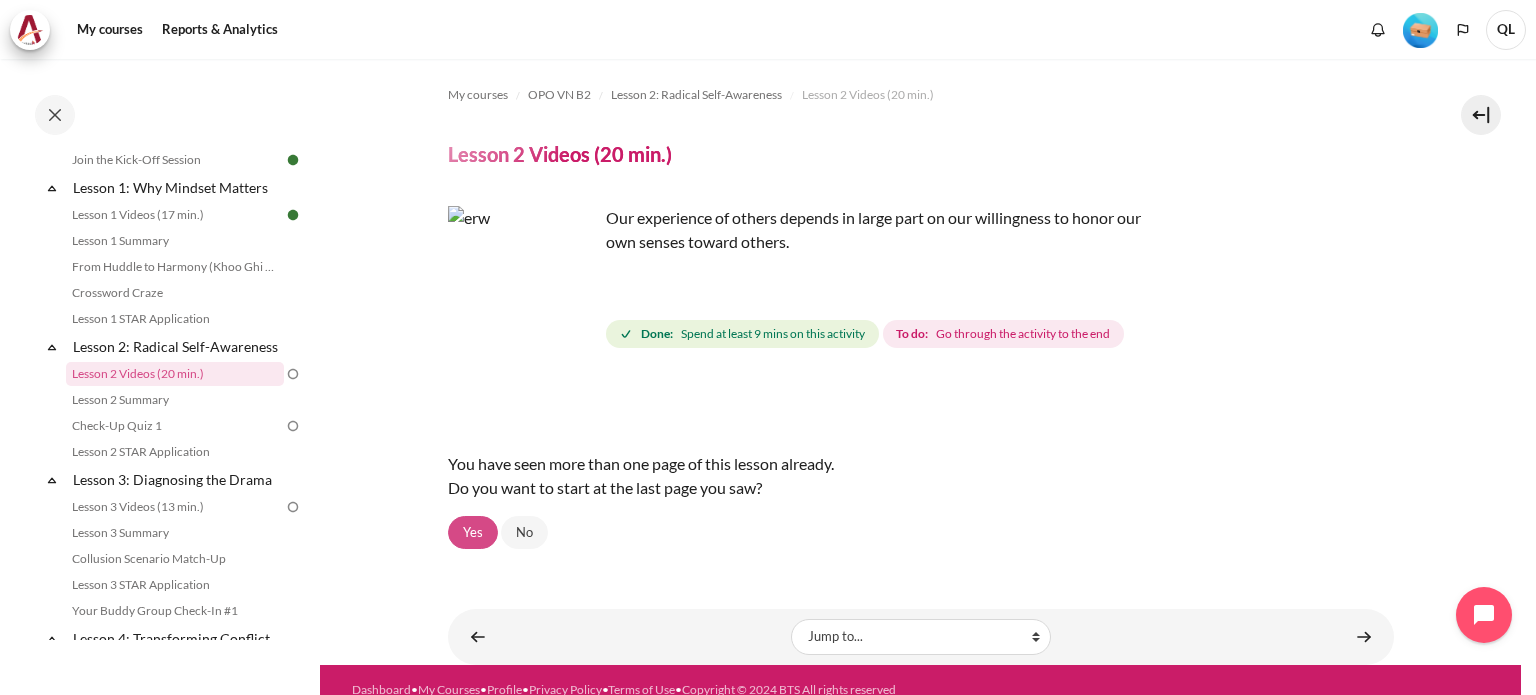 click on "Yes" at bounding box center (473, 533) 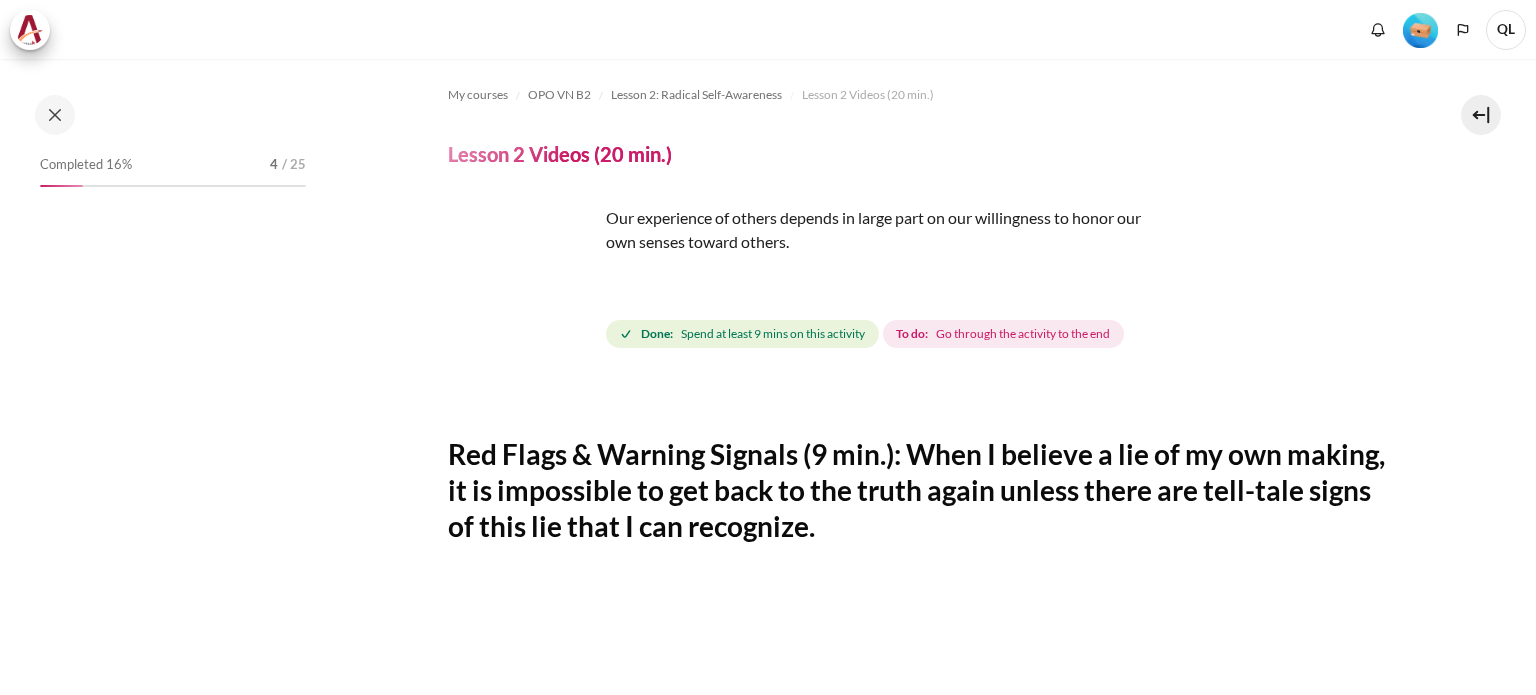 scroll, scrollTop: 0, scrollLeft: 0, axis: both 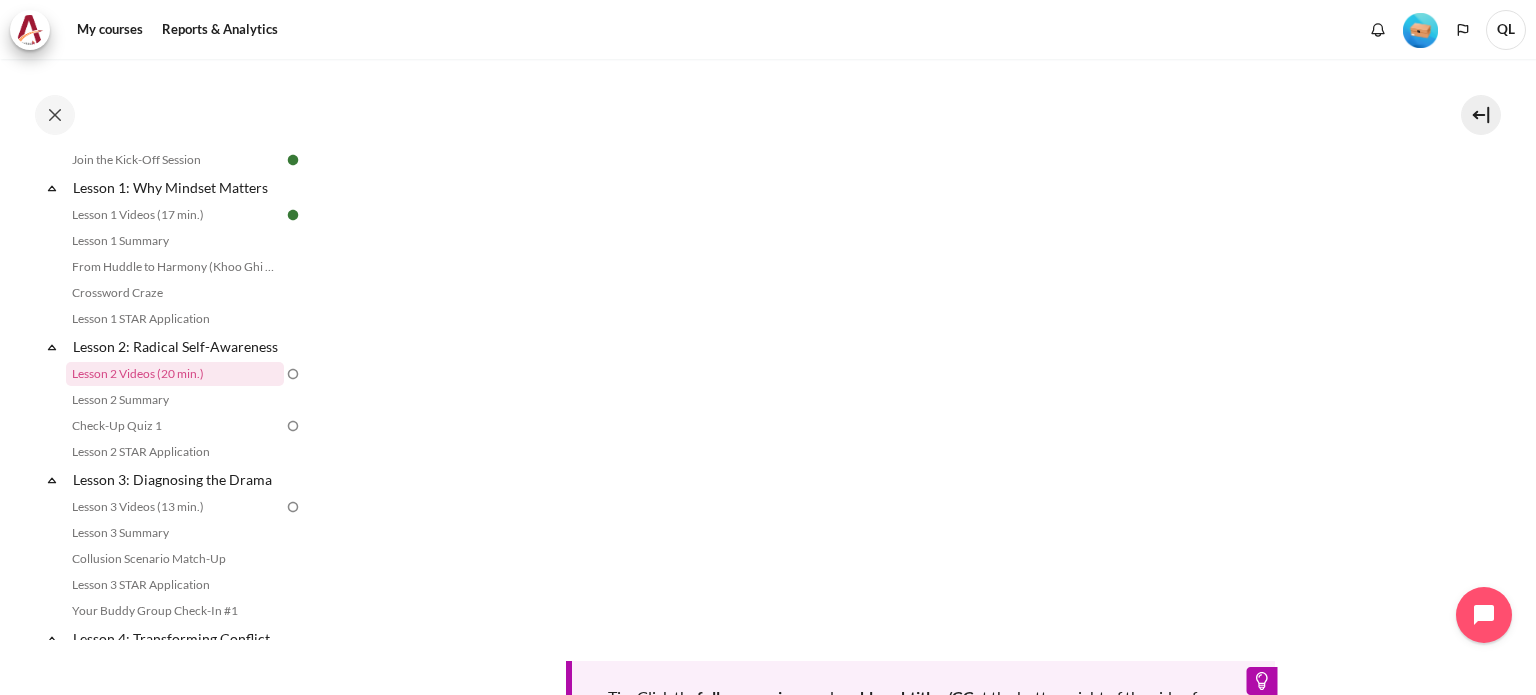 drag, startPoint x: 382, startPoint y: 576, endPoint x: 409, endPoint y: 576, distance: 27 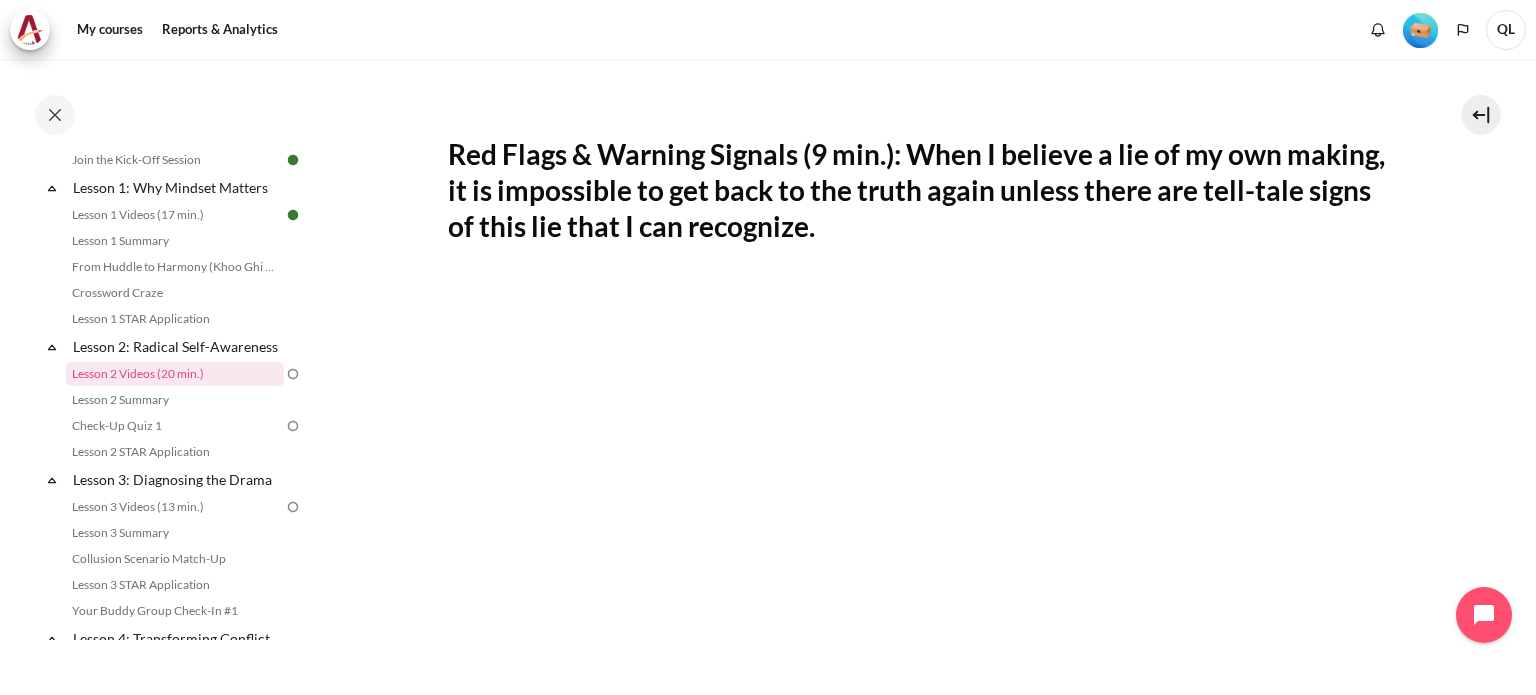 scroll, scrollTop: 500, scrollLeft: 0, axis: vertical 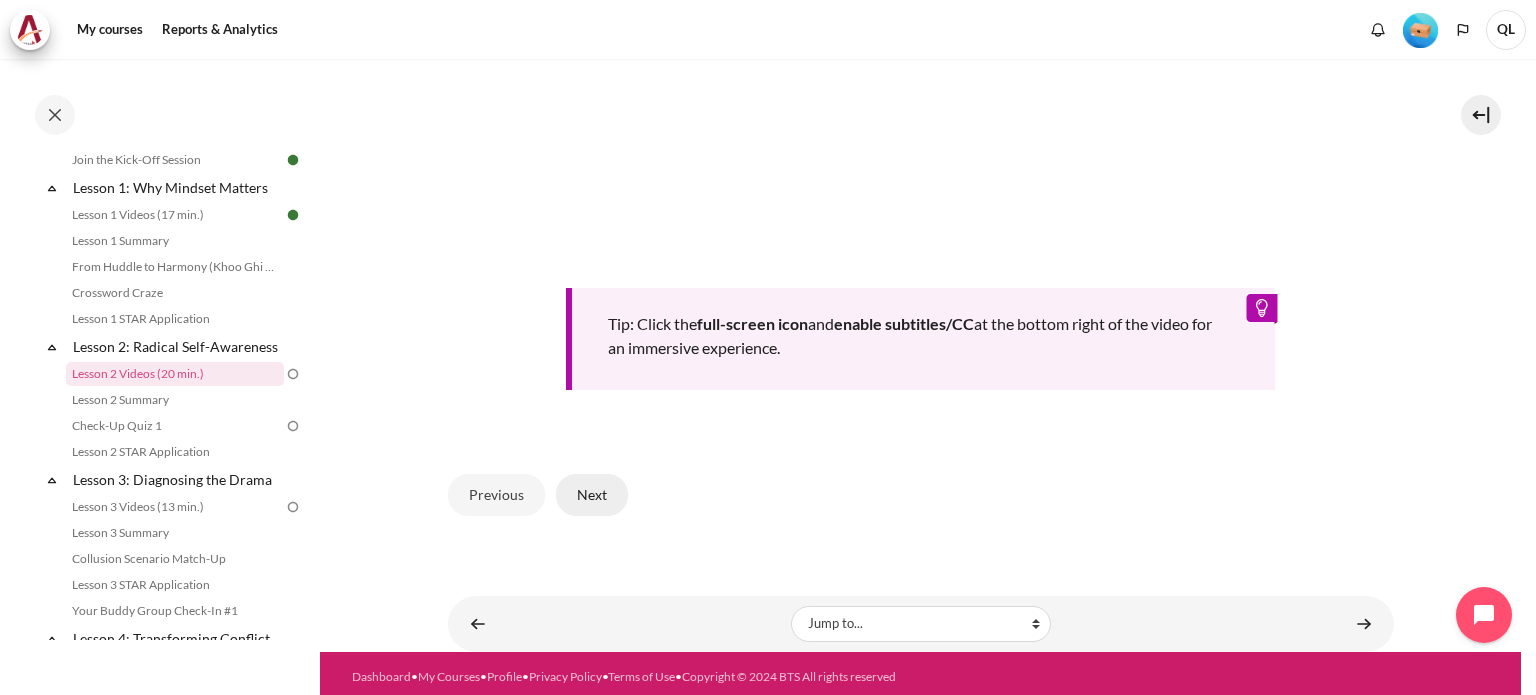 click on "Next" at bounding box center (592, 495) 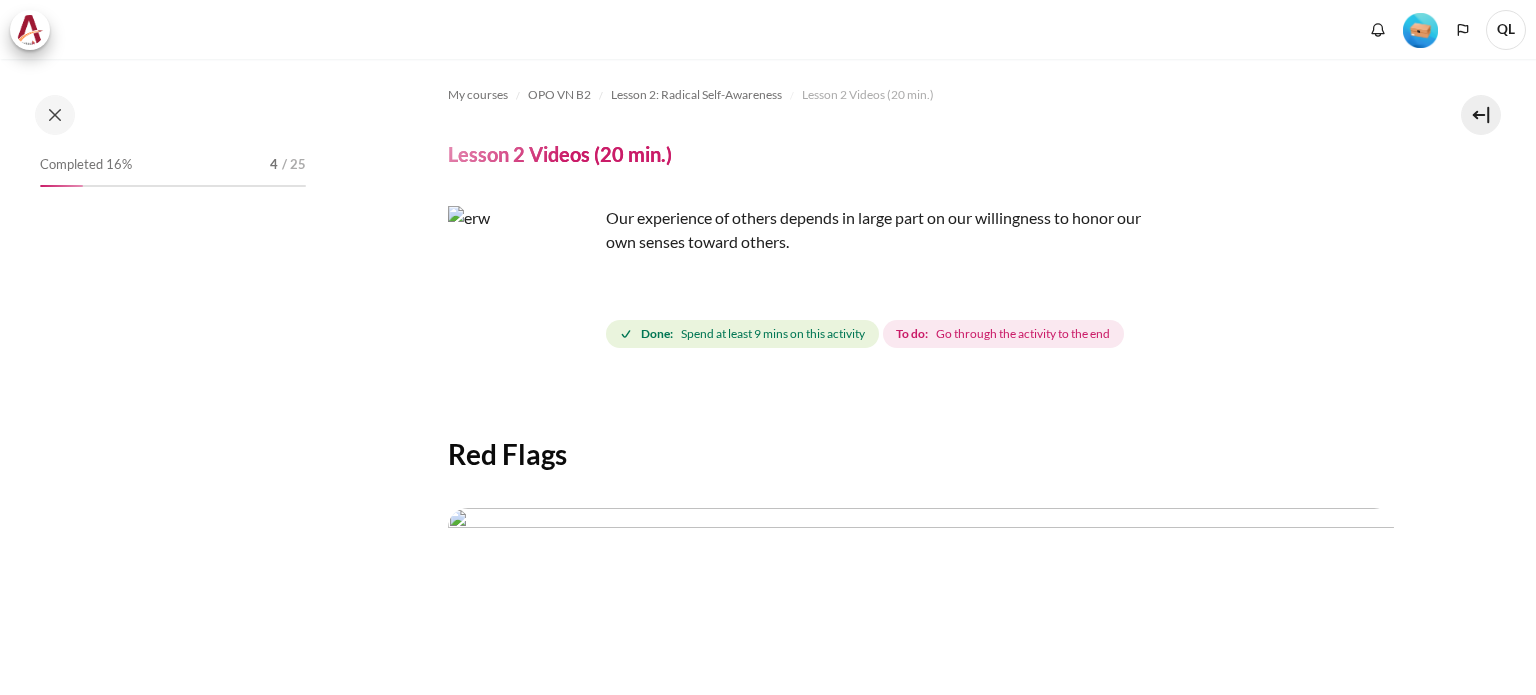 scroll, scrollTop: 0, scrollLeft: 0, axis: both 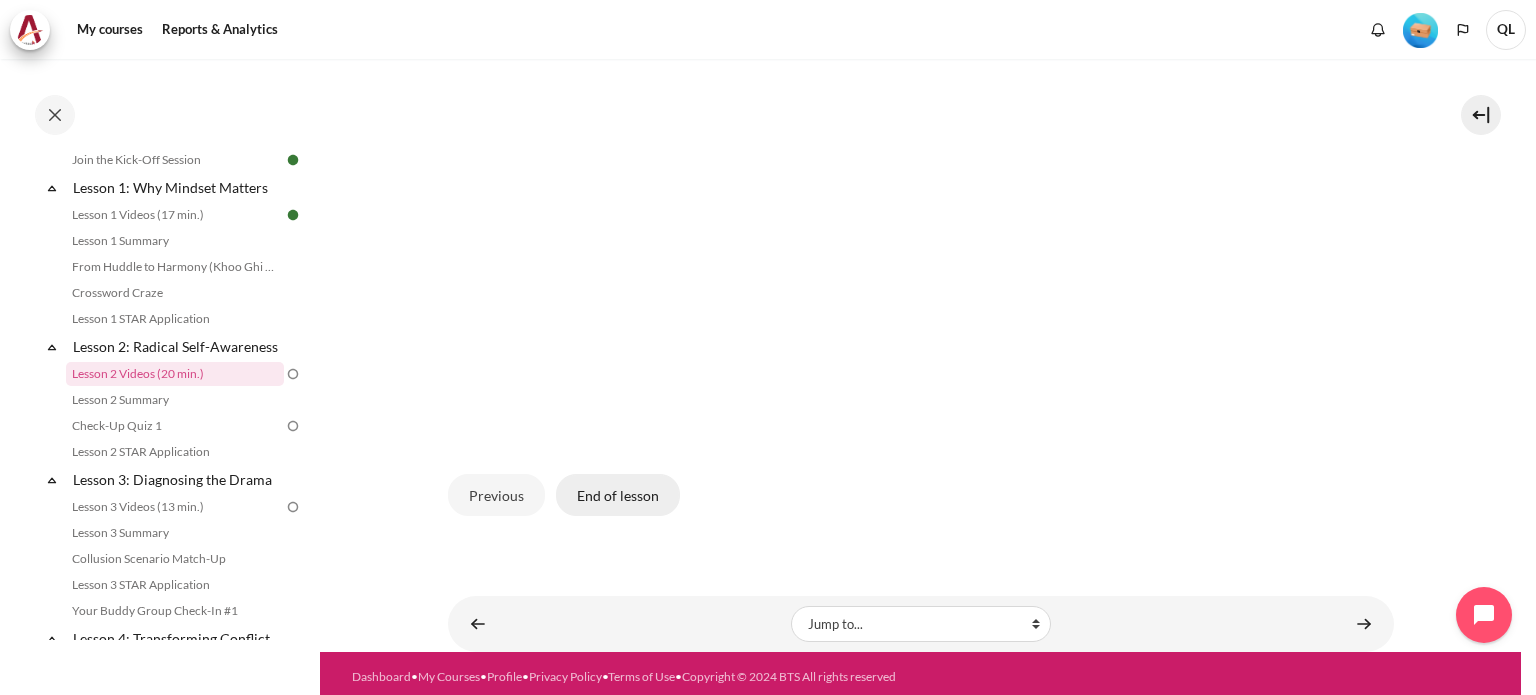 click on "End of lesson" at bounding box center [618, 495] 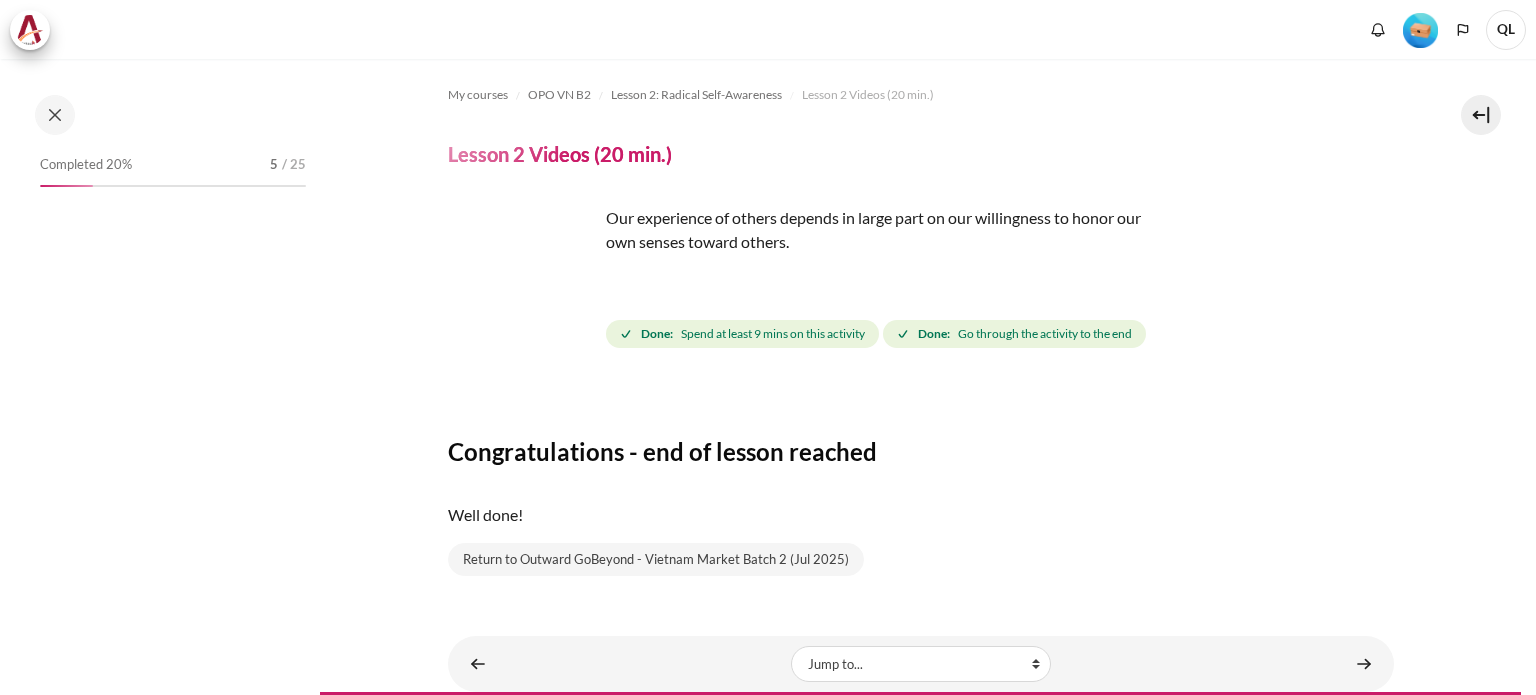 scroll, scrollTop: 0, scrollLeft: 0, axis: both 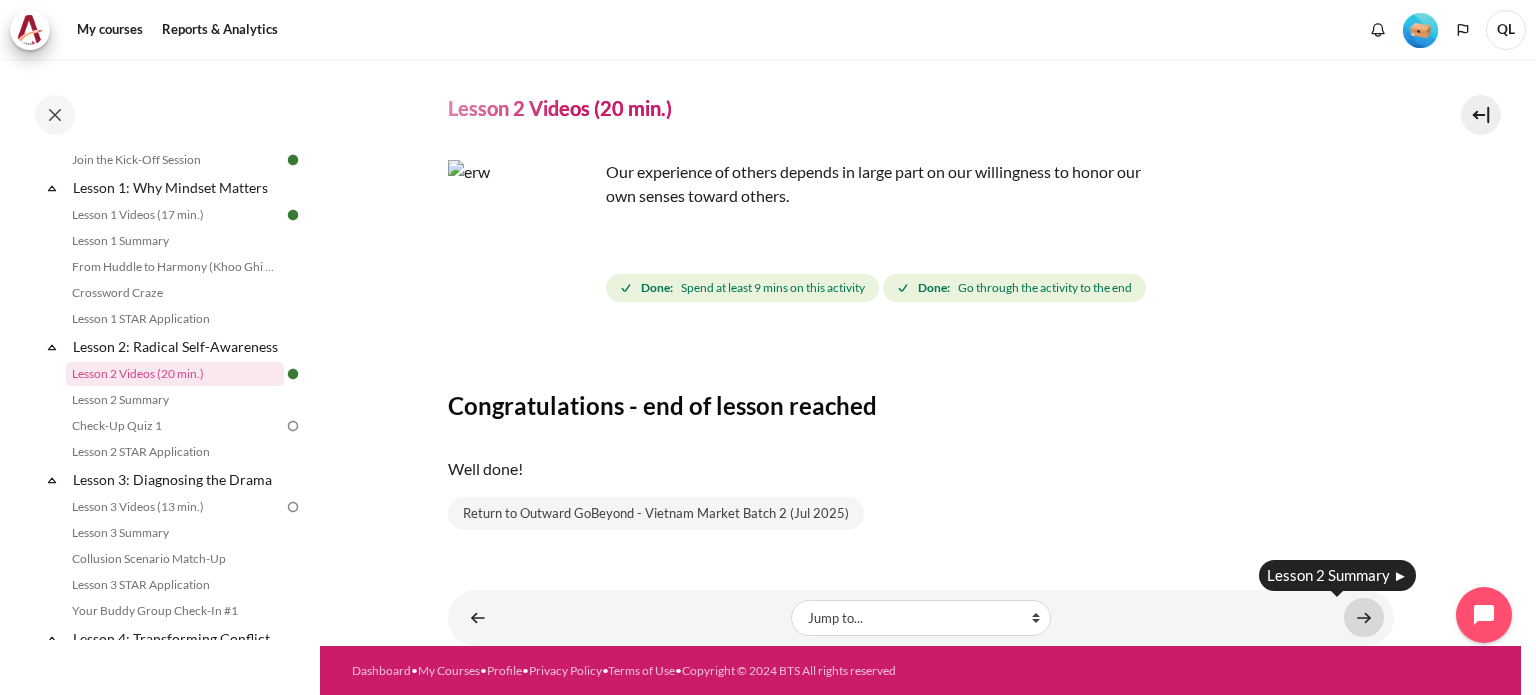 click at bounding box center [1364, 617] 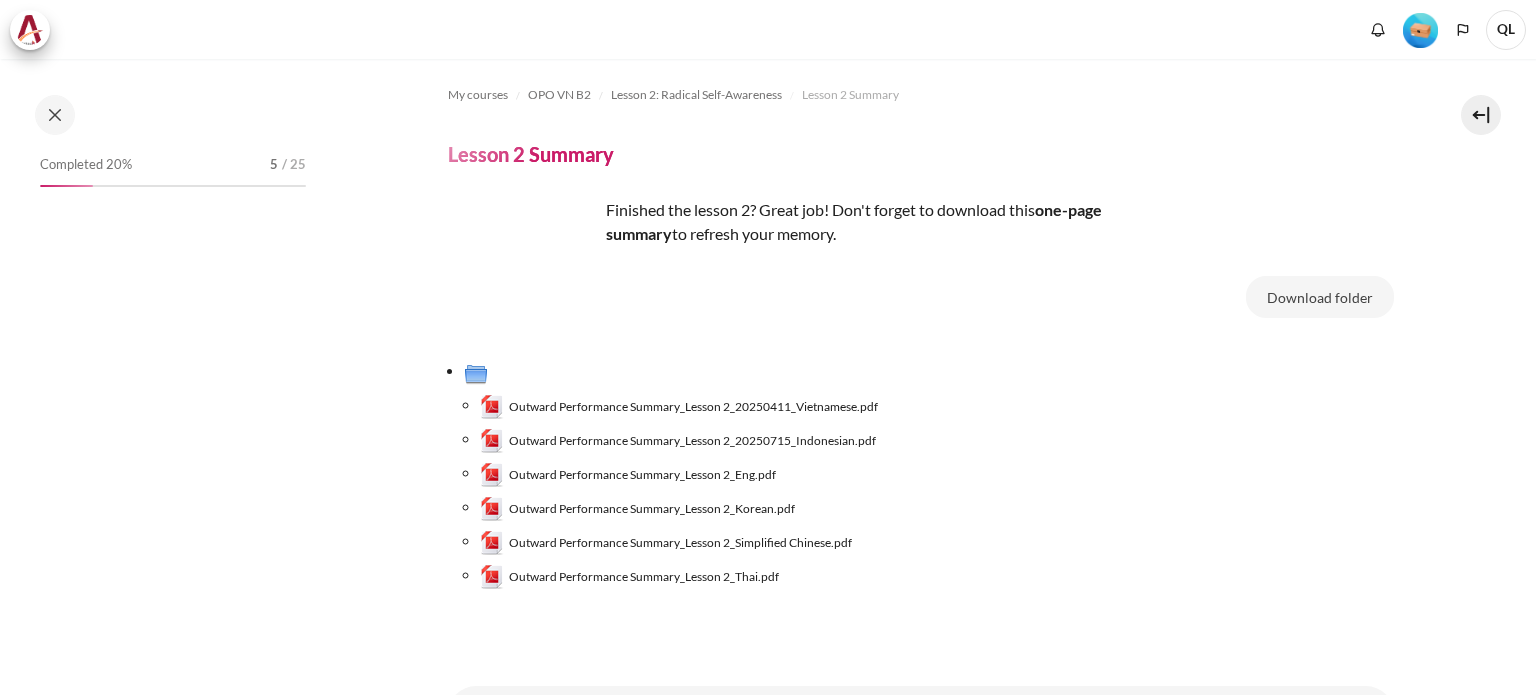 scroll, scrollTop: 0, scrollLeft: 0, axis: both 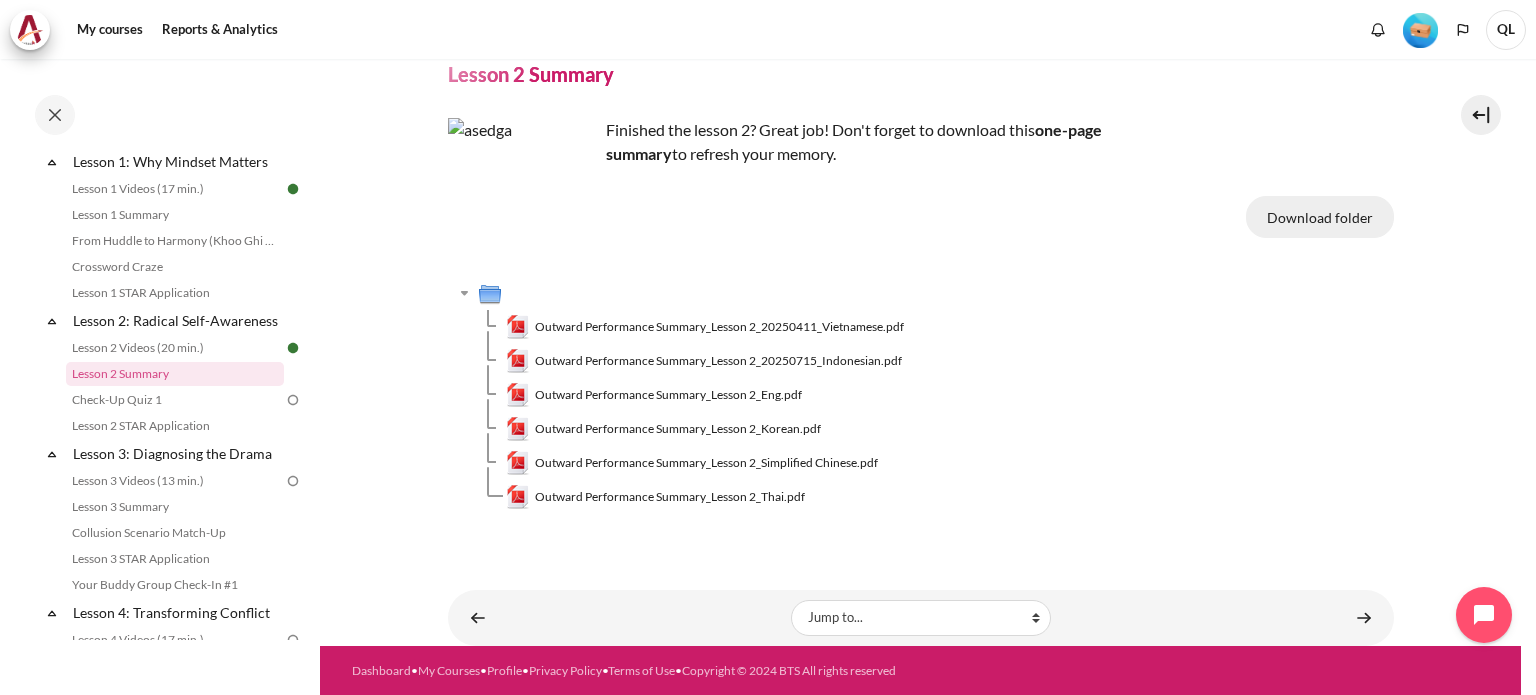 click on "Download folder" at bounding box center [1320, 217] 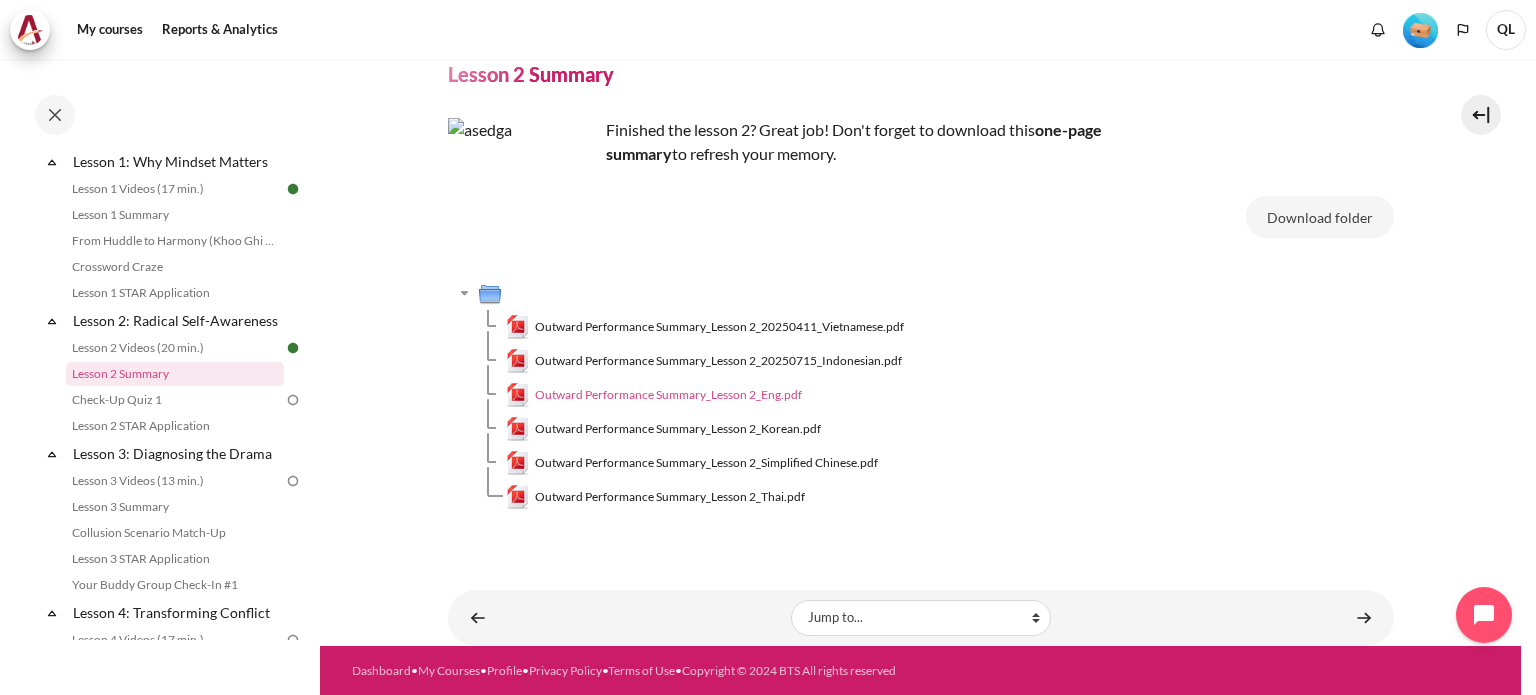 click on "Outward Performance Summary_Lesson 2_Eng.pdf" at bounding box center [668, 395] 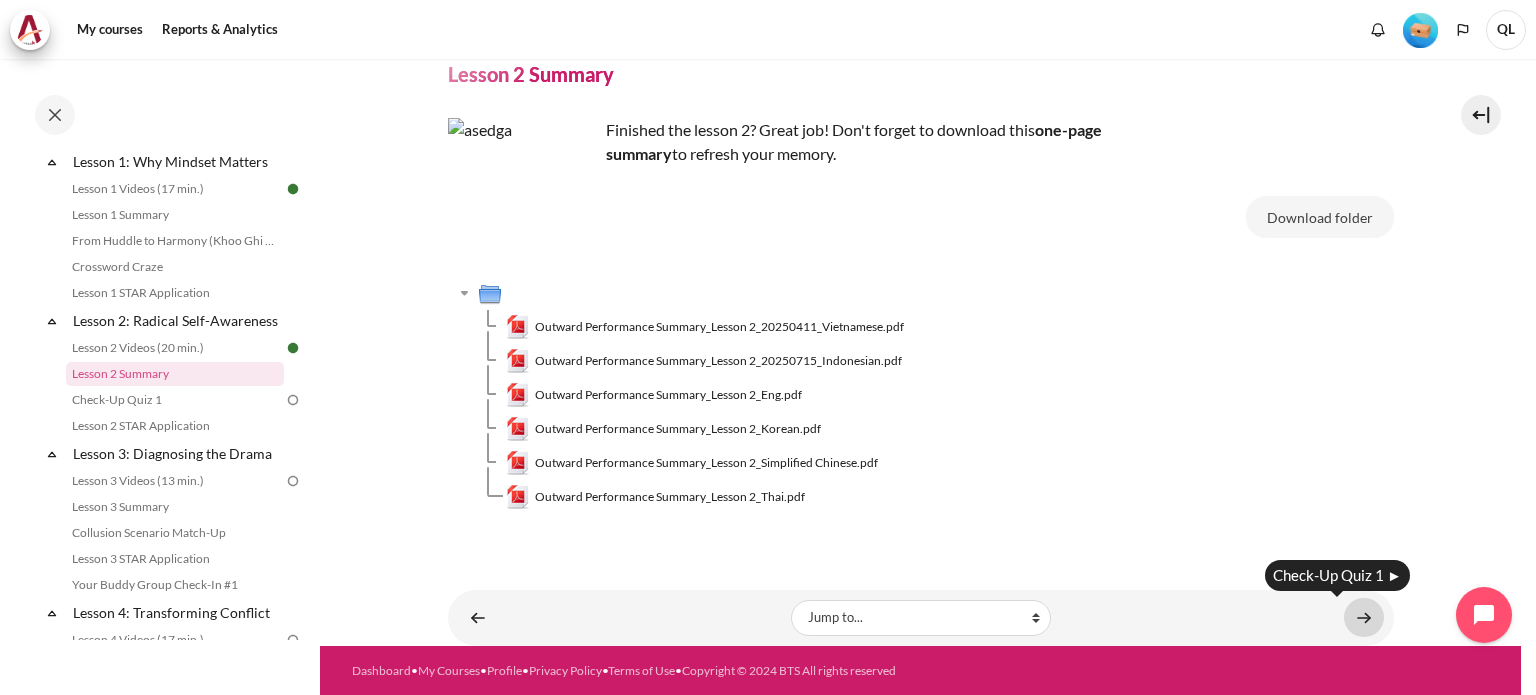 click at bounding box center (1364, 617) 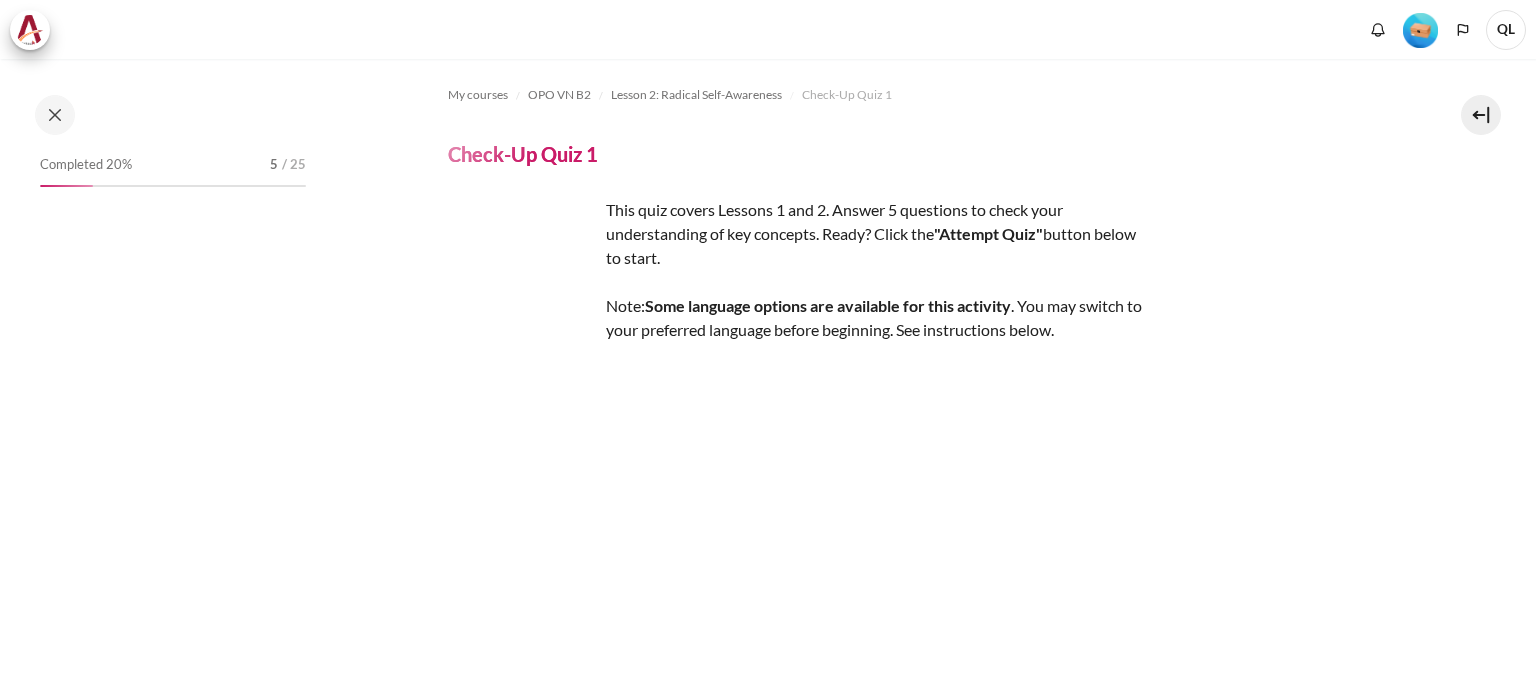 scroll, scrollTop: 0, scrollLeft: 0, axis: both 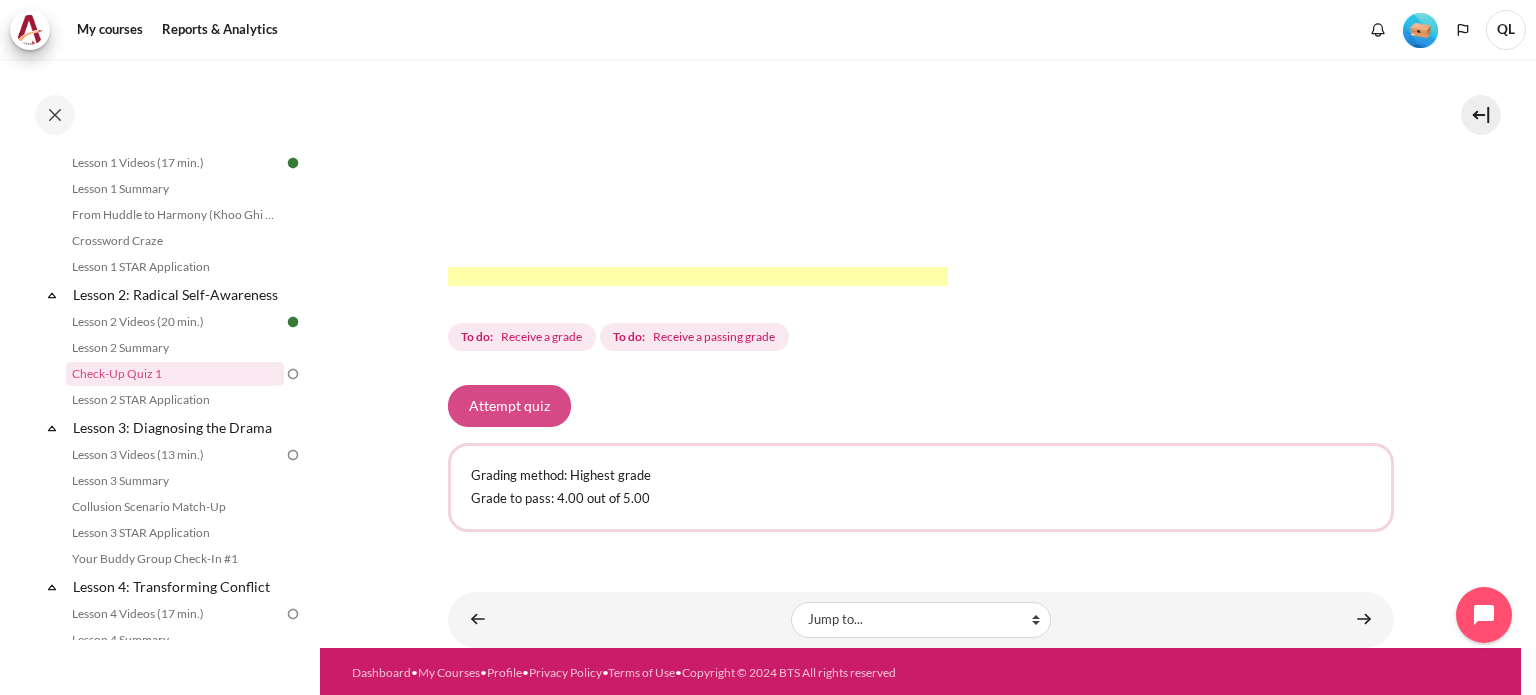 click on "Attempt quiz" at bounding box center [509, 406] 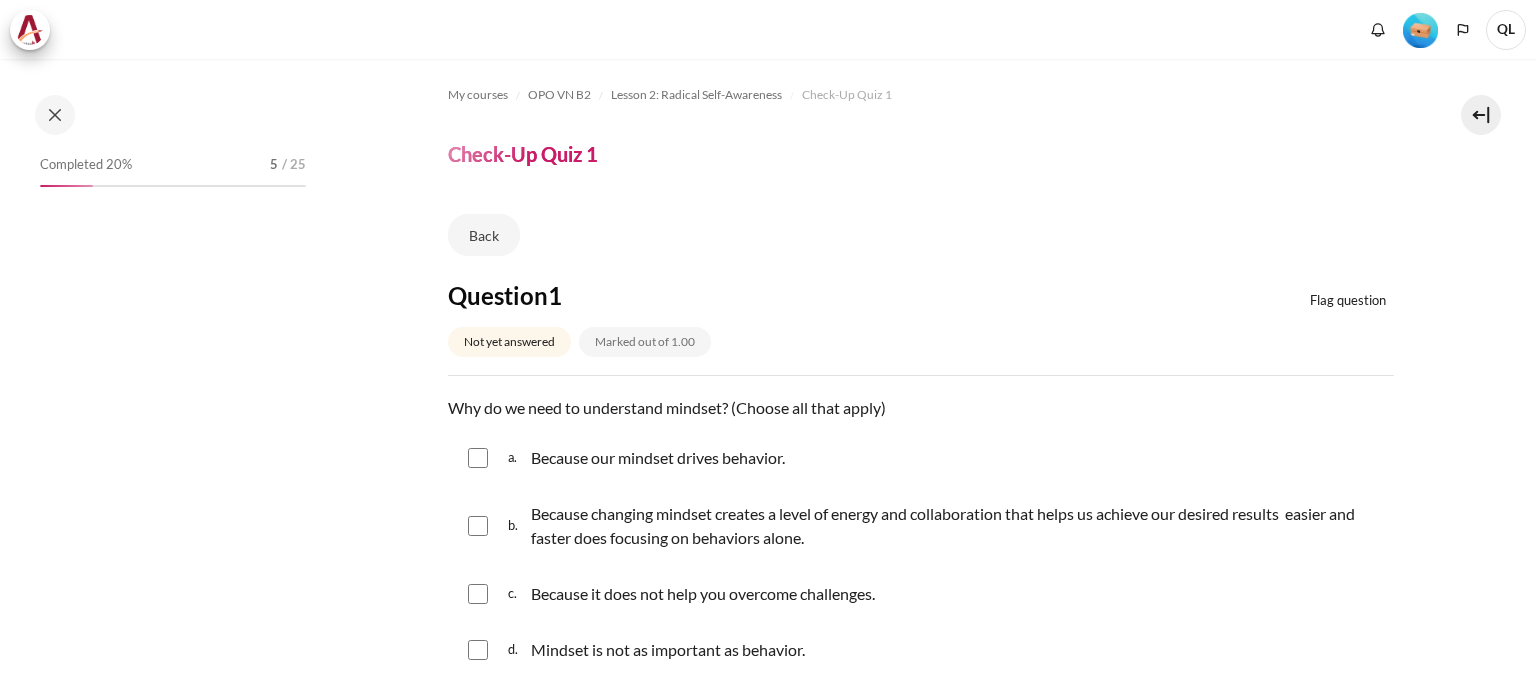 scroll, scrollTop: 0, scrollLeft: 0, axis: both 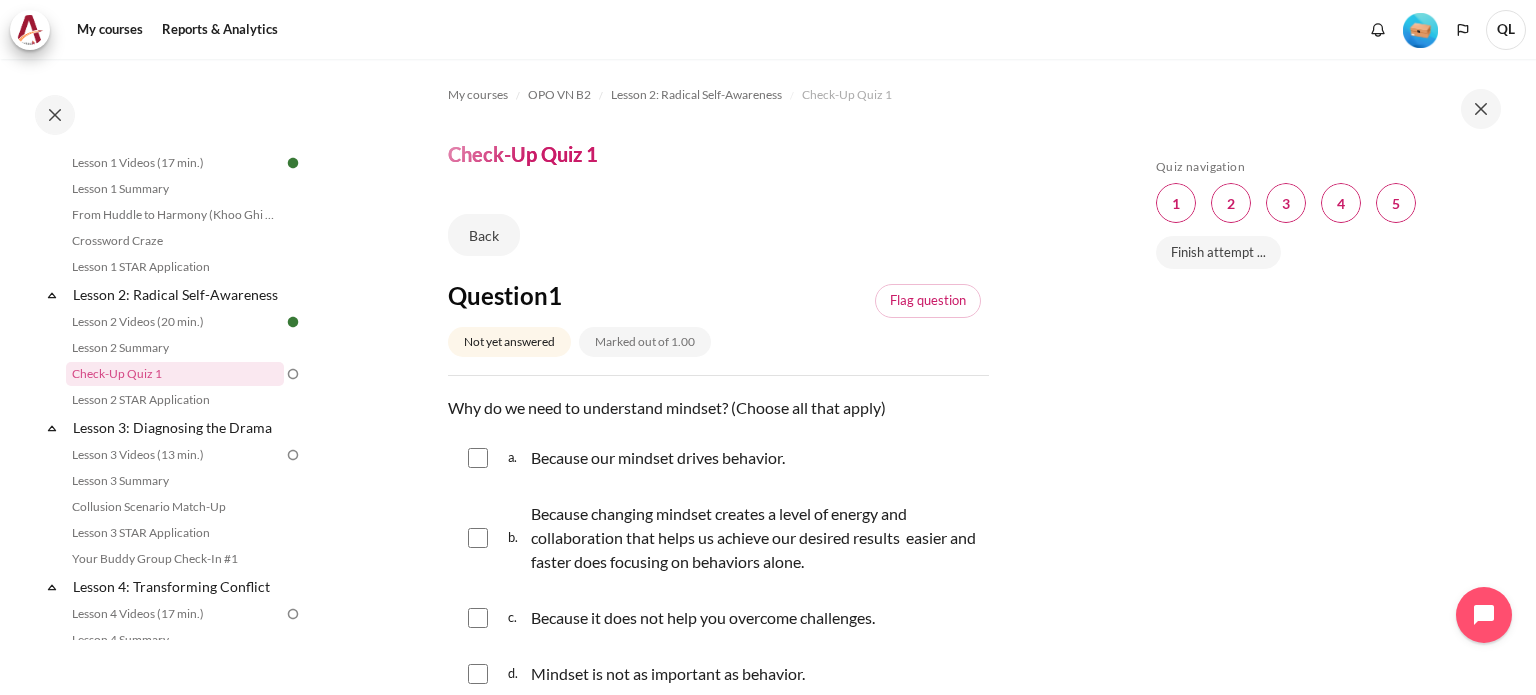 click at bounding box center (478, 458) 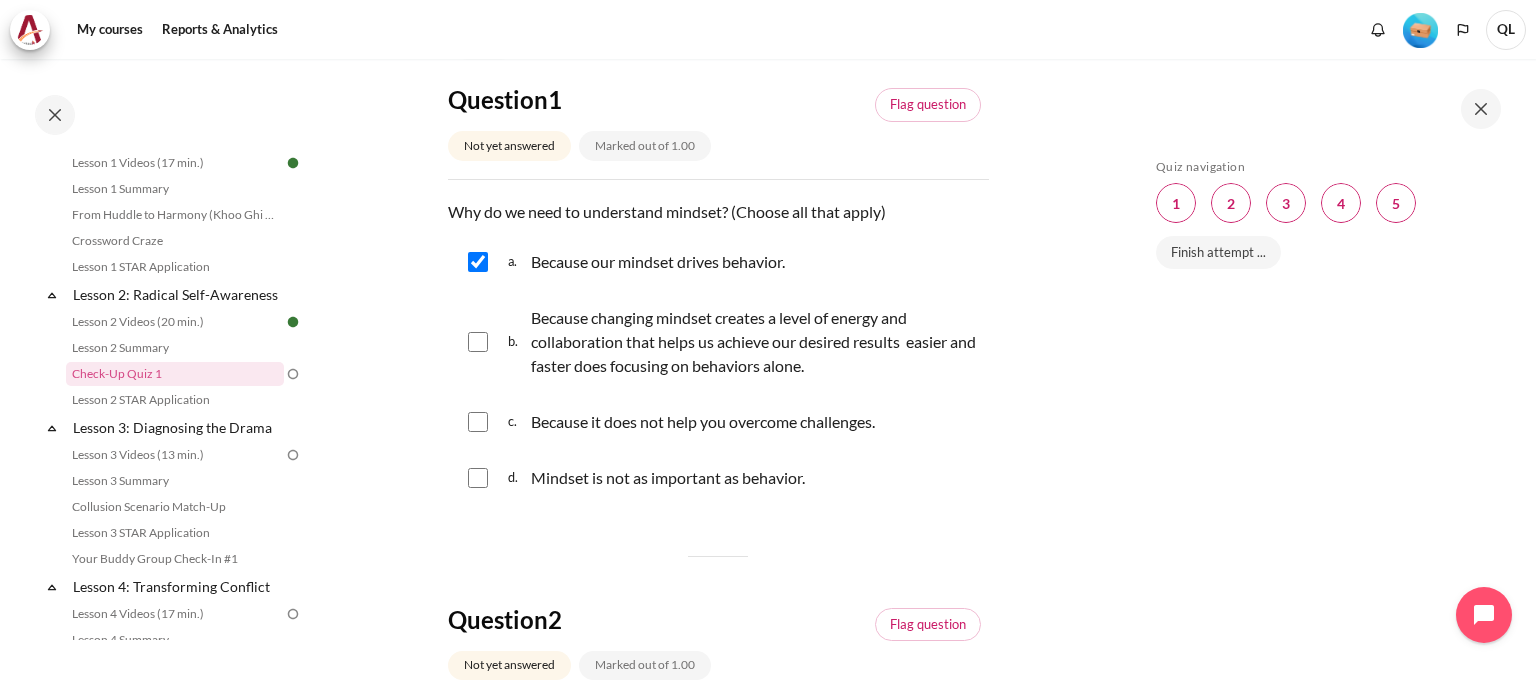 scroll, scrollTop: 200, scrollLeft: 0, axis: vertical 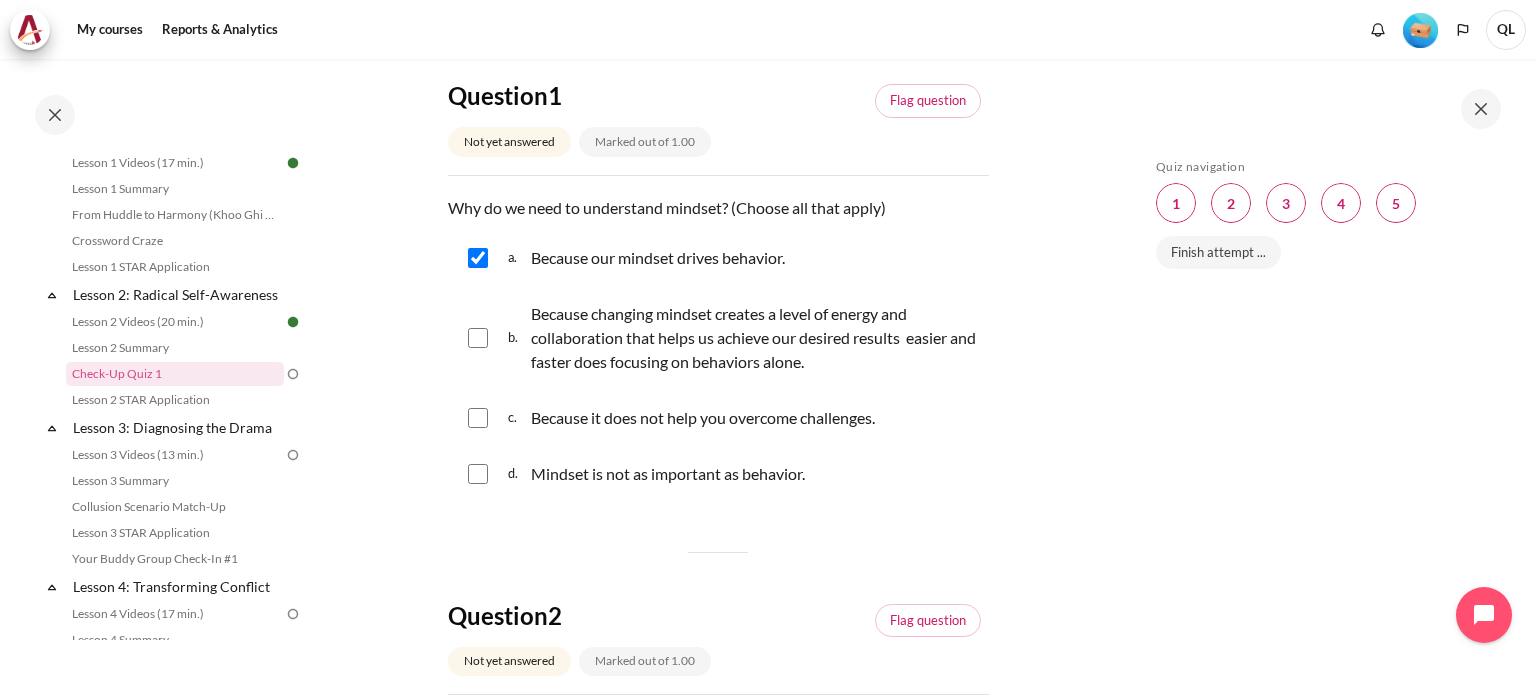 click at bounding box center (478, 338) 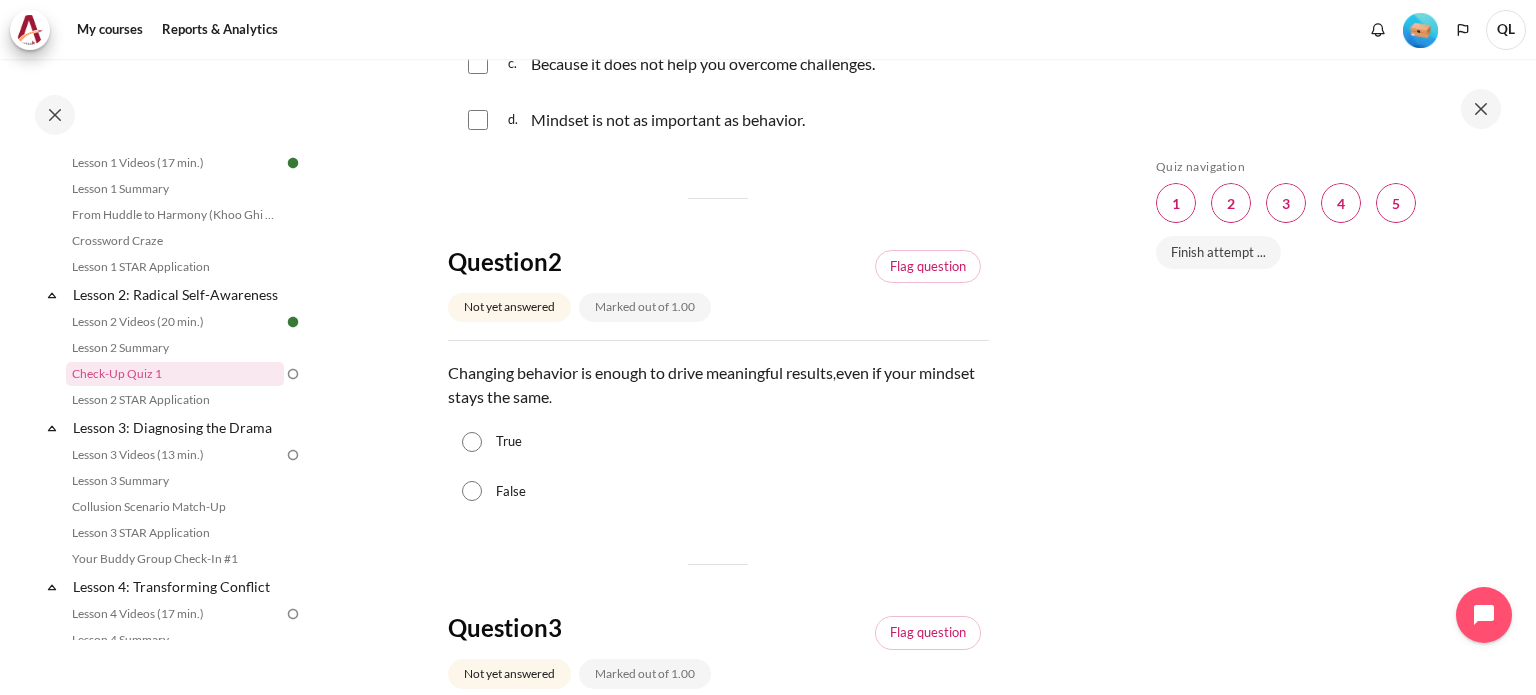 scroll, scrollTop: 600, scrollLeft: 0, axis: vertical 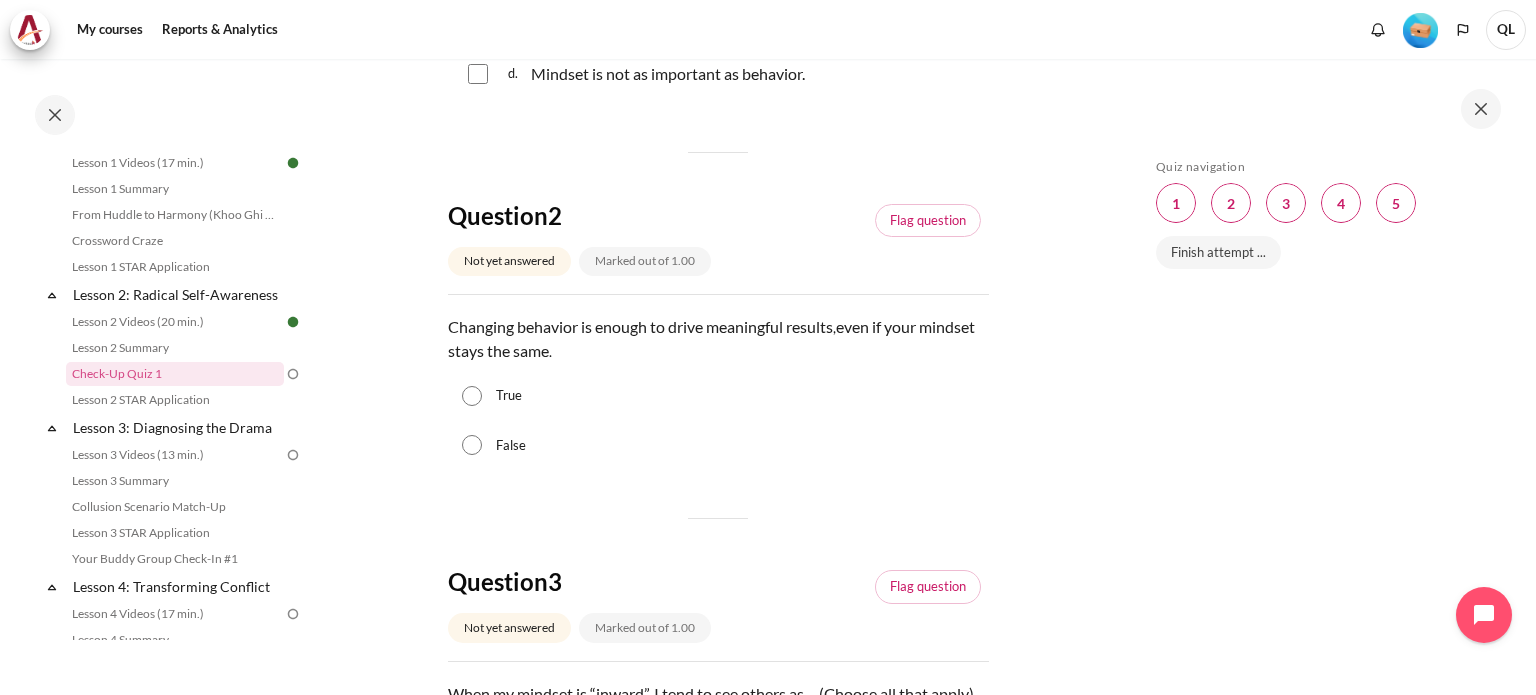 click on "False" at bounding box center (472, 445) 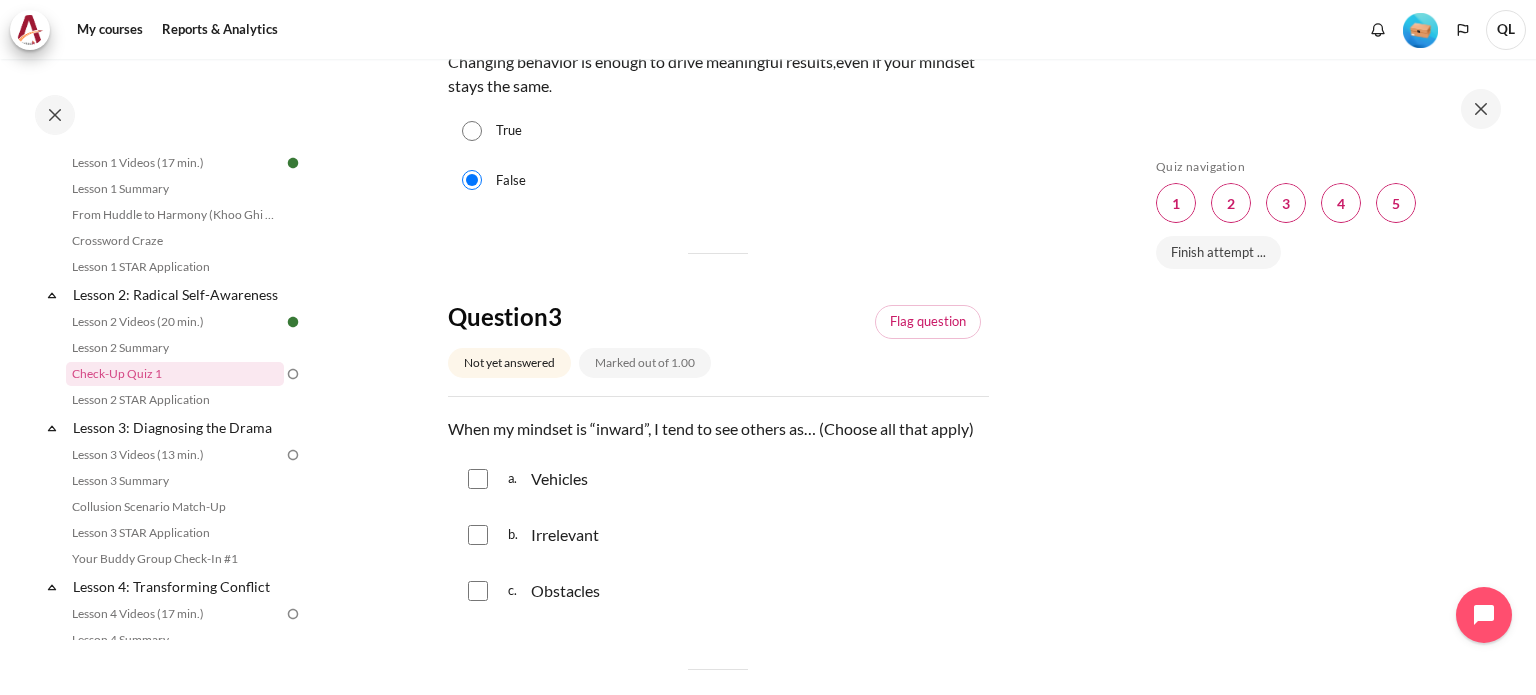 scroll, scrollTop: 900, scrollLeft: 0, axis: vertical 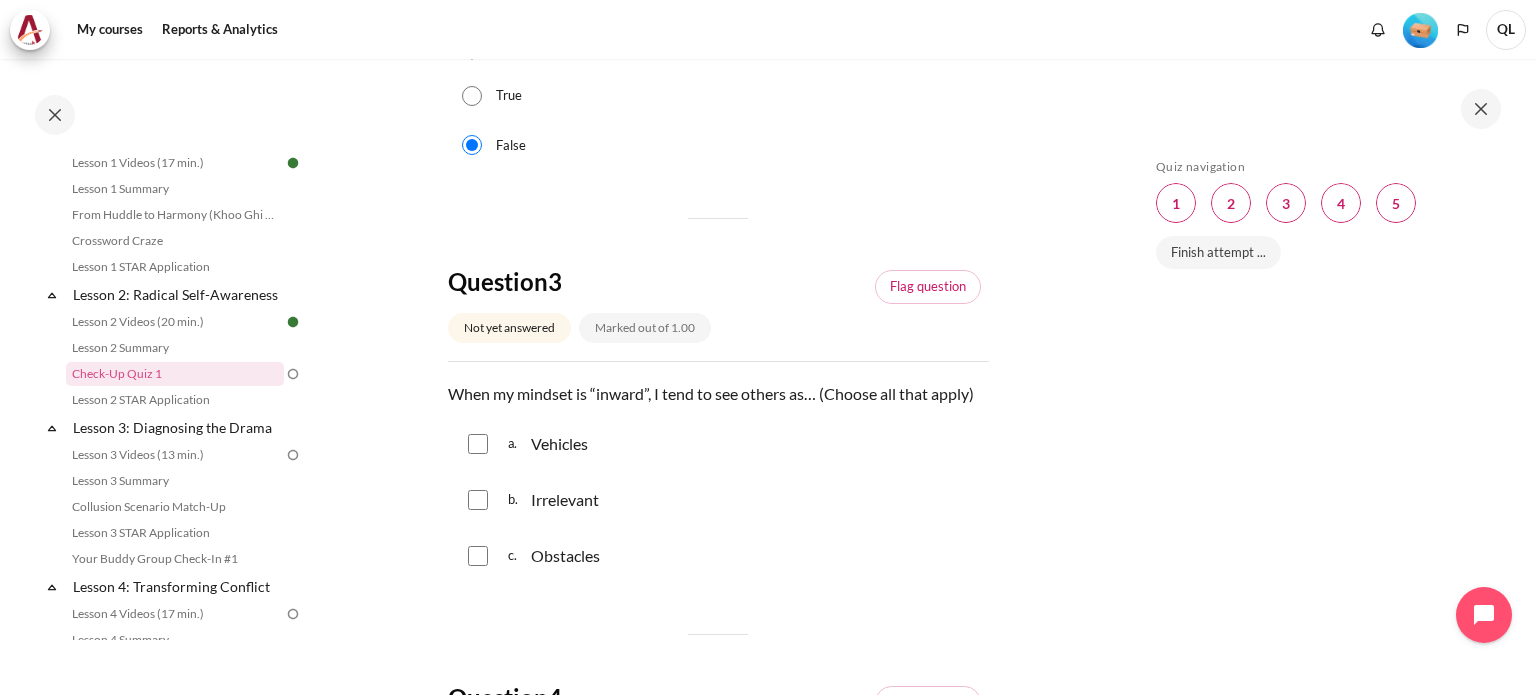 click at bounding box center [478, 556] 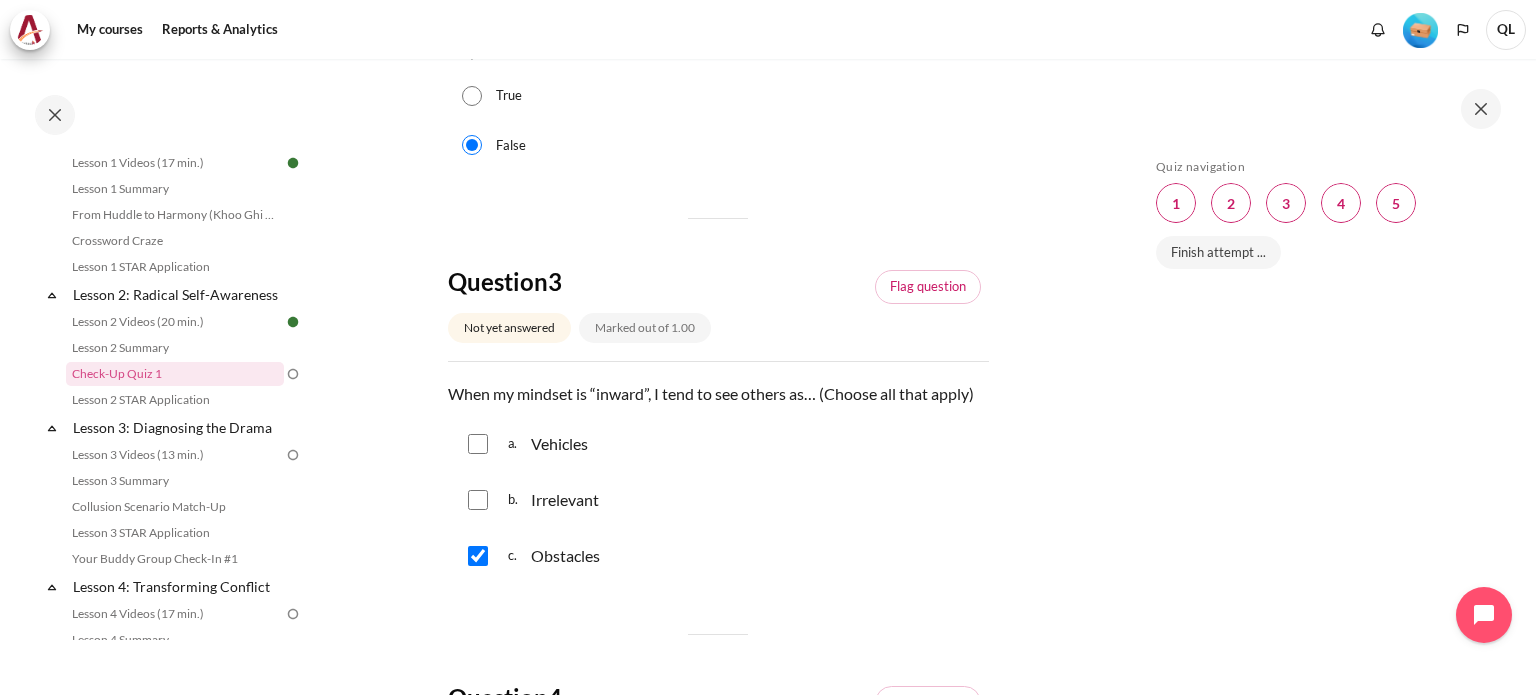 click at bounding box center [478, 444] 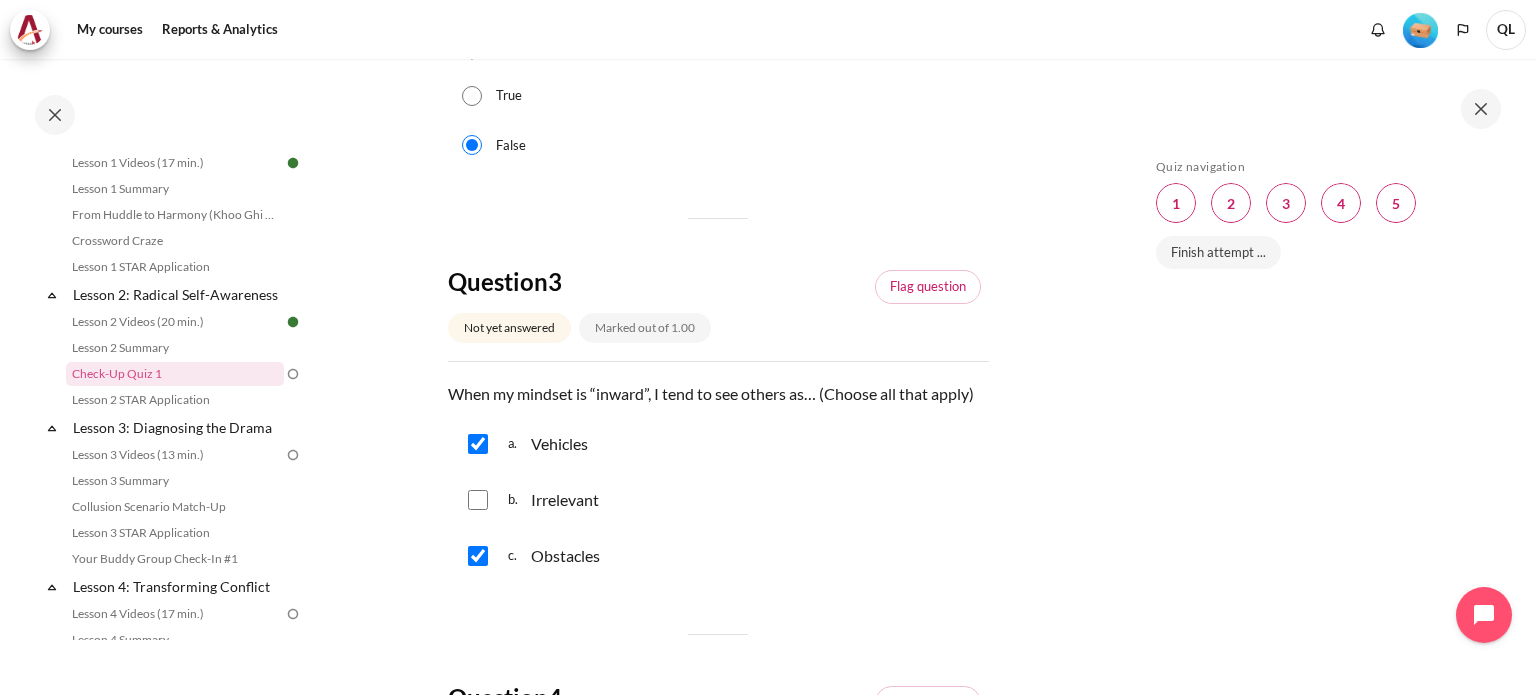 click at bounding box center (478, 500) 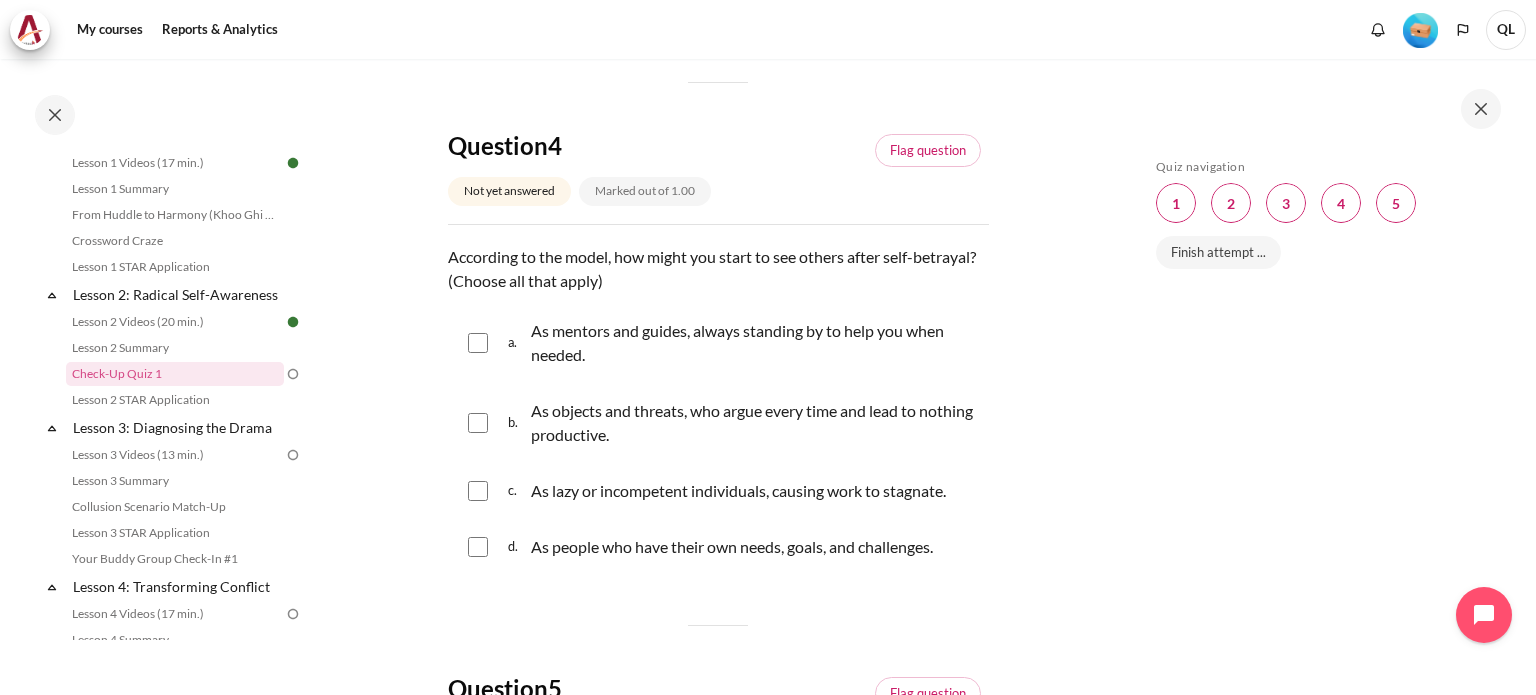 scroll, scrollTop: 1500, scrollLeft: 0, axis: vertical 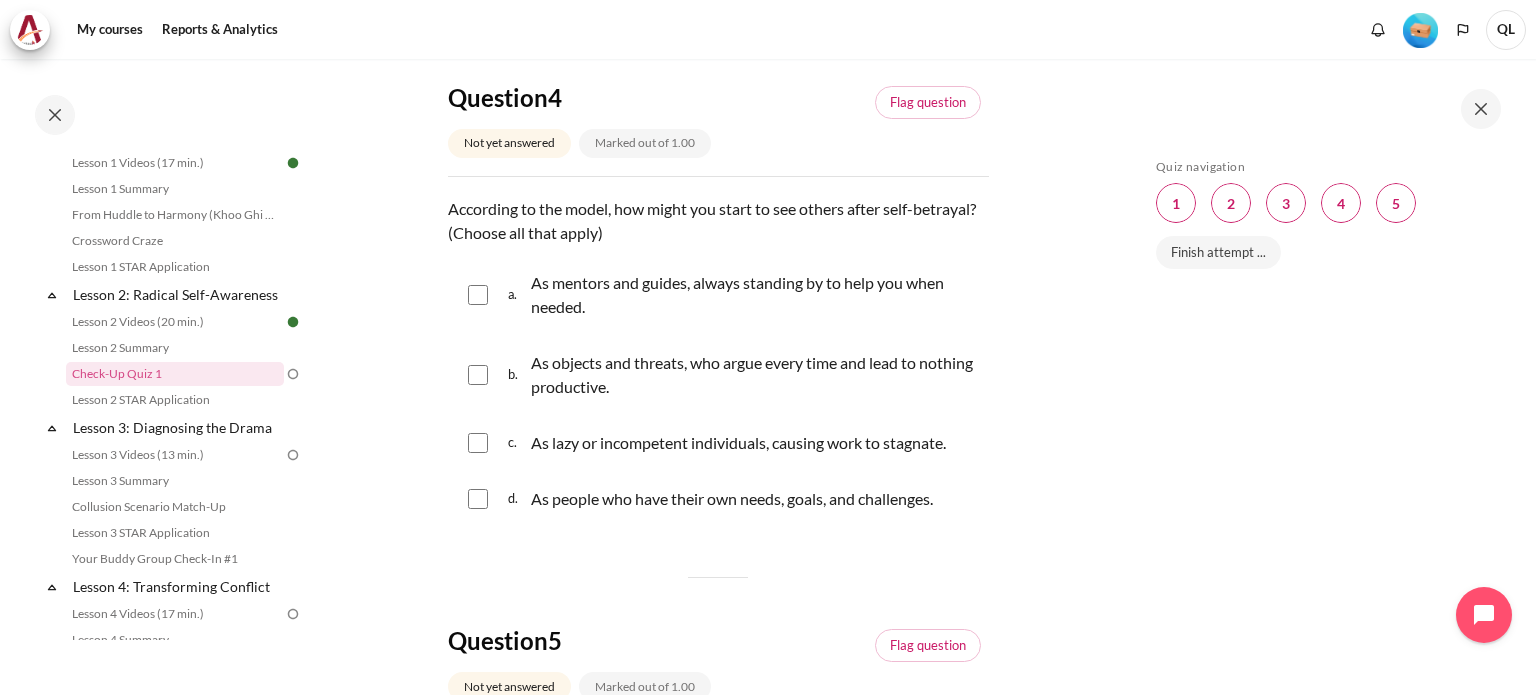 click at bounding box center [478, 375] 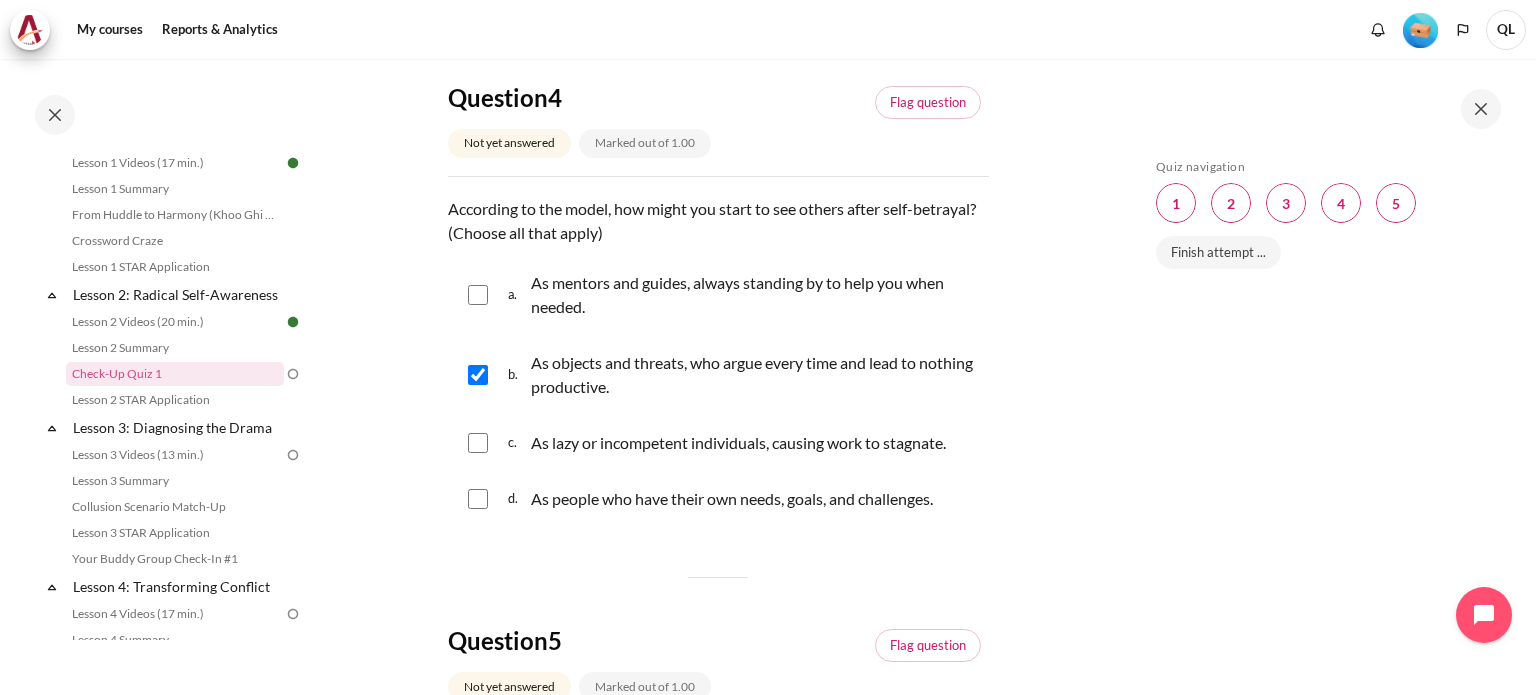 click at bounding box center [478, 443] 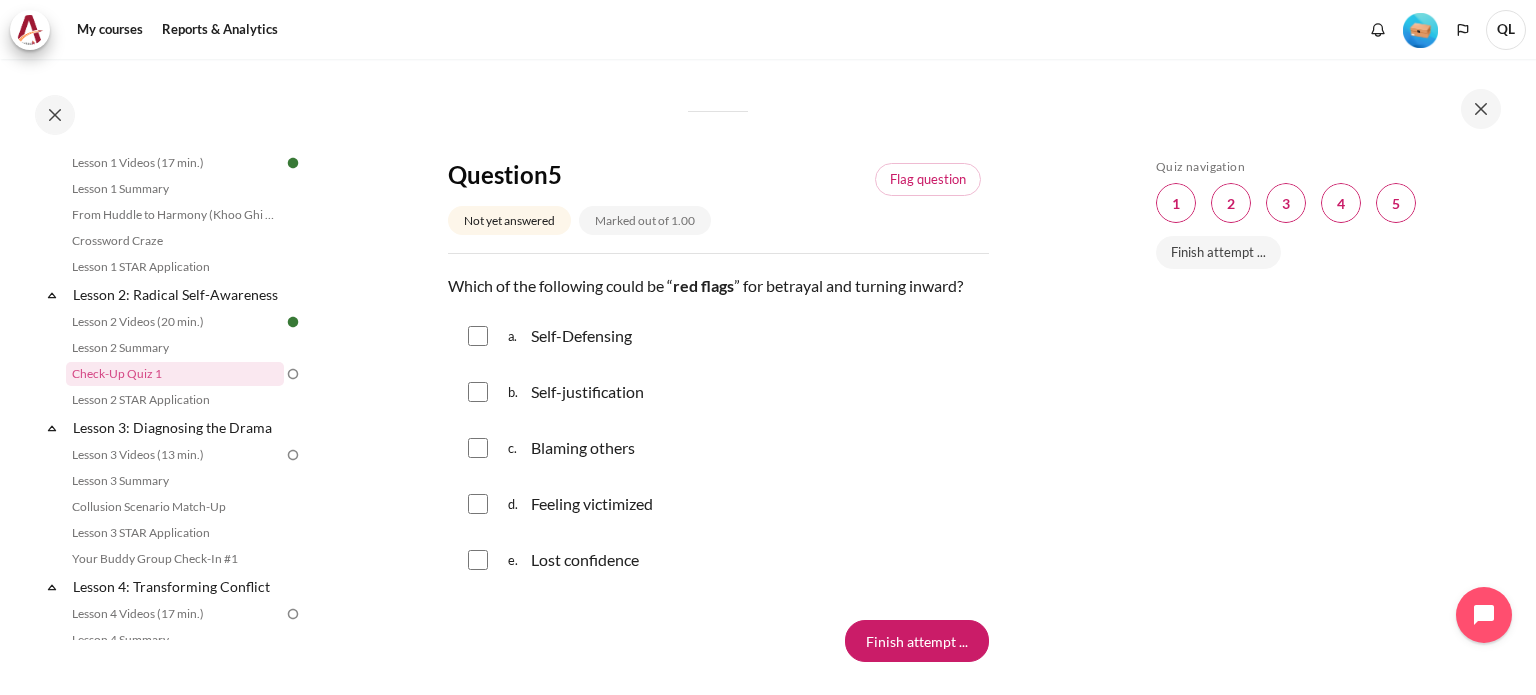 scroll, scrollTop: 2000, scrollLeft: 0, axis: vertical 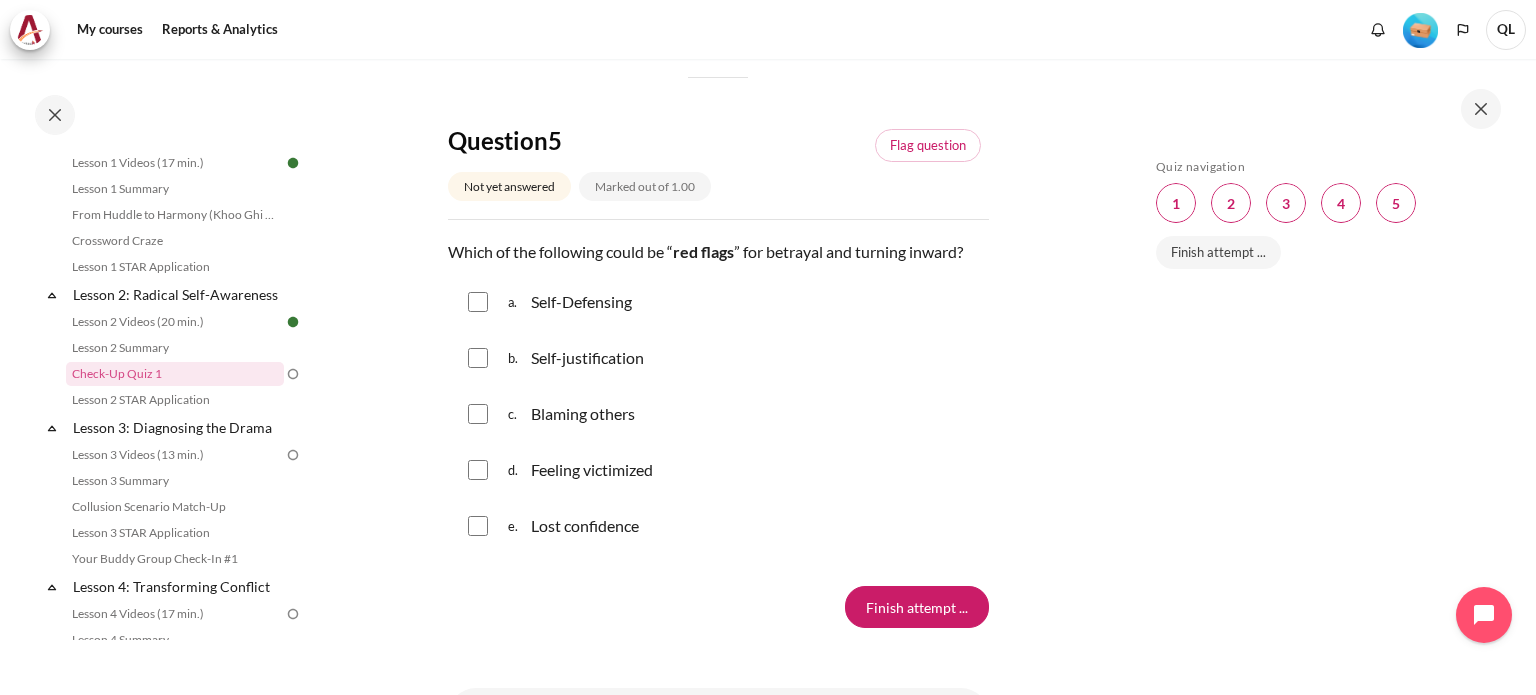 click at bounding box center [478, 302] 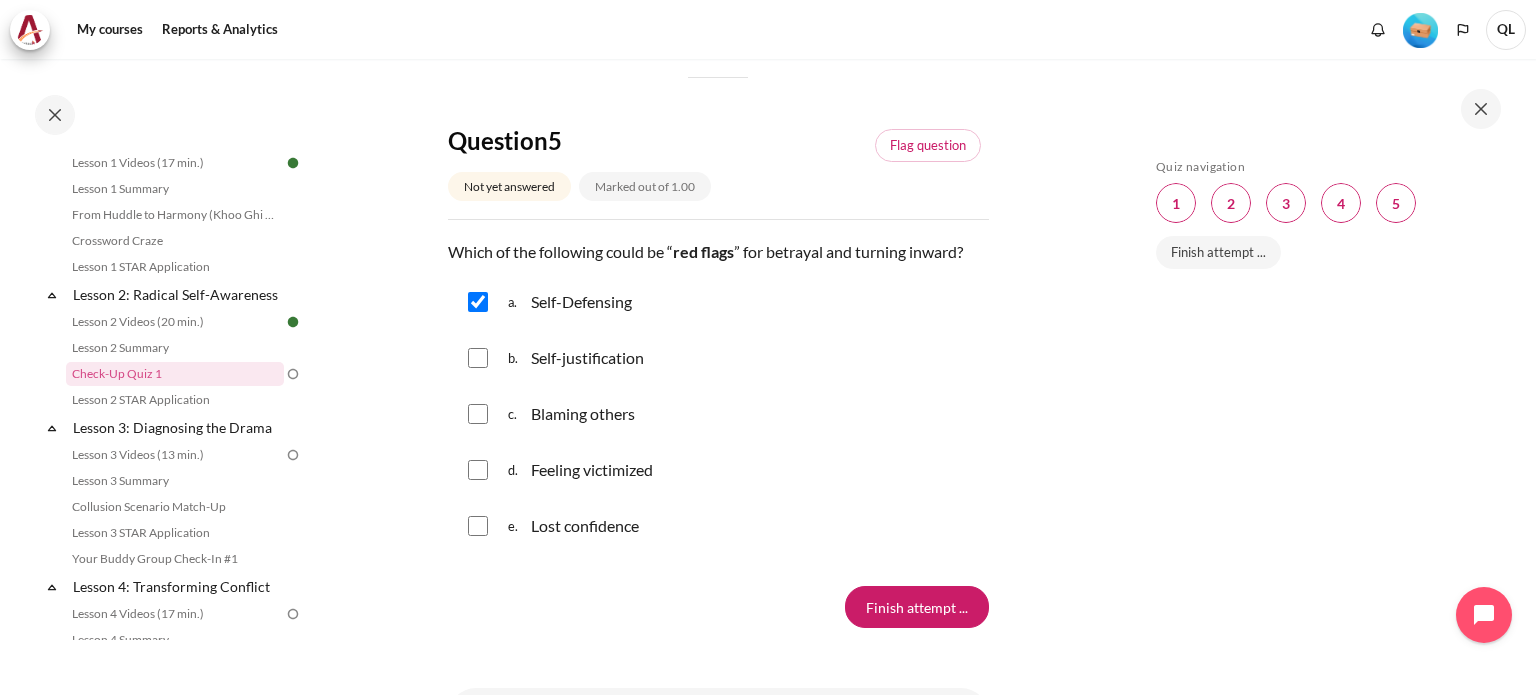 click at bounding box center (478, 358) 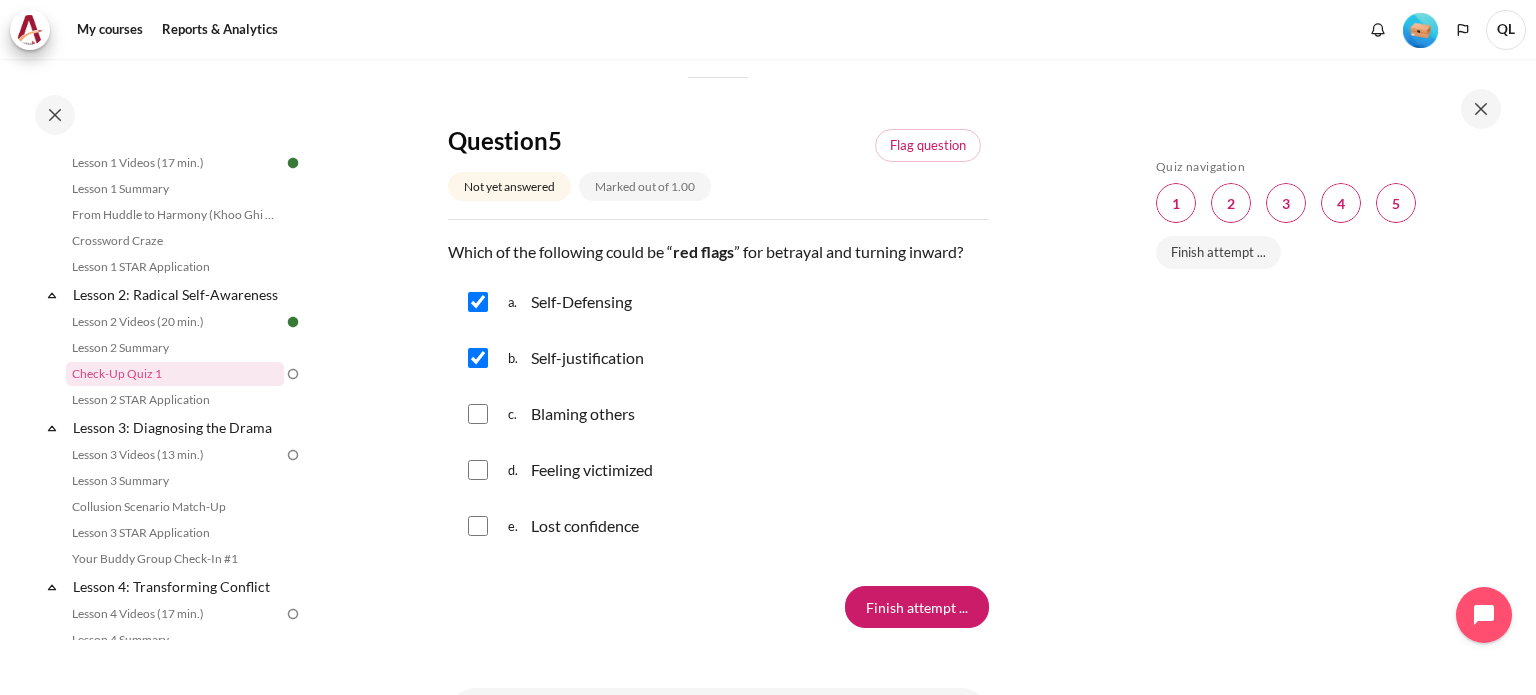 click at bounding box center [478, 414] 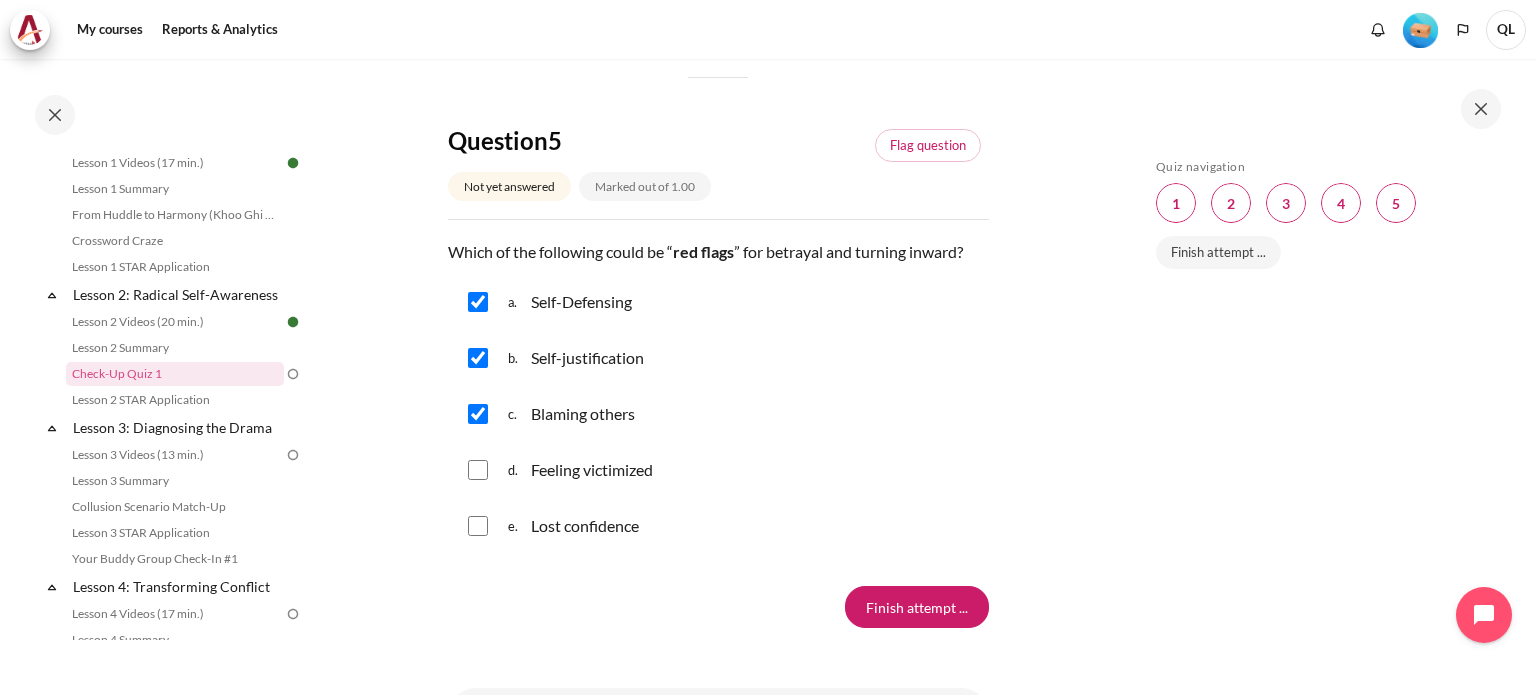 click at bounding box center [478, 470] 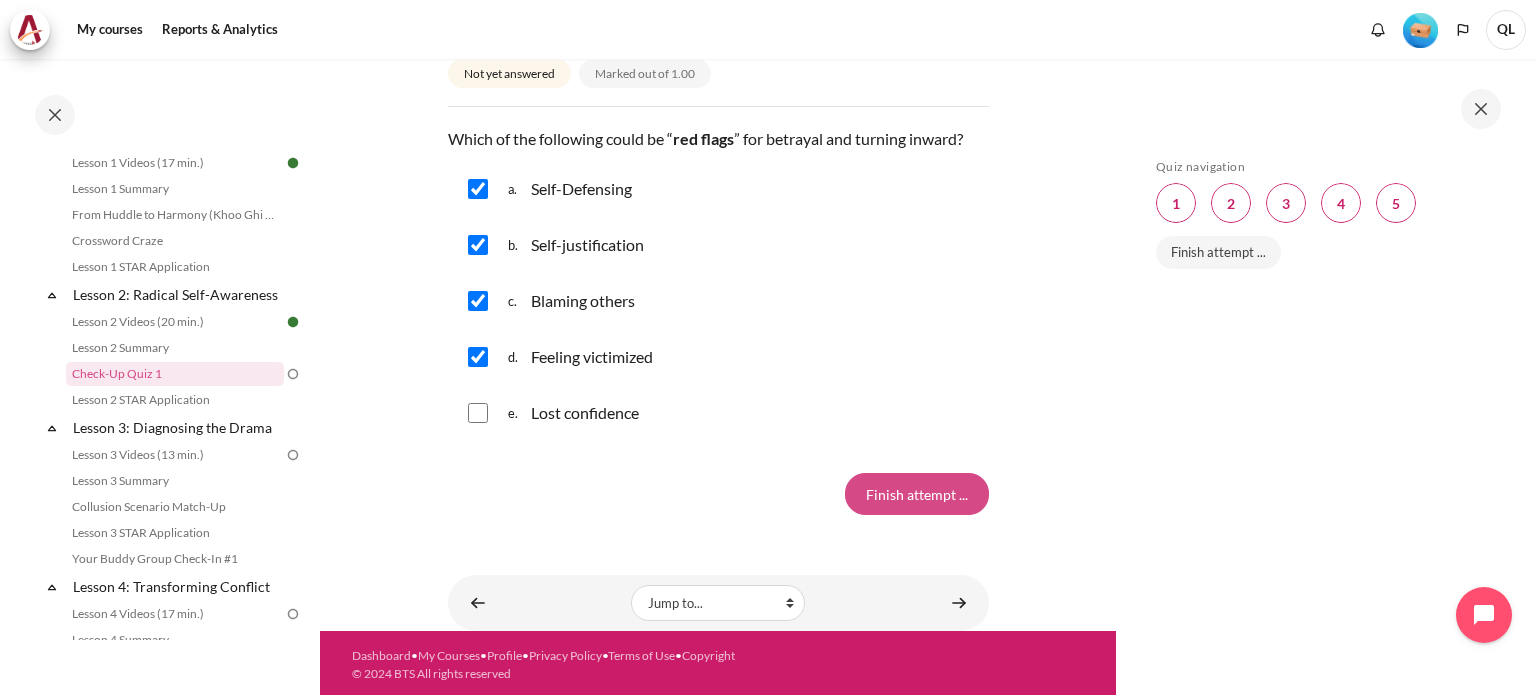 scroll, scrollTop: 2116, scrollLeft: 0, axis: vertical 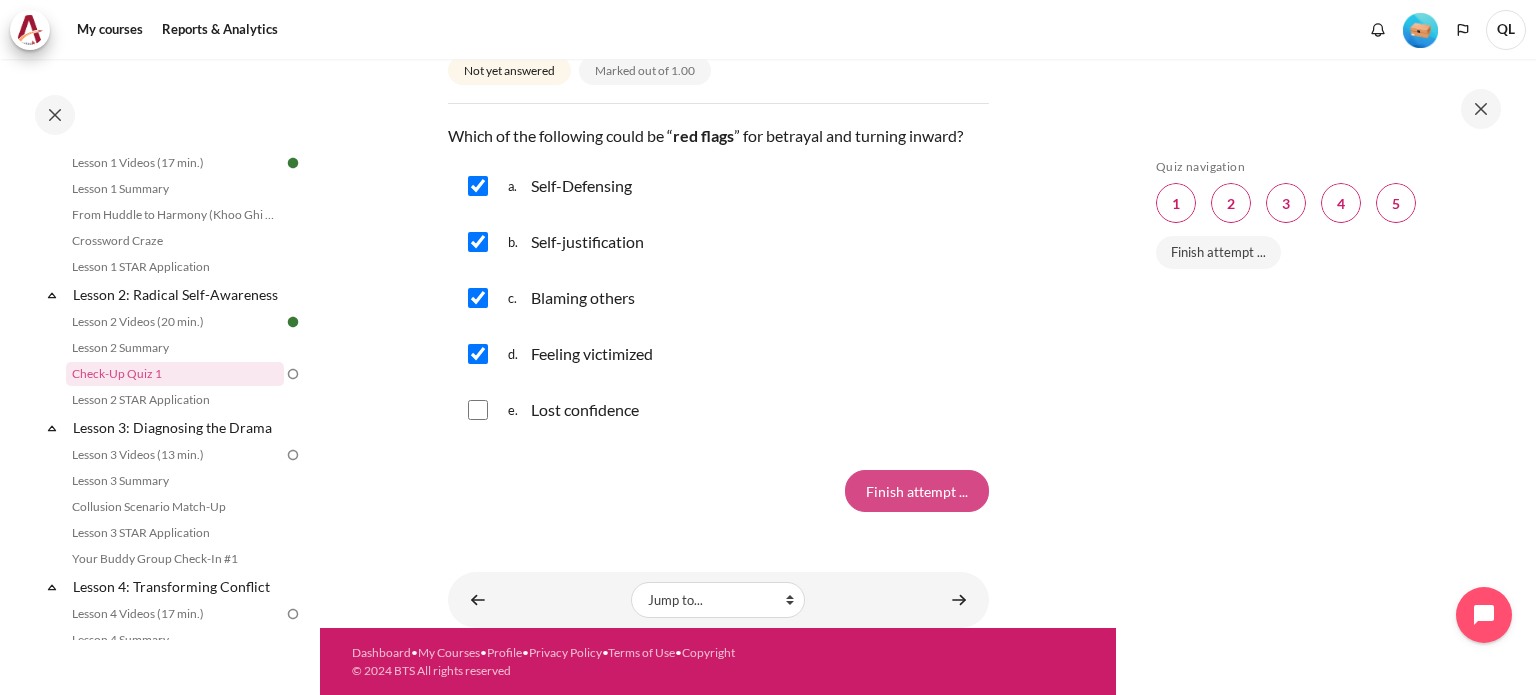 click on "Finish attempt ..." at bounding box center (917, 491) 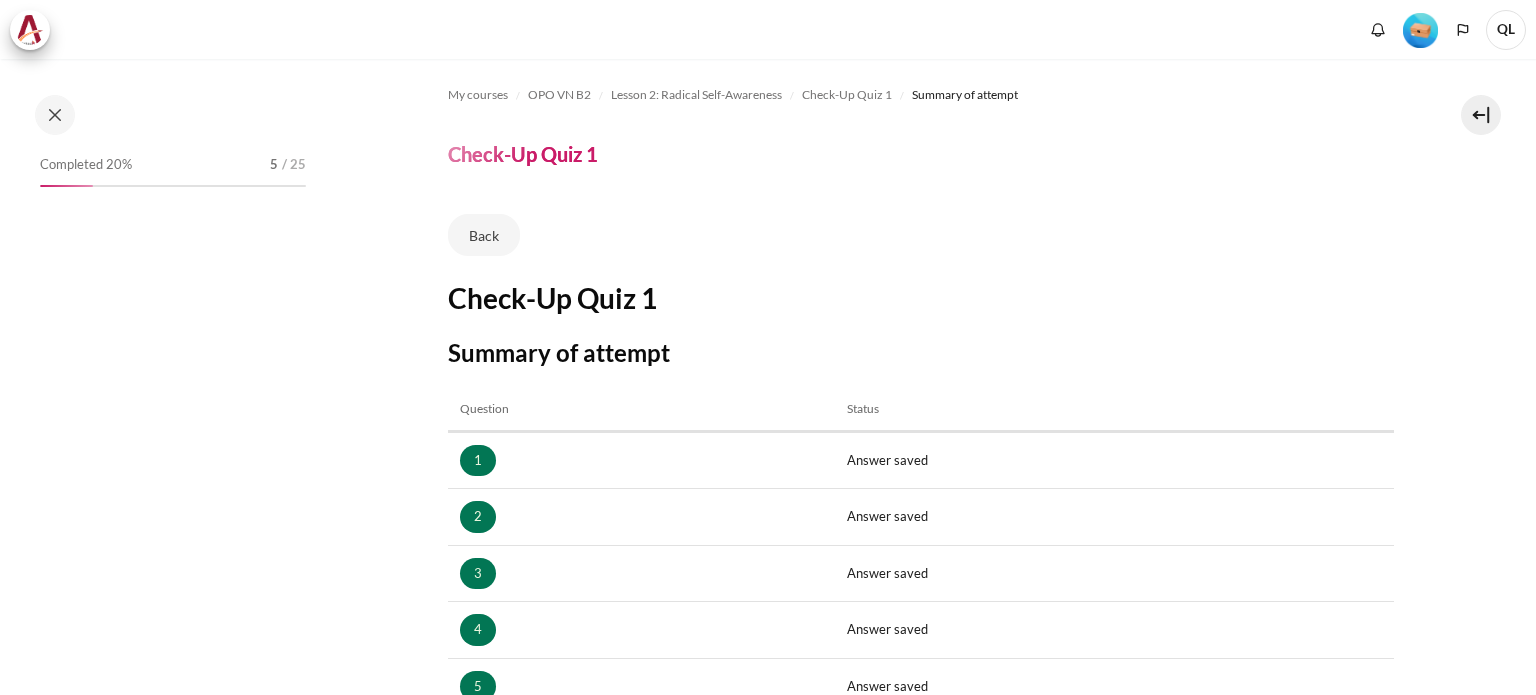 scroll, scrollTop: 0, scrollLeft: 0, axis: both 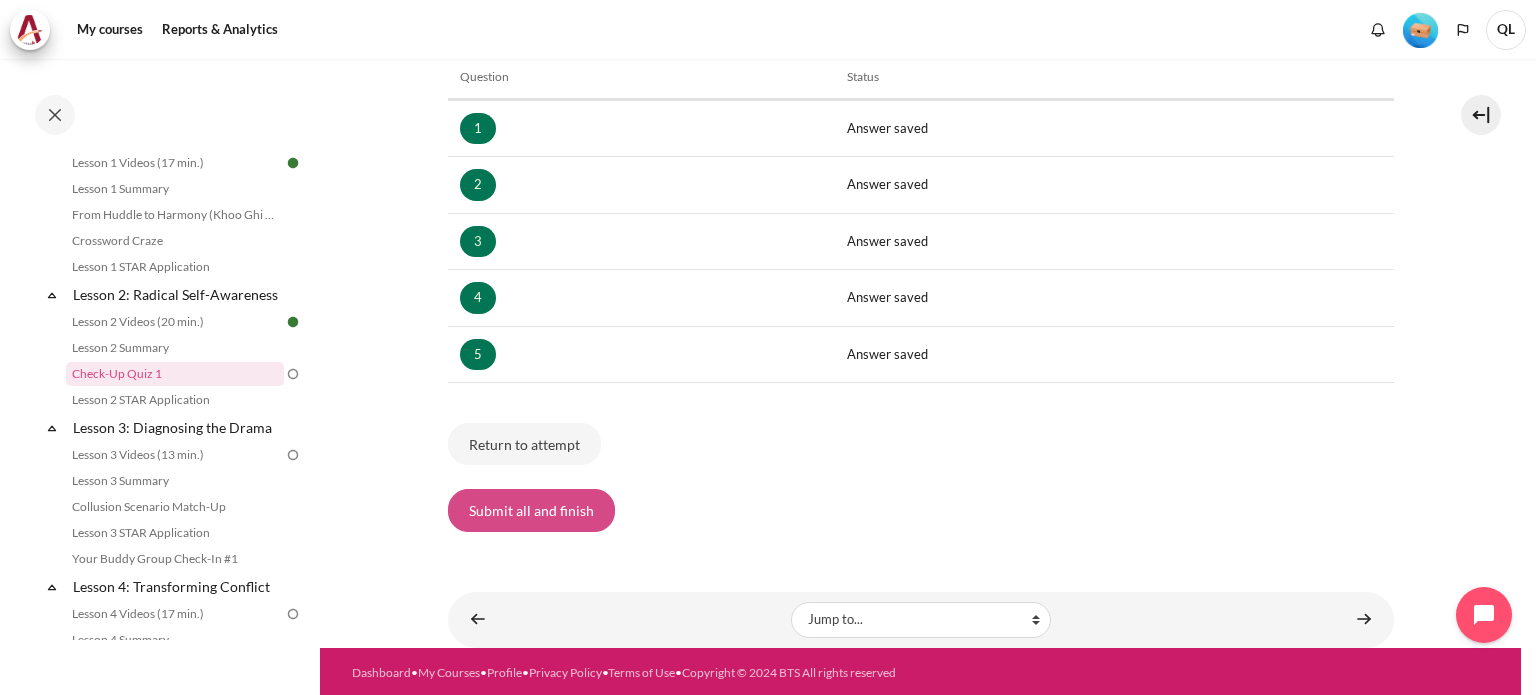 click on "Submit all and finish" at bounding box center (531, 510) 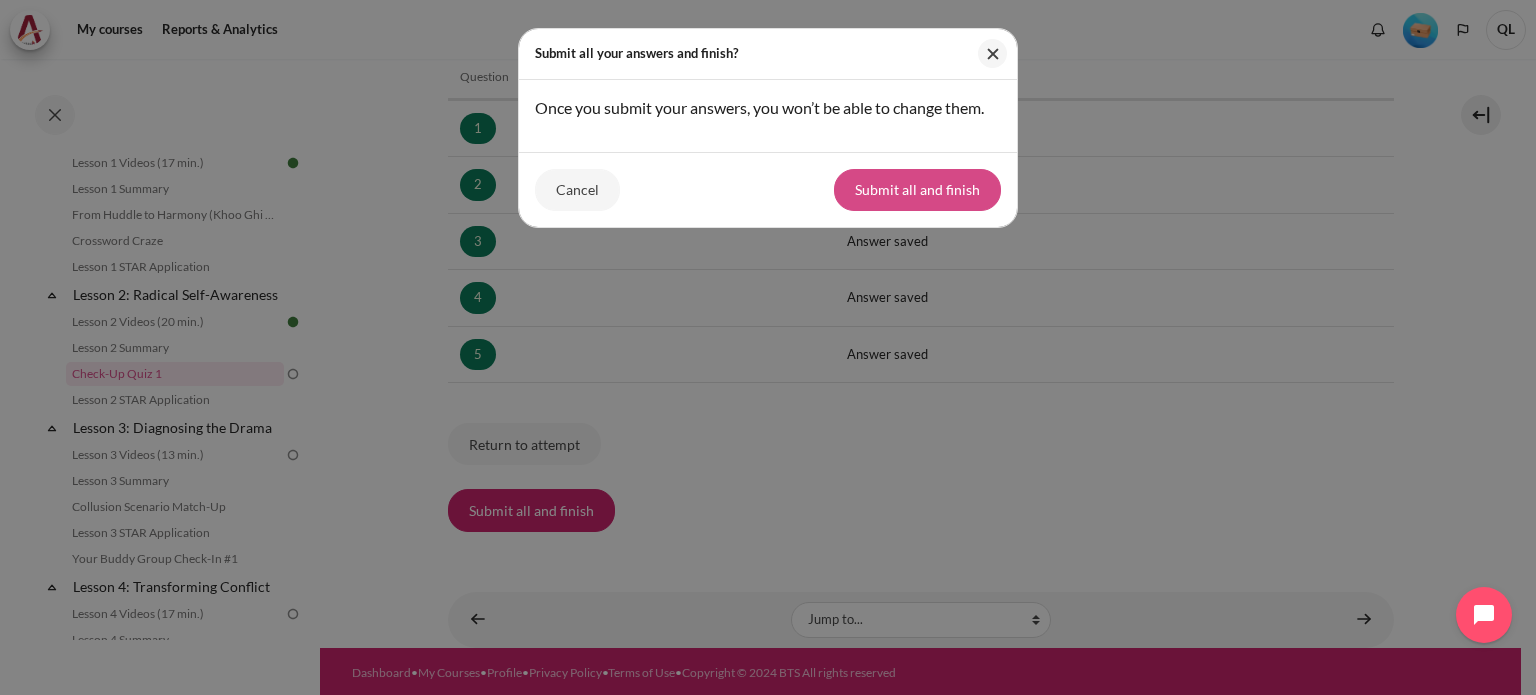 click on "Submit all and finish" at bounding box center [917, 190] 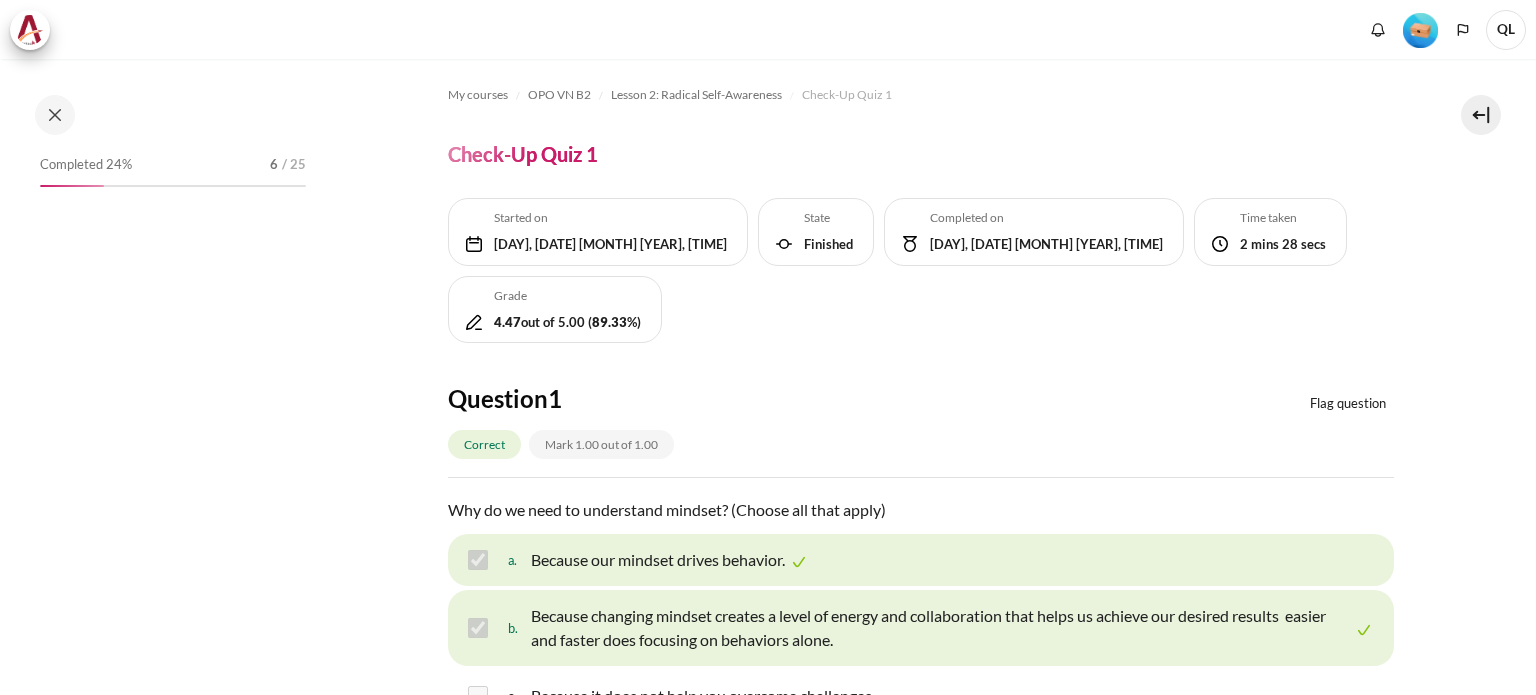 scroll, scrollTop: 0, scrollLeft: 0, axis: both 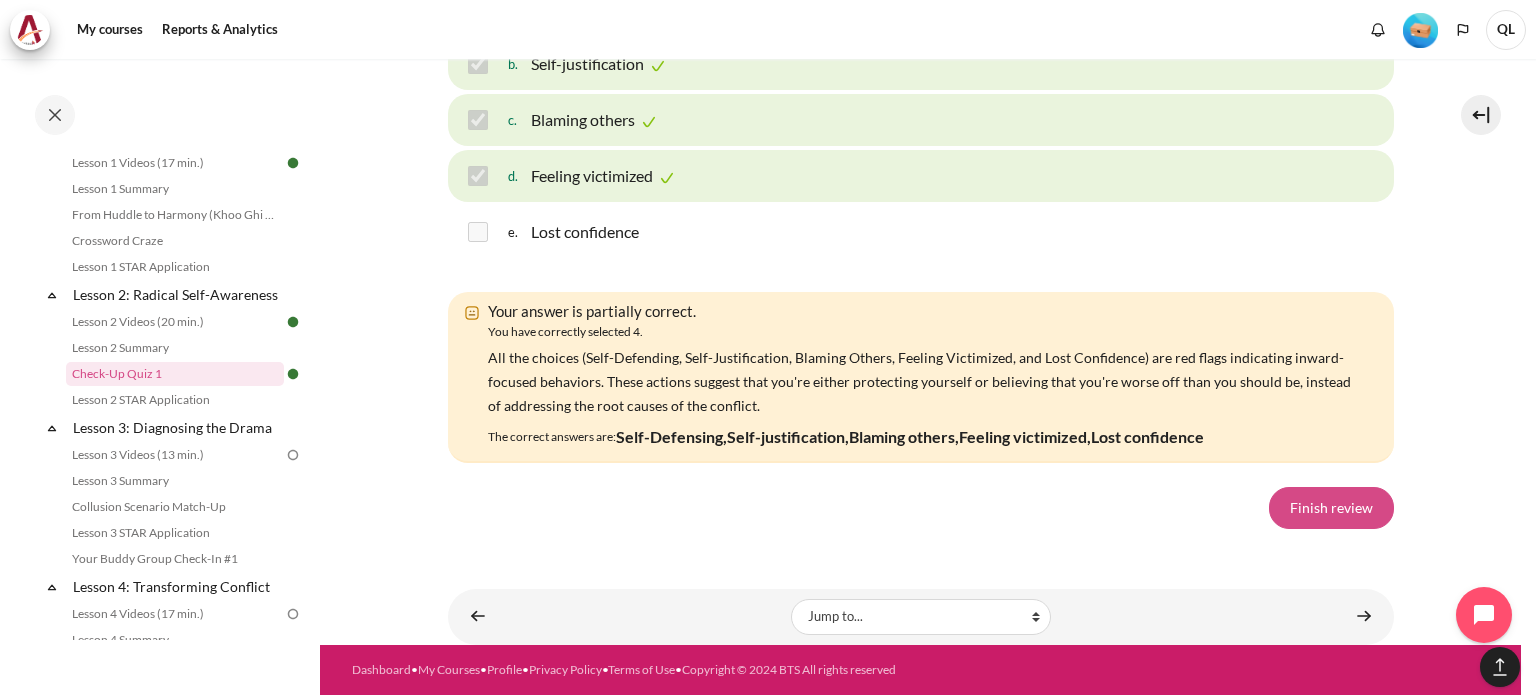 click on "Finish review" at bounding box center (1331, 508) 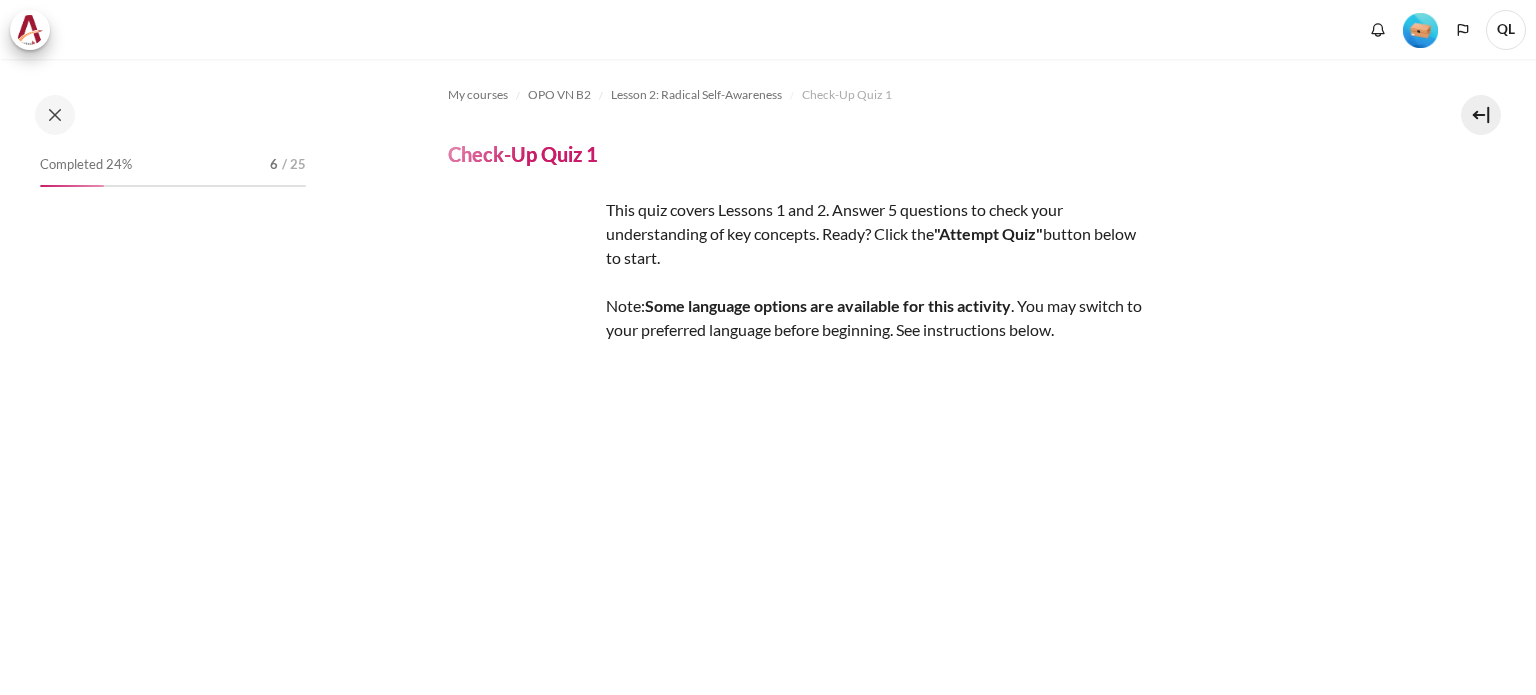 scroll, scrollTop: 0, scrollLeft: 0, axis: both 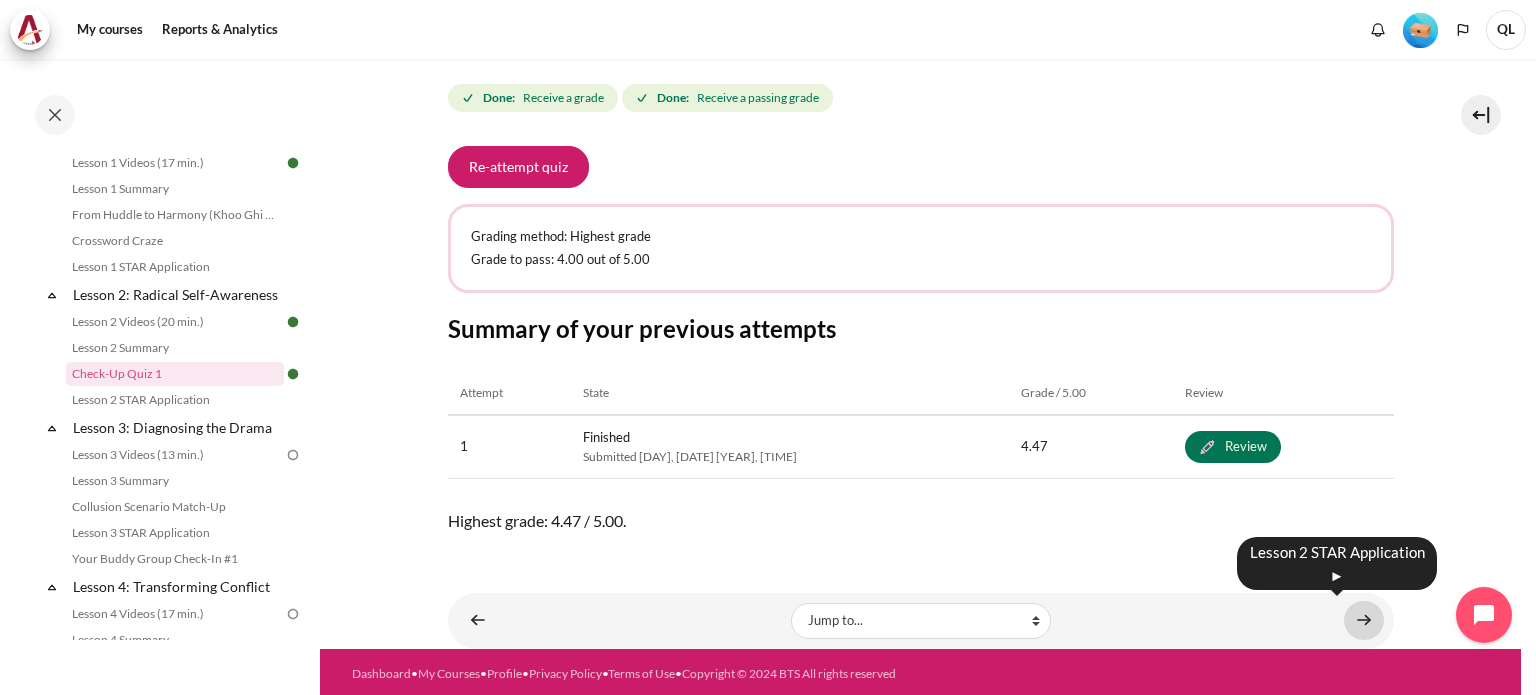 click at bounding box center (1364, 620) 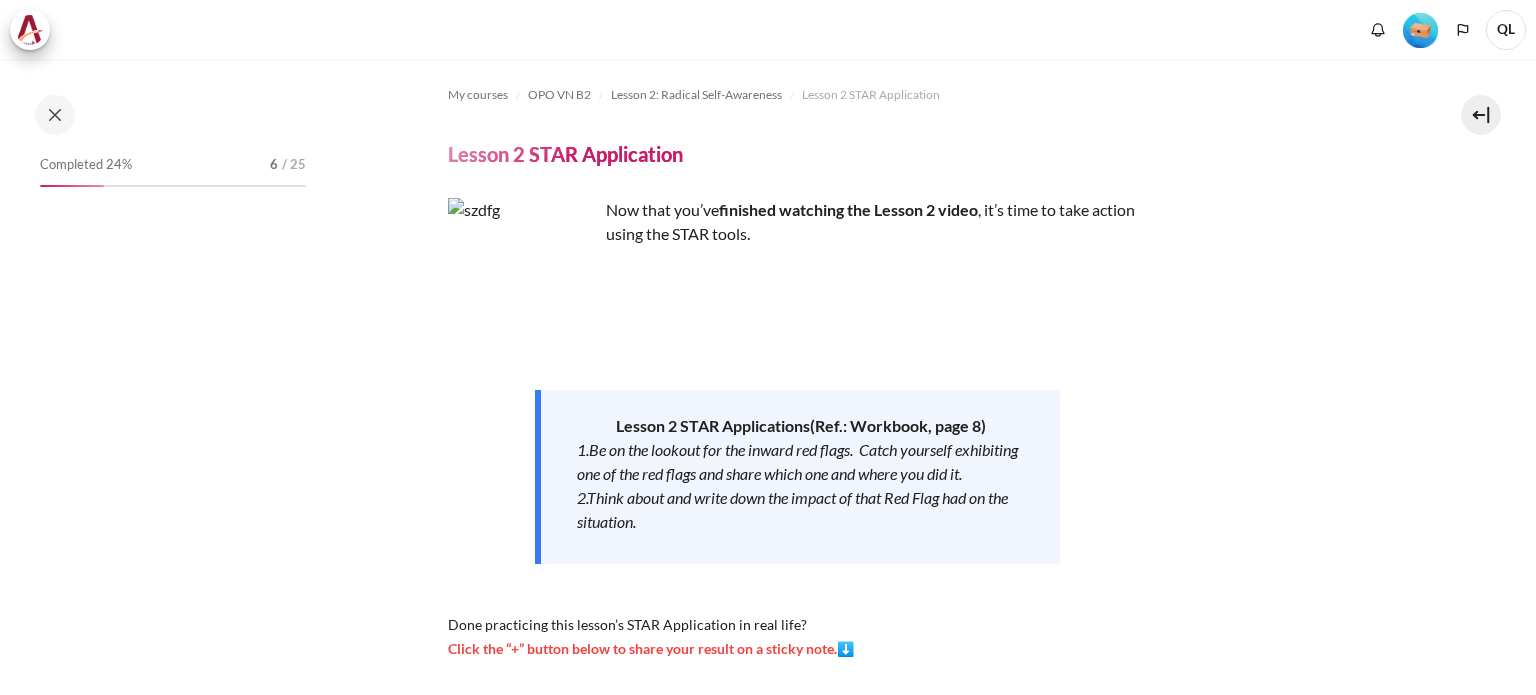 scroll, scrollTop: 0, scrollLeft: 0, axis: both 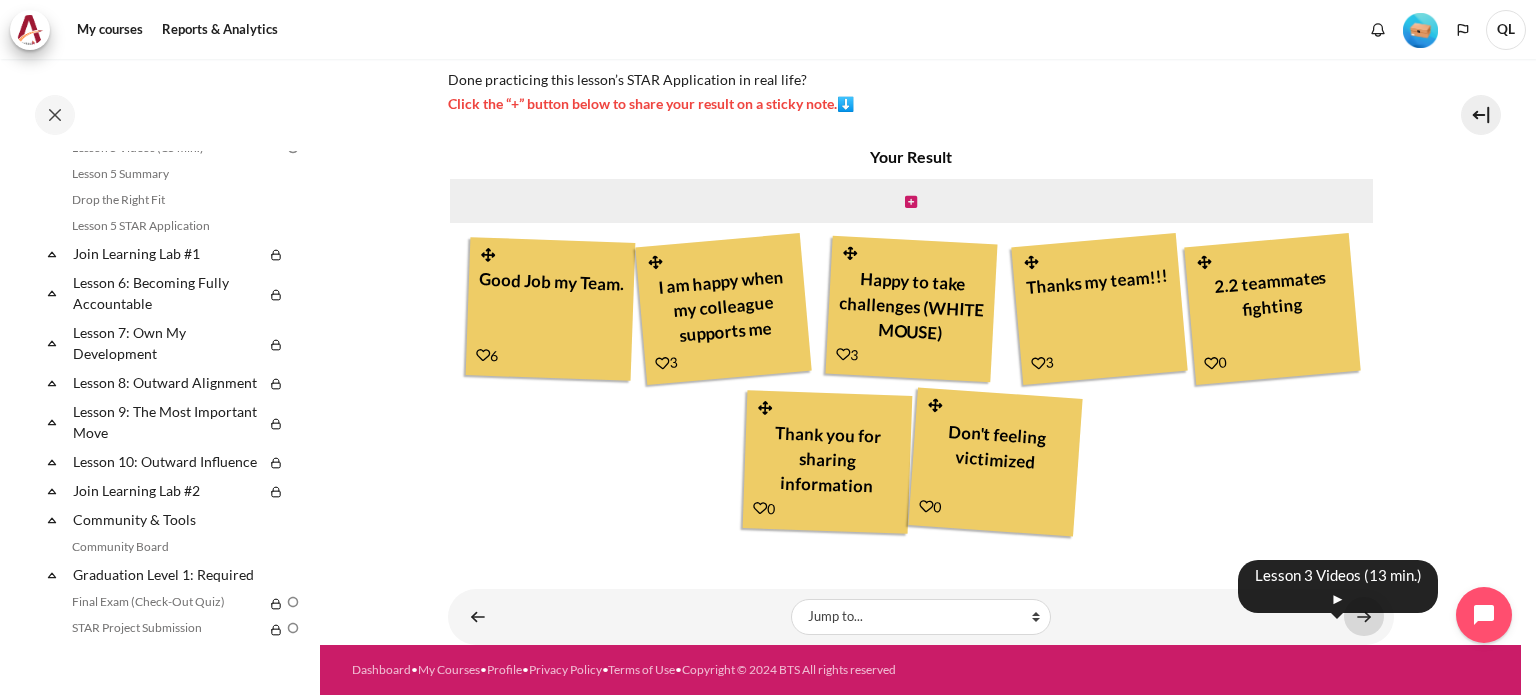 click at bounding box center [1364, 616] 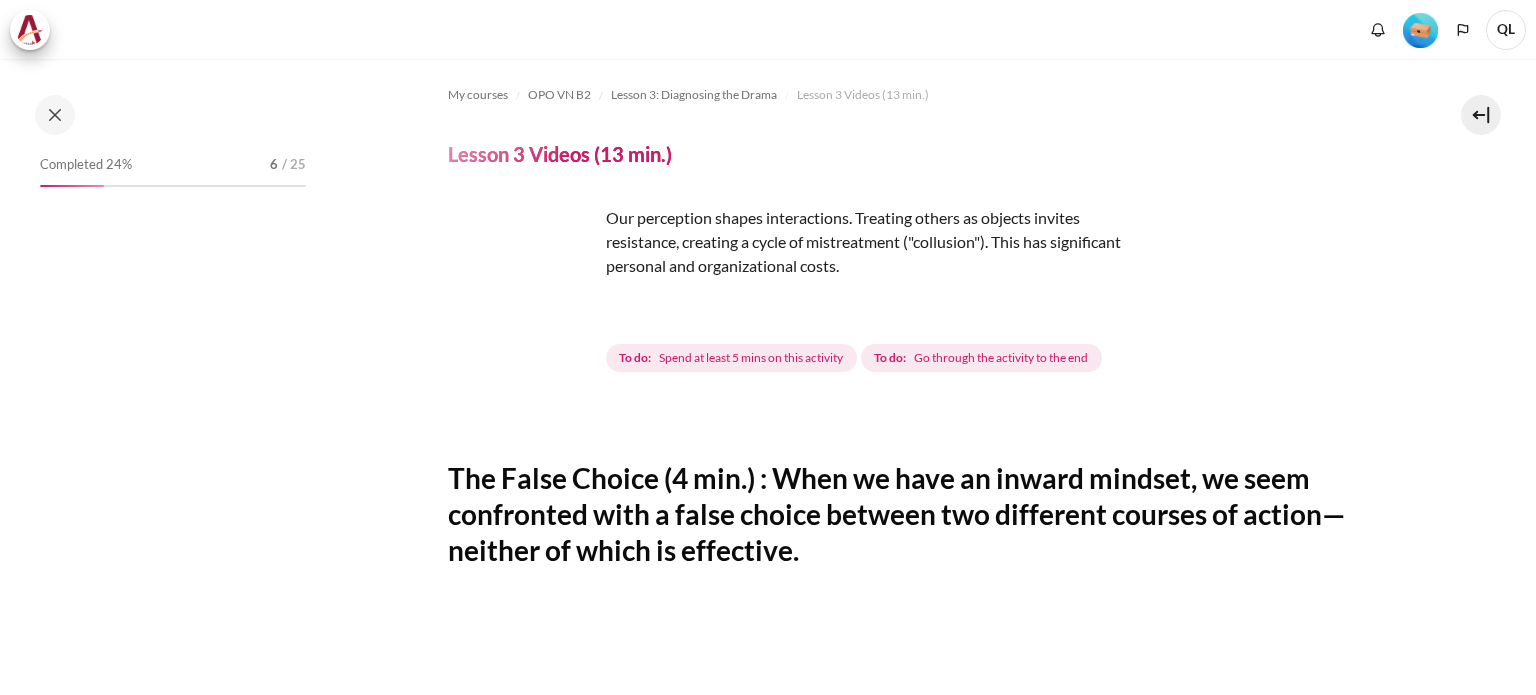 scroll, scrollTop: 0, scrollLeft: 0, axis: both 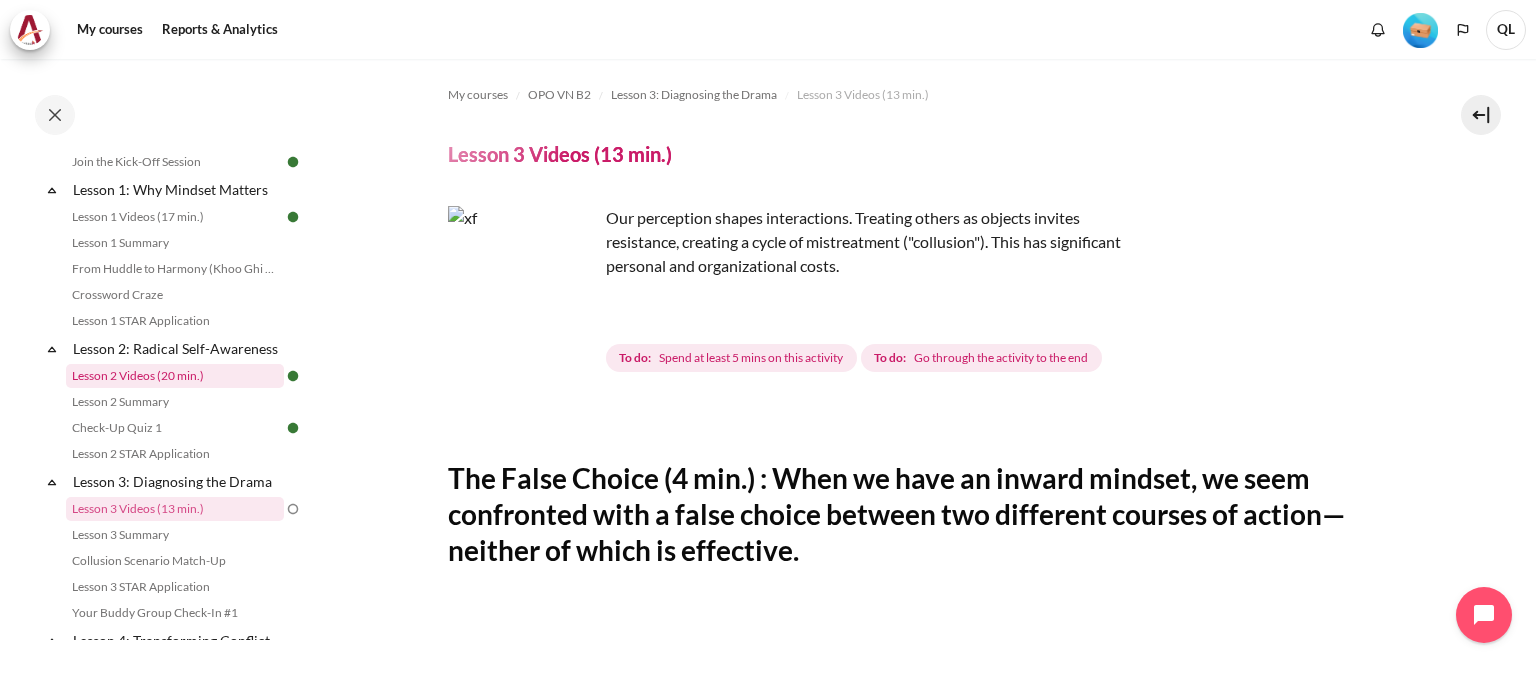 click on "Lesson 2 Videos (20 min.)" at bounding box center [175, 376] 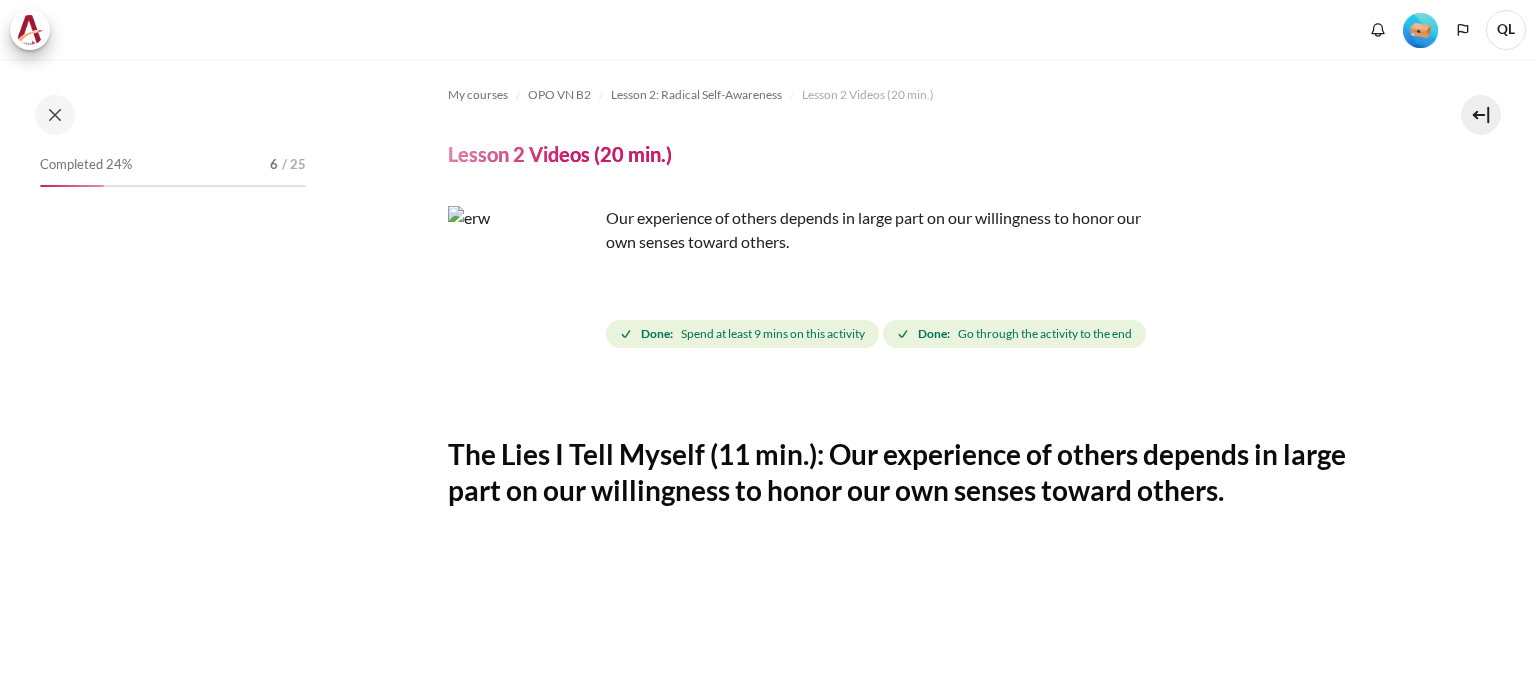 scroll, scrollTop: 0, scrollLeft: 0, axis: both 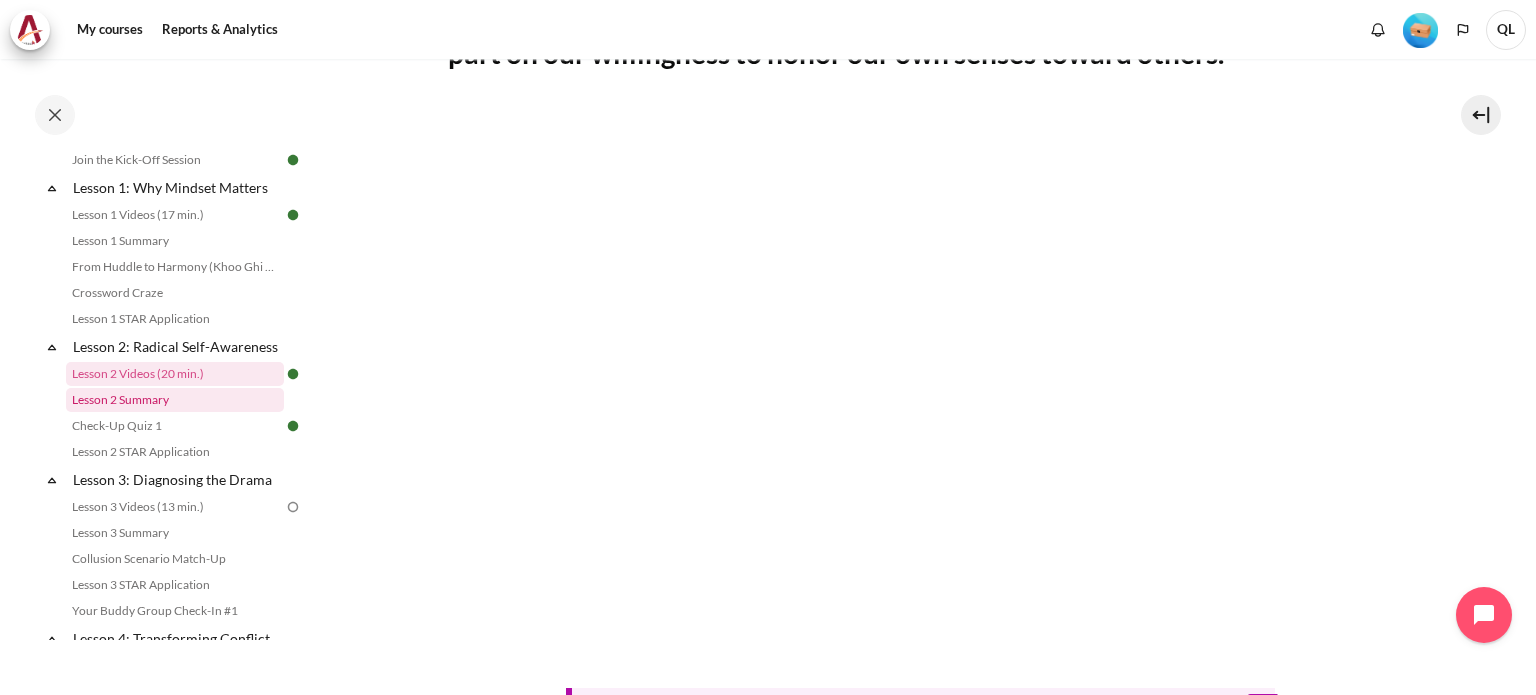click on "Lesson 2 Summary" at bounding box center [175, 400] 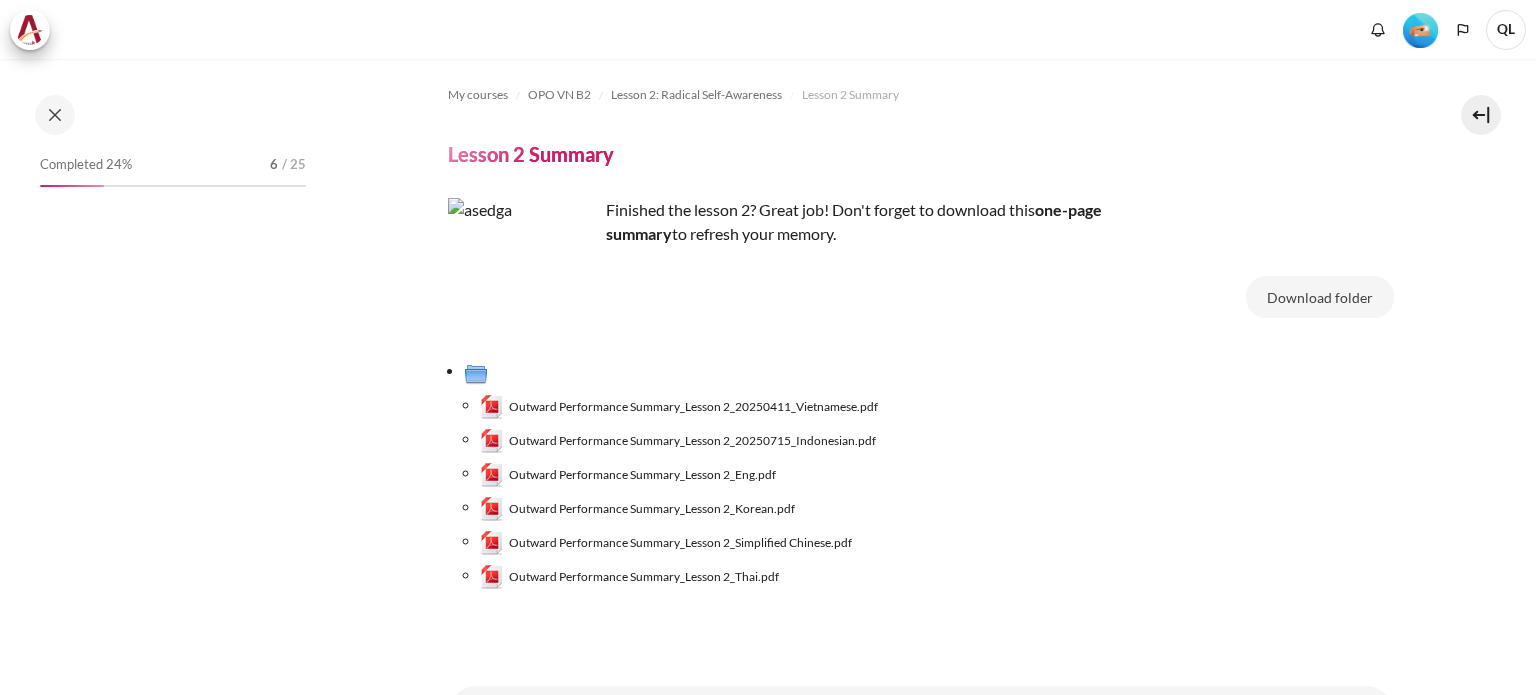 scroll, scrollTop: 0, scrollLeft: 0, axis: both 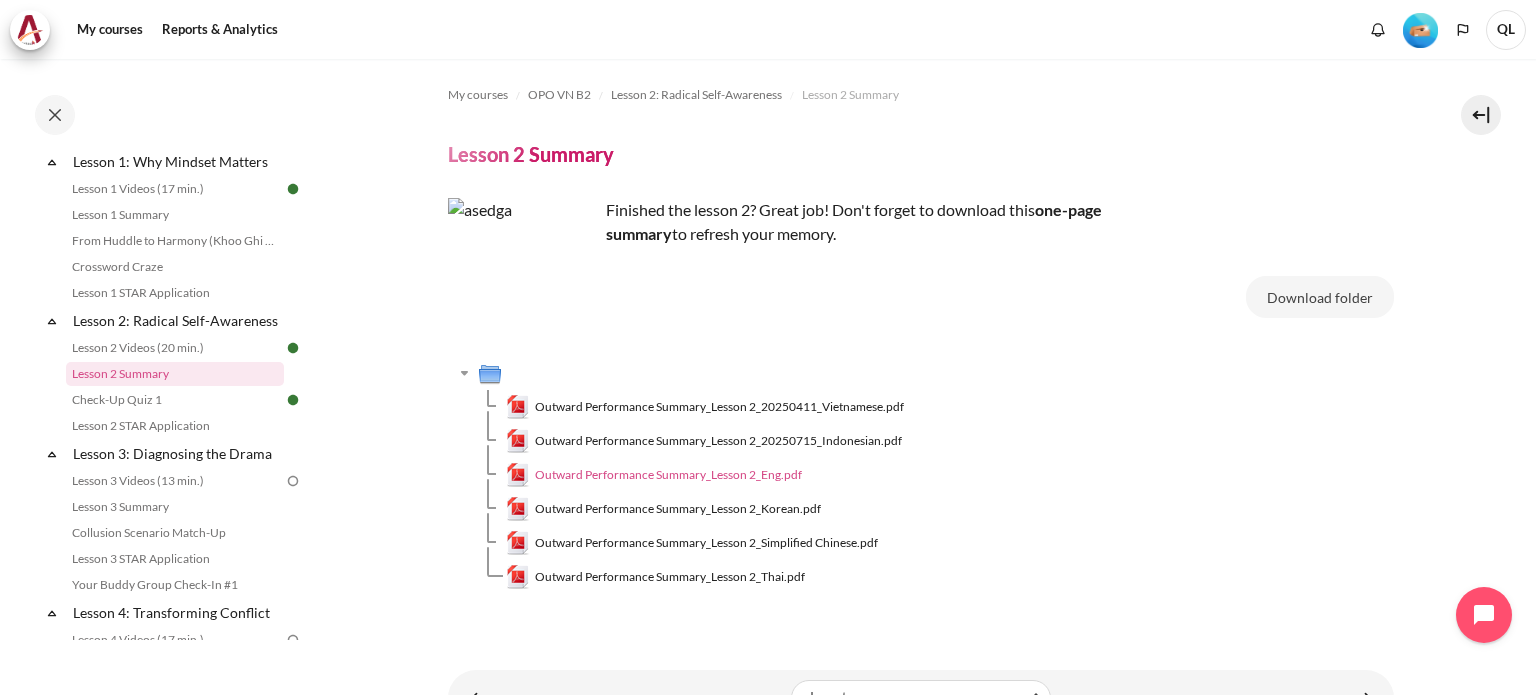 click on "Outward Performance Summary_Lesson 2_Eng.pdf" at bounding box center [668, 475] 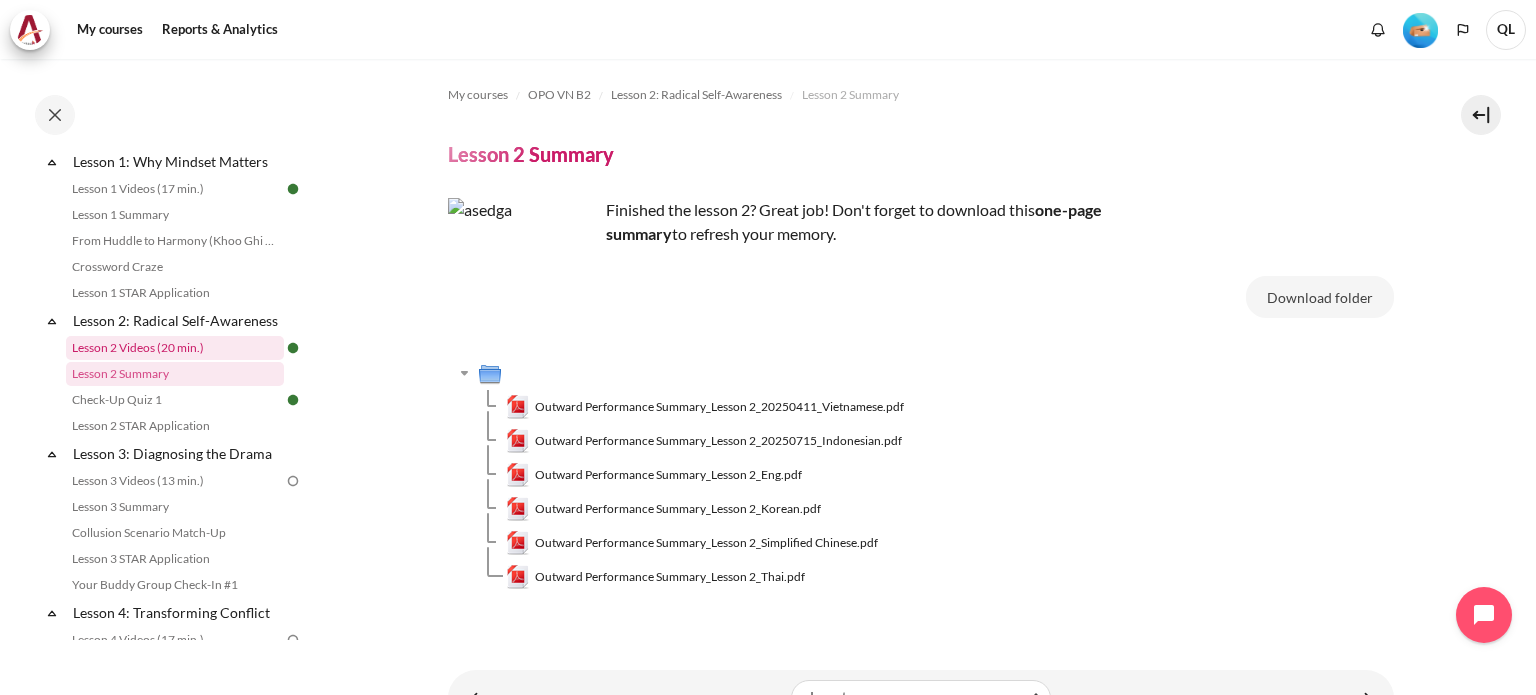 click on "Lesson 2 Videos (20 min.)" at bounding box center (175, 348) 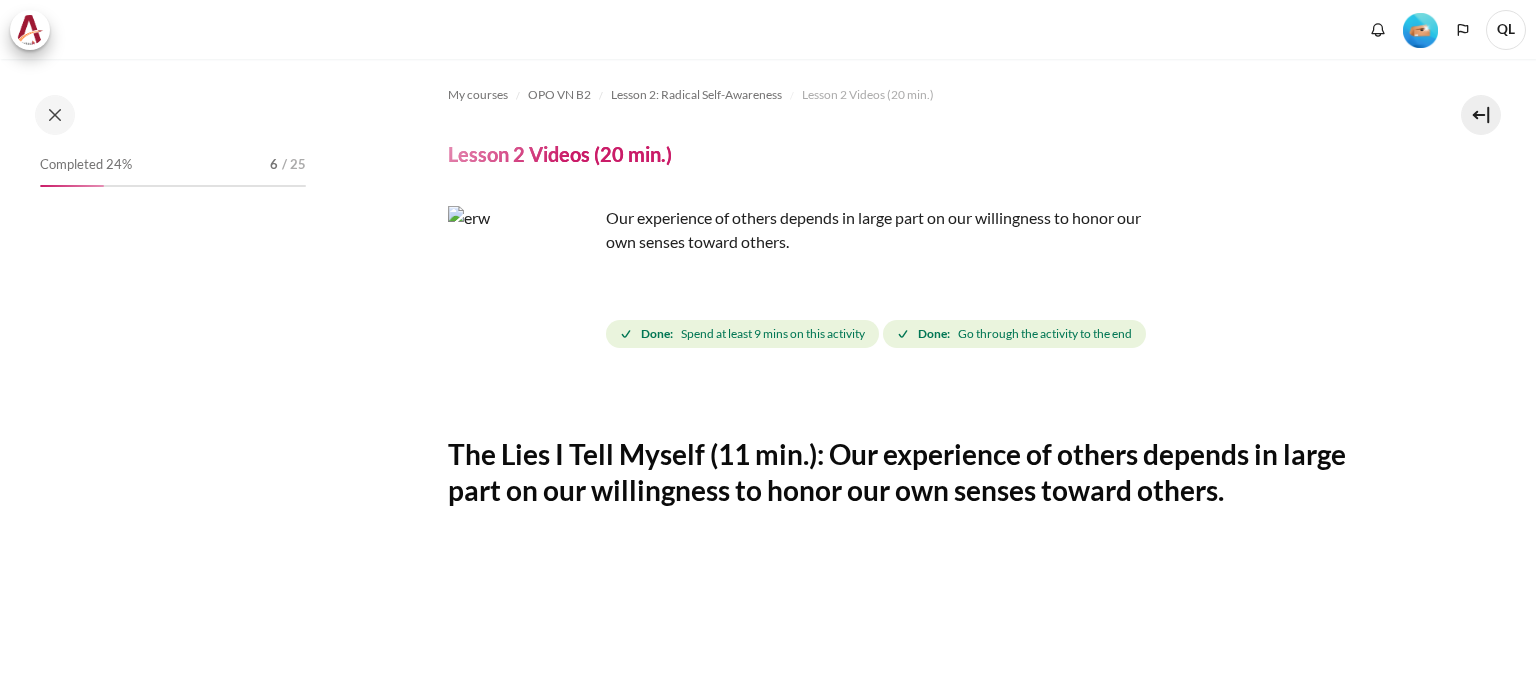 scroll, scrollTop: 0, scrollLeft: 0, axis: both 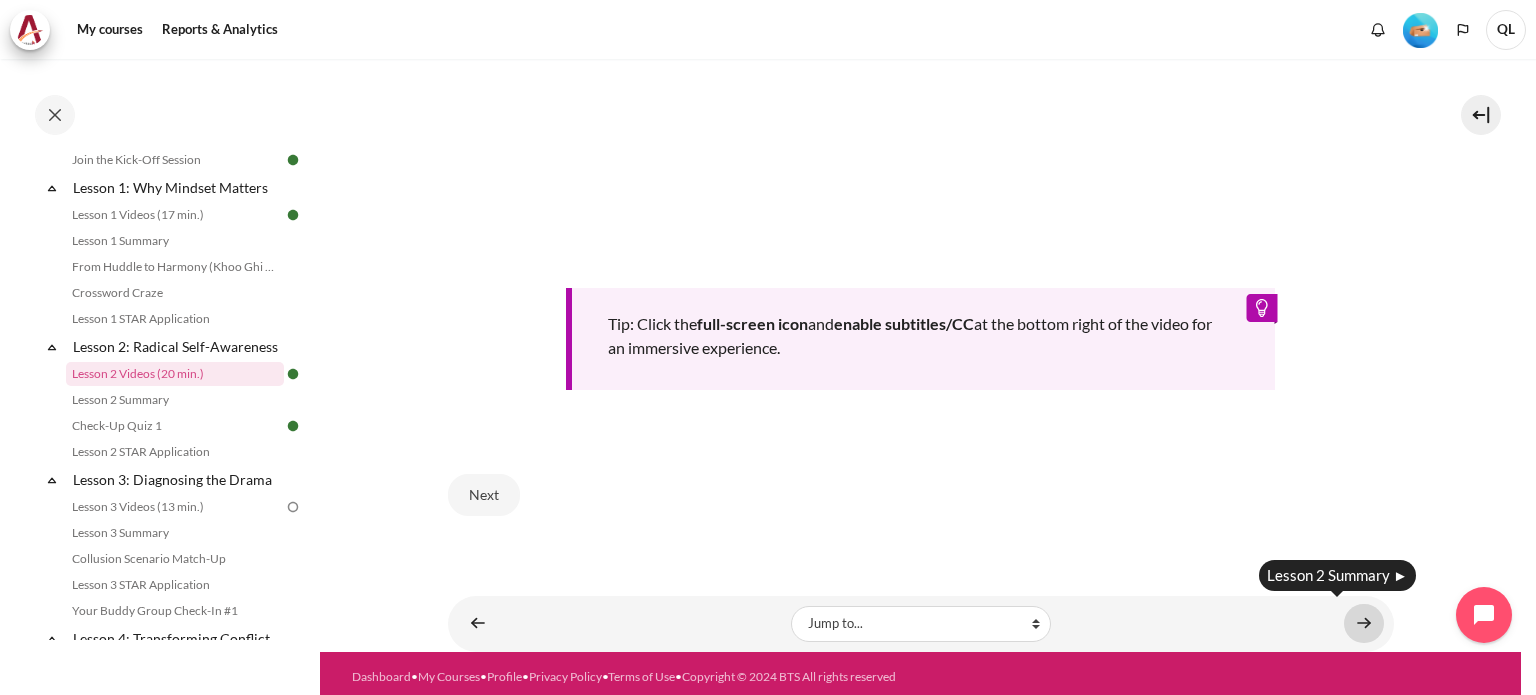 click at bounding box center [1364, 623] 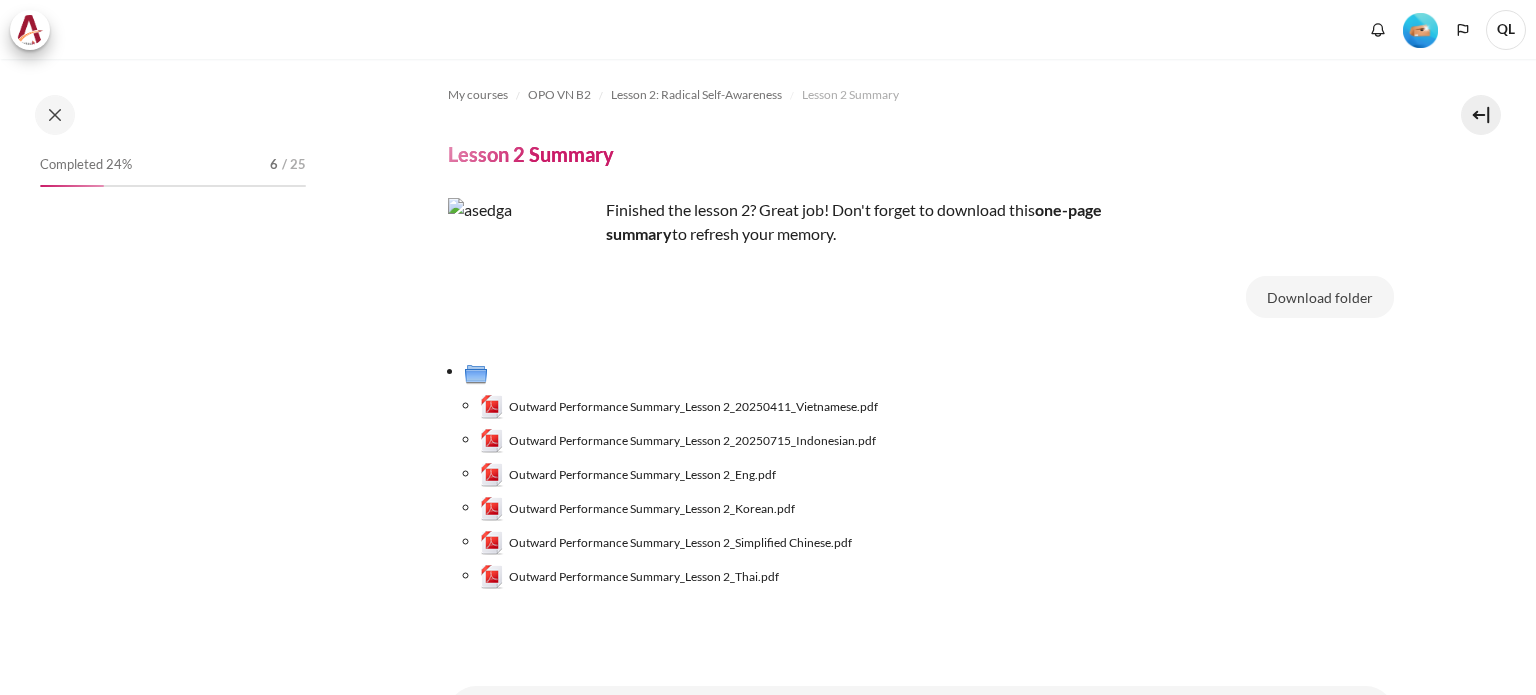 scroll, scrollTop: 0, scrollLeft: 0, axis: both 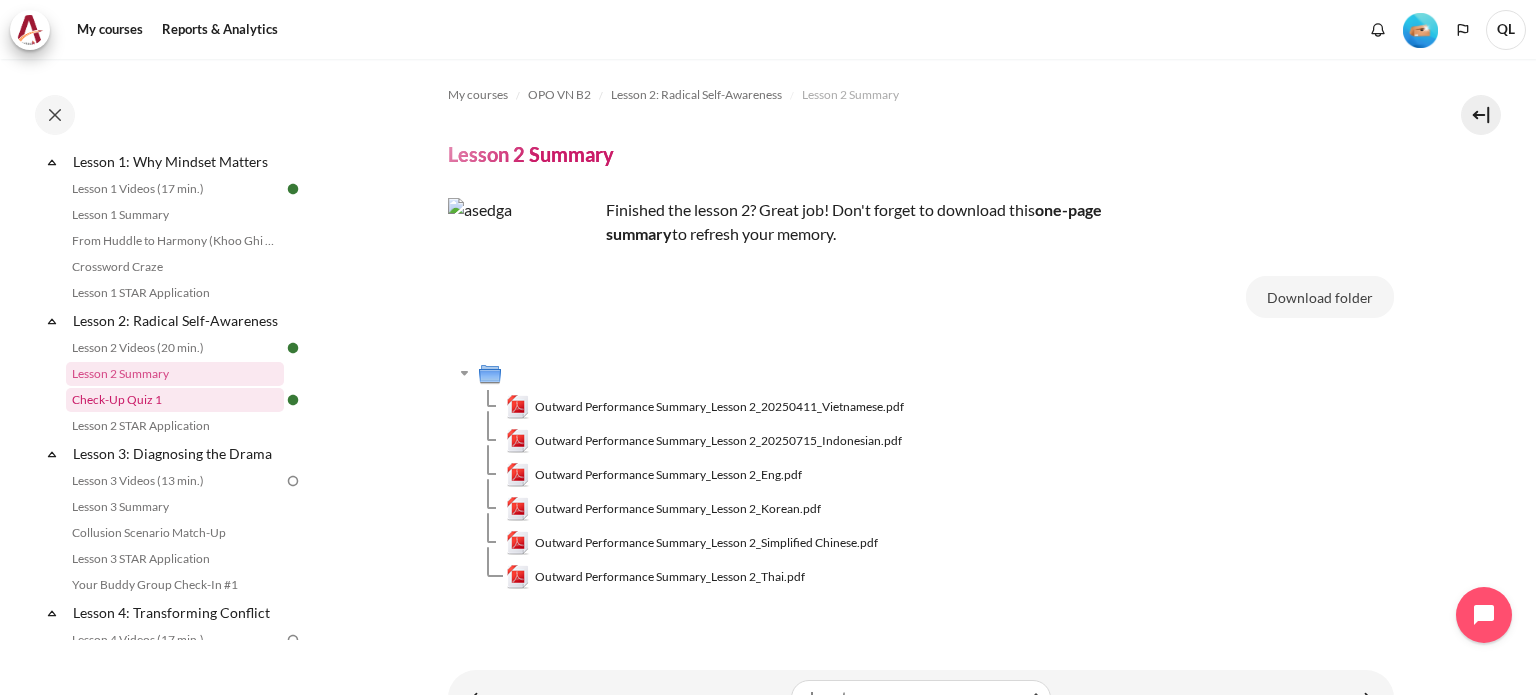 click on "Check-Up Quiz 1" at bounding box center [175, 400] 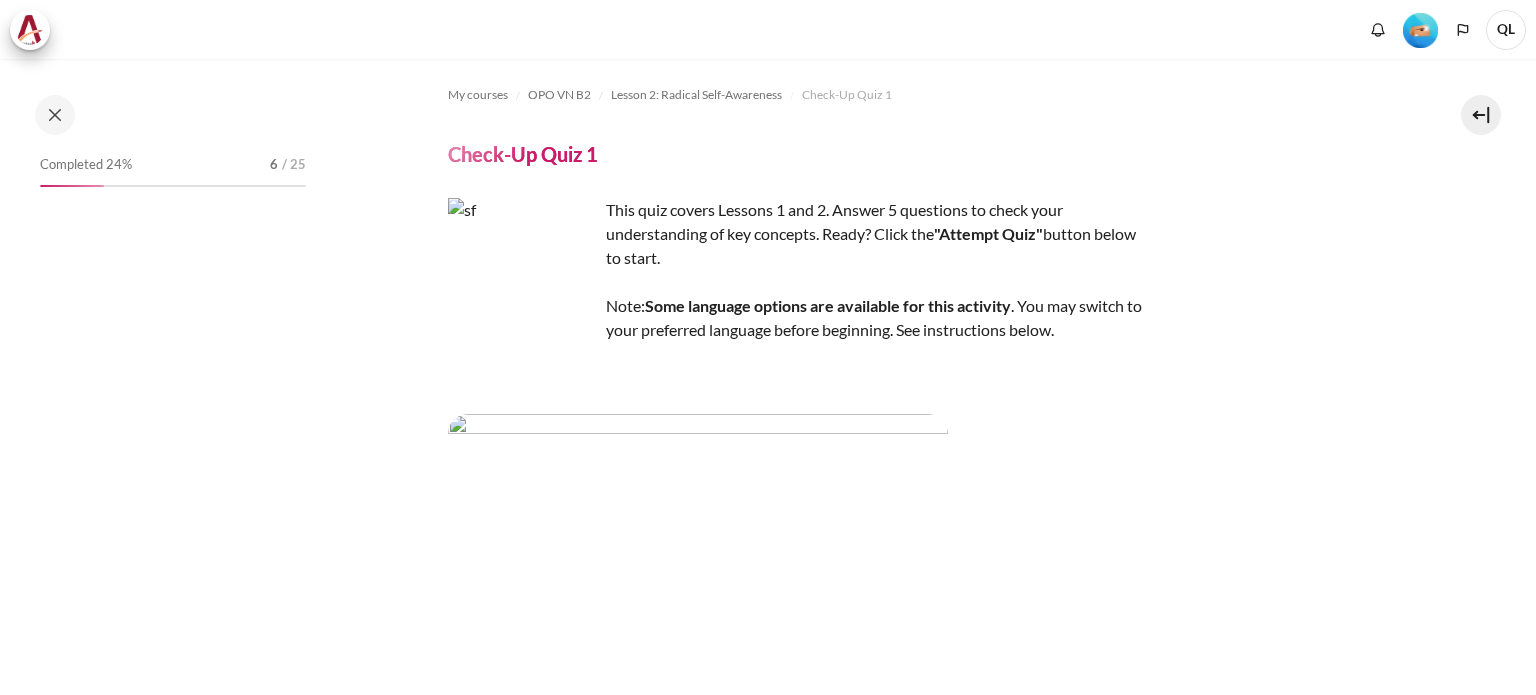 scroll, scrollTop: 0, scrollLeft: 0, axis: both 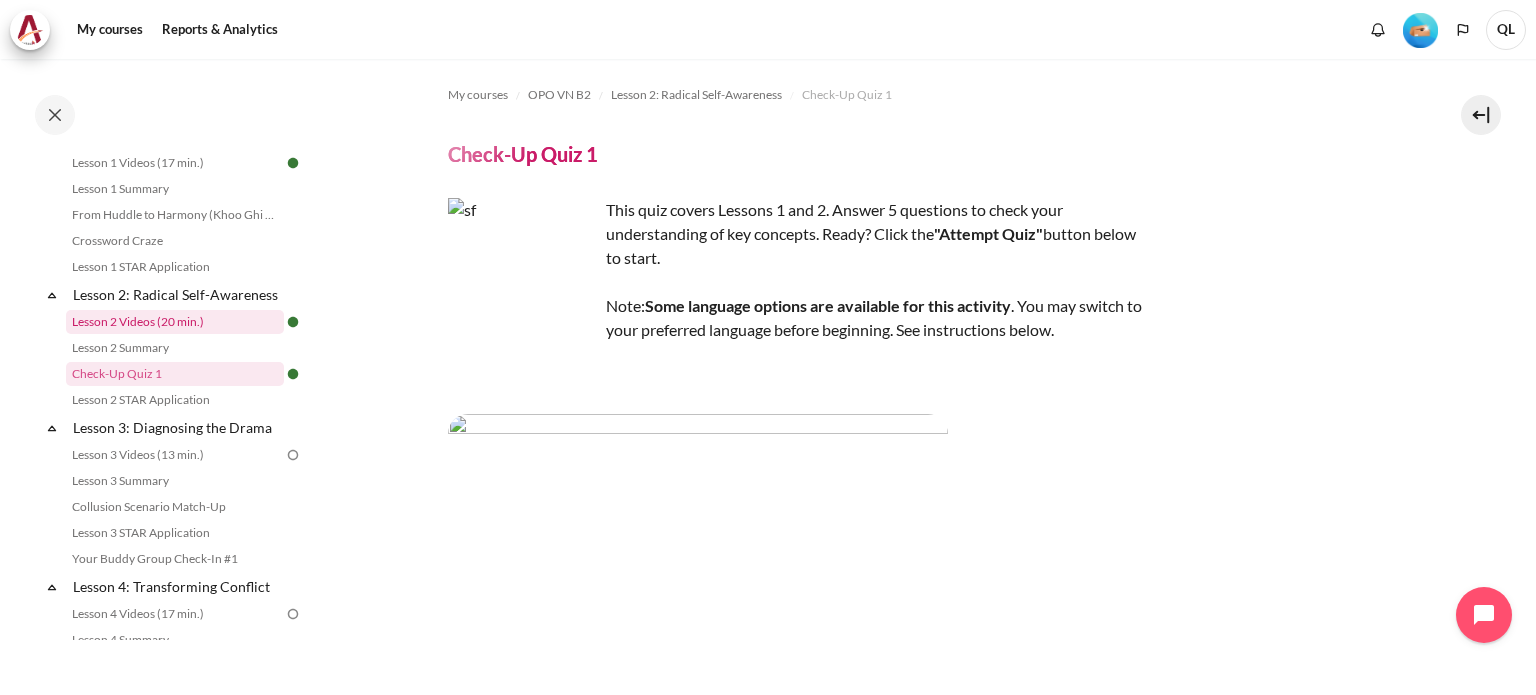 click on "Lesson 2 Videos (20 min.)" at bounding box center [175, 322] 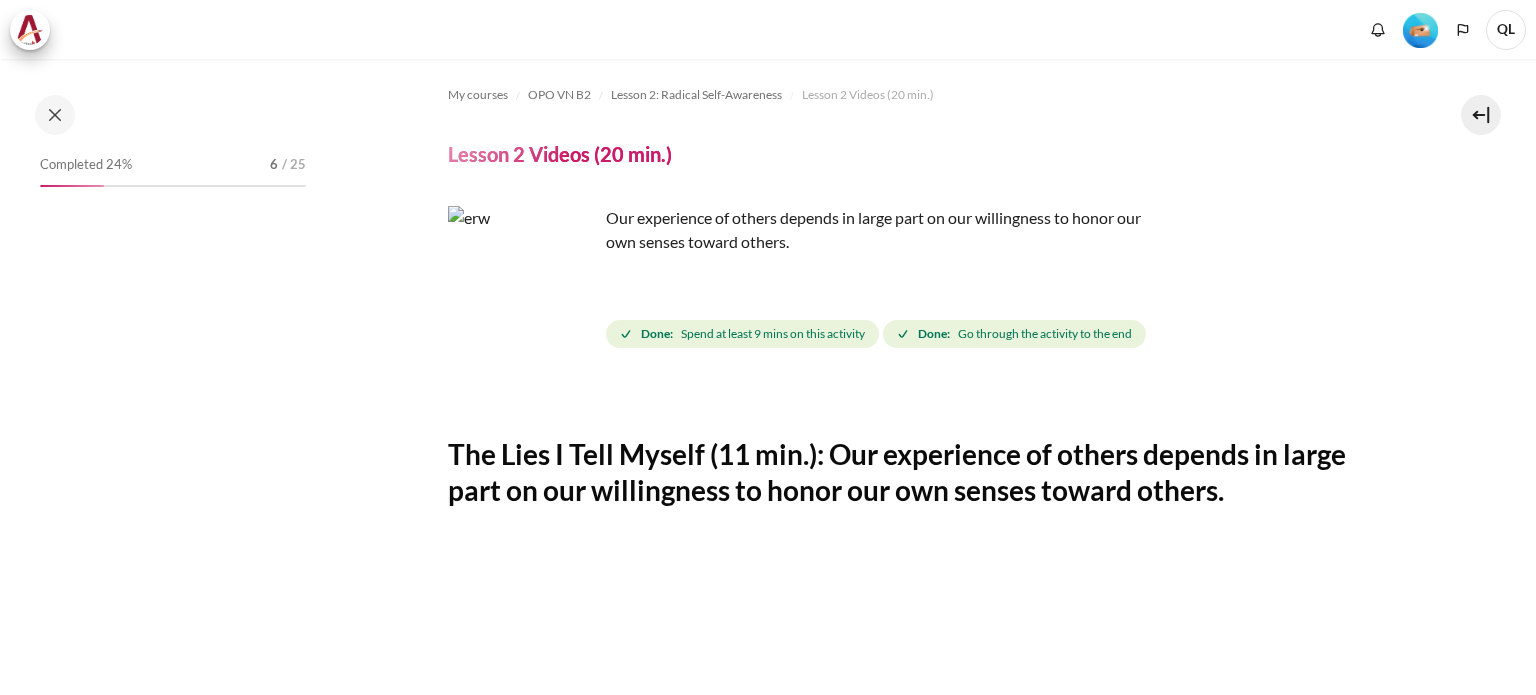 scroll, scrollTop: 0, scrollLeft: 0, axis: both 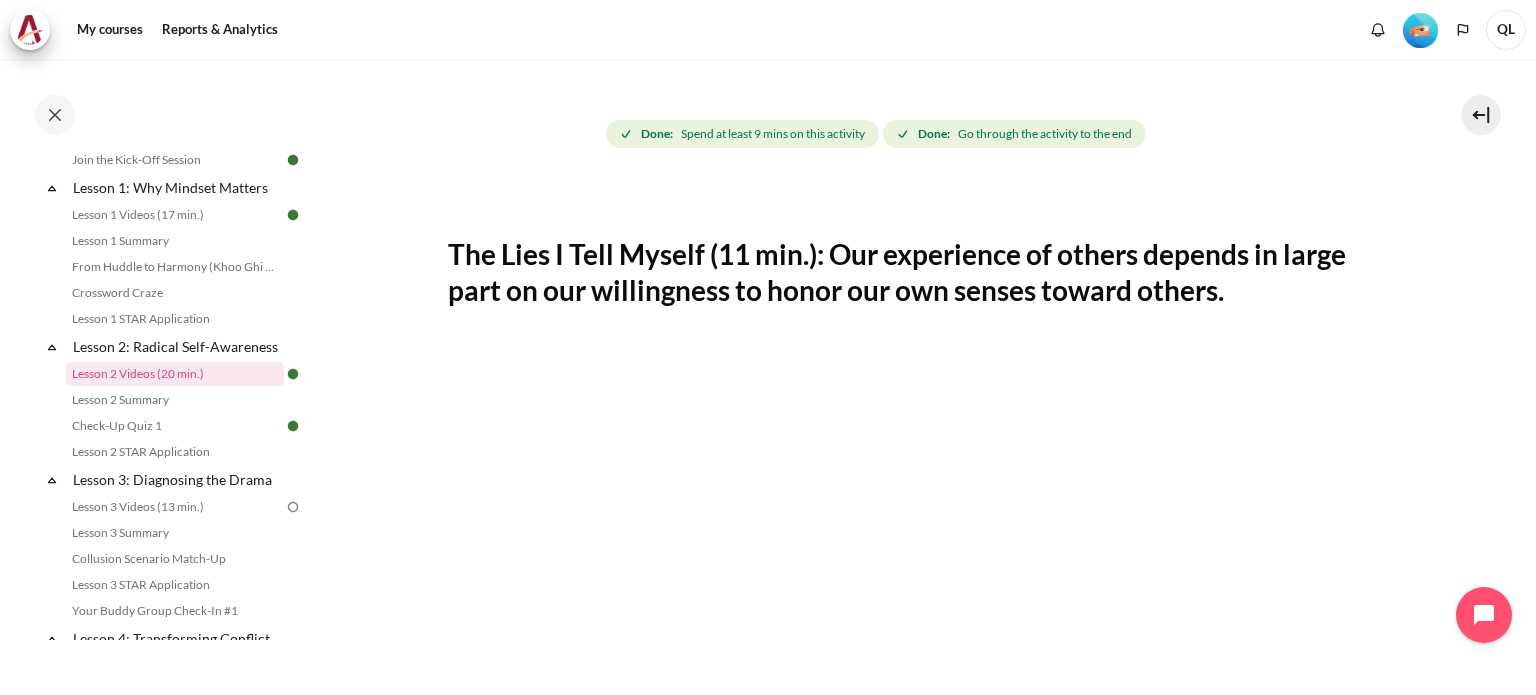 click on "Go through the activity to the end" at bounding box center (1045, 134) 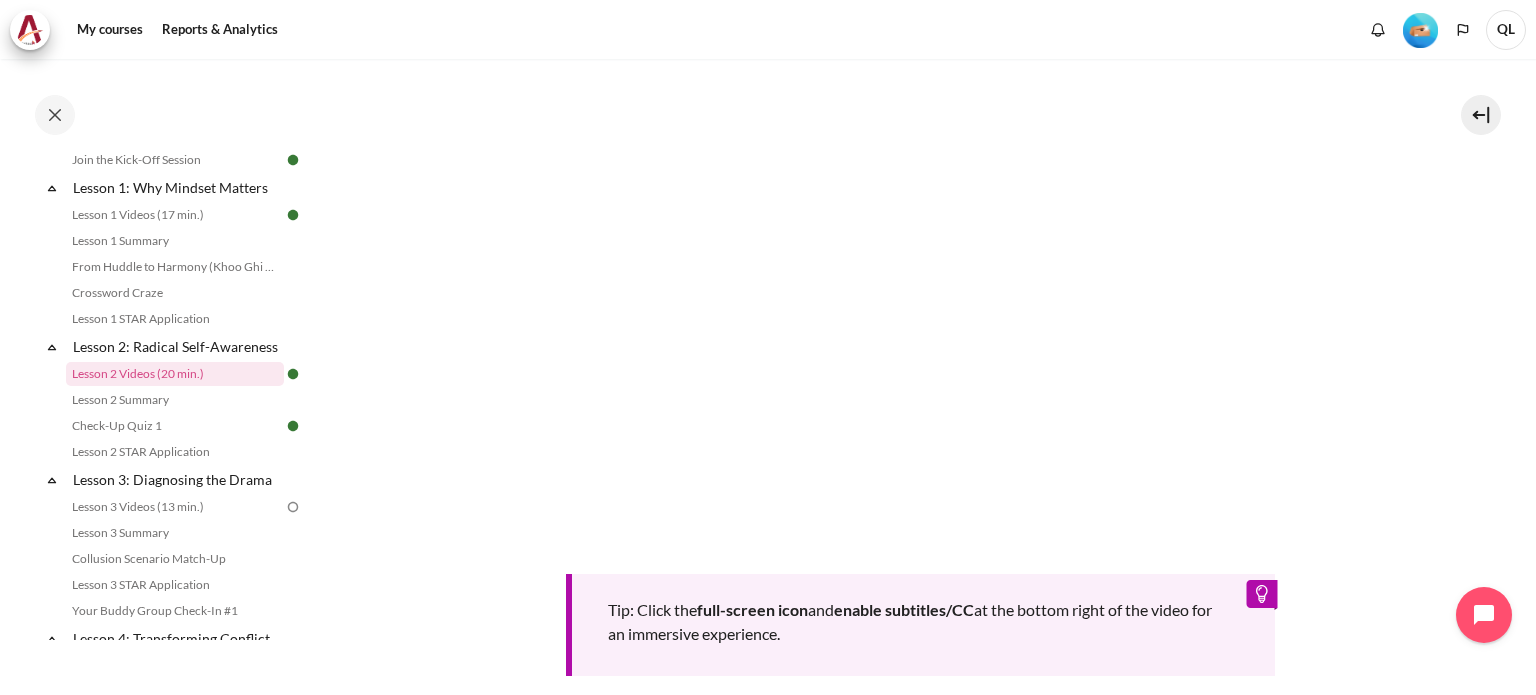 scroll, scrollTop: 537, scrollLeft: 0, axis: vertical 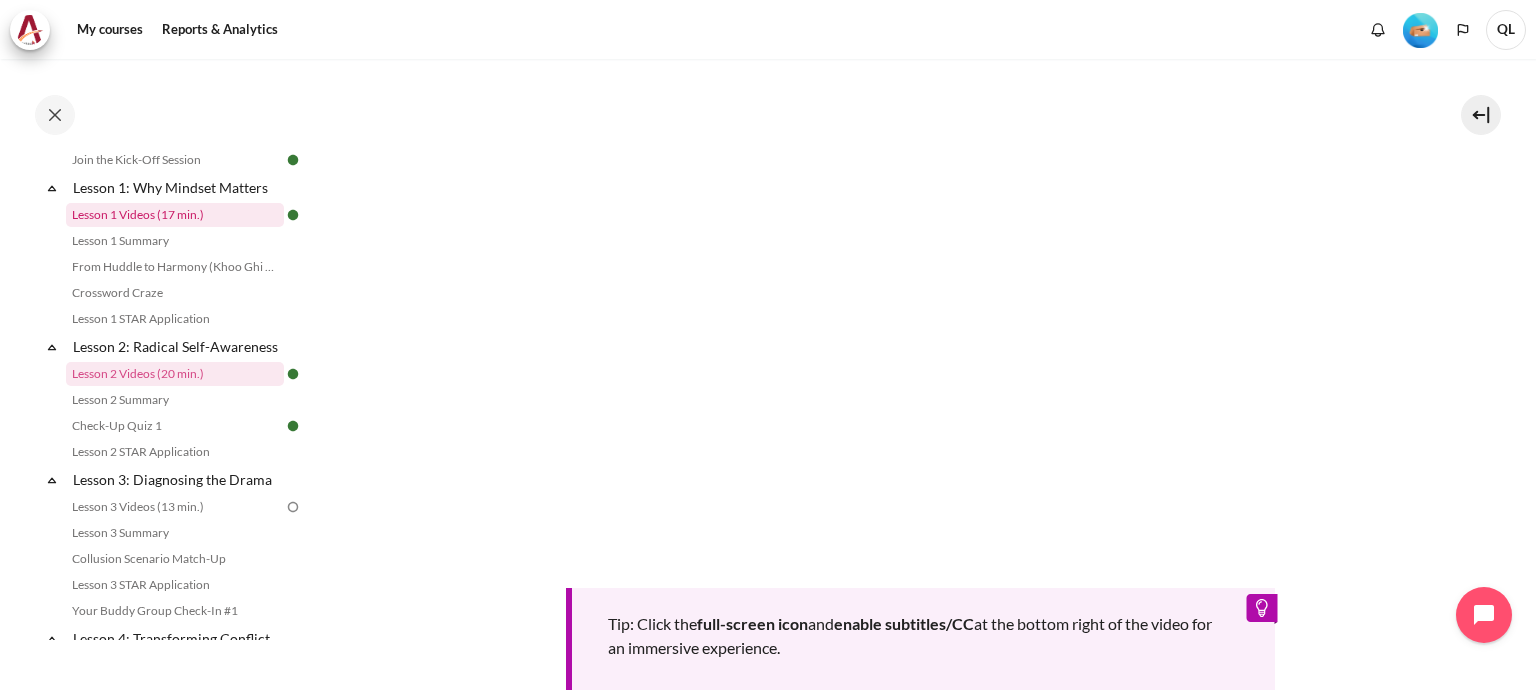 click on "Lesson 1 Videos (17 min.)" at bounding box center (175, 215) 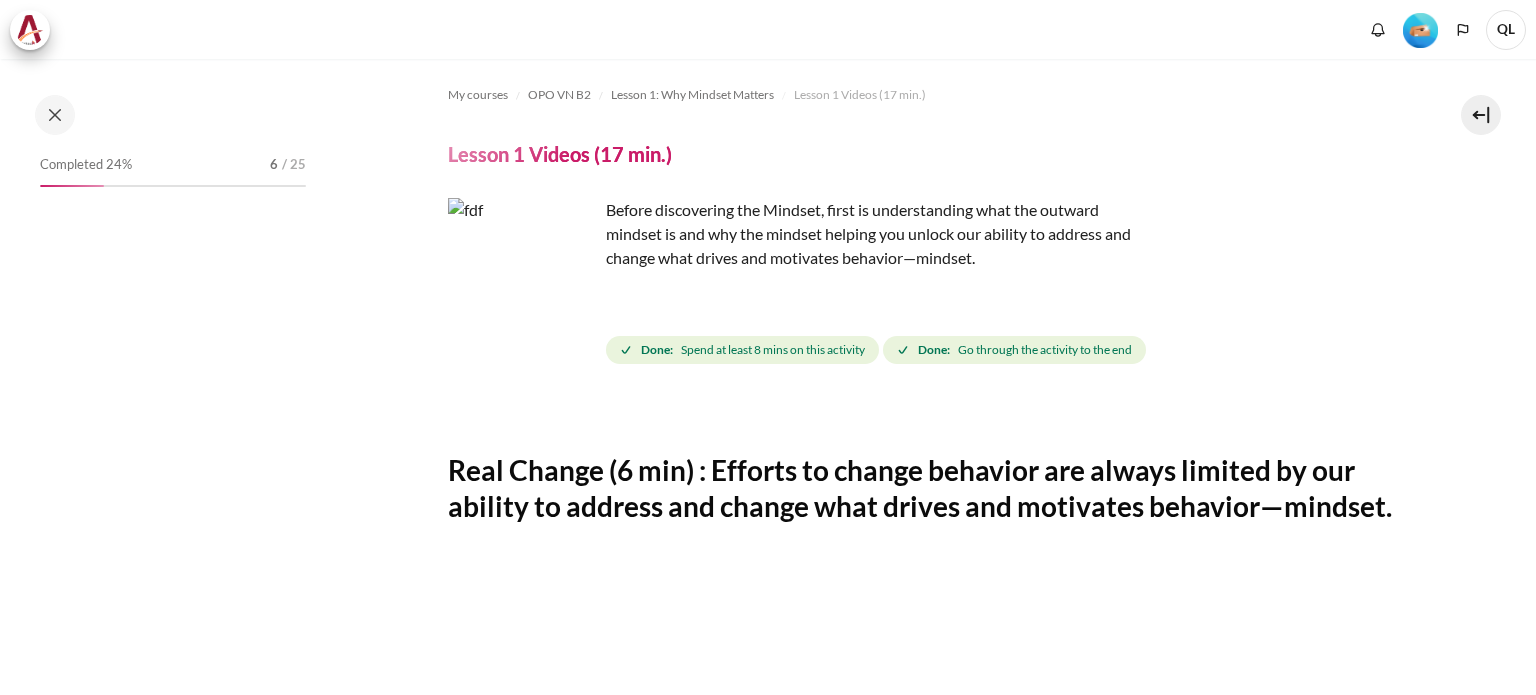 scroll, scrollTop: 0, scrollLeft: 0, axis: both 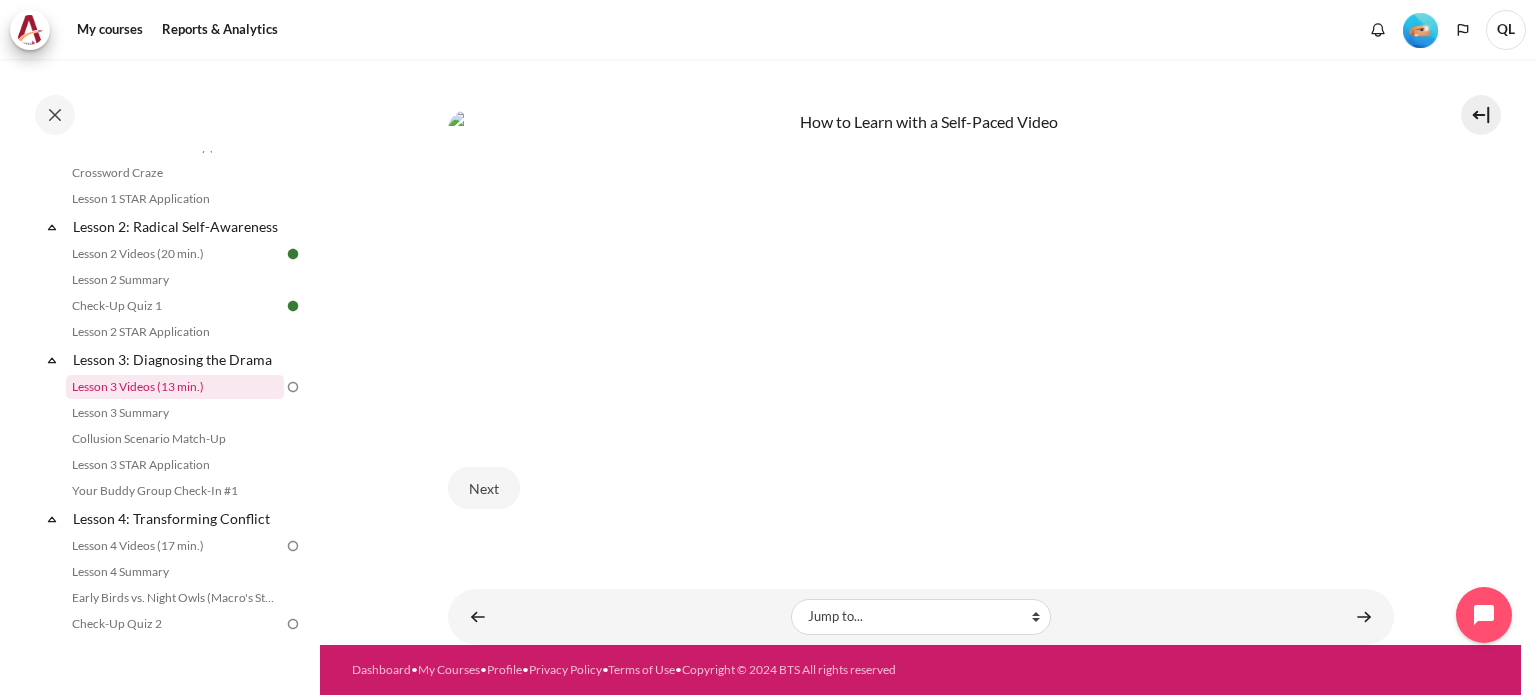 click on "Lesson 3 Videos (13 min.)" at bounding box center (175, 387) 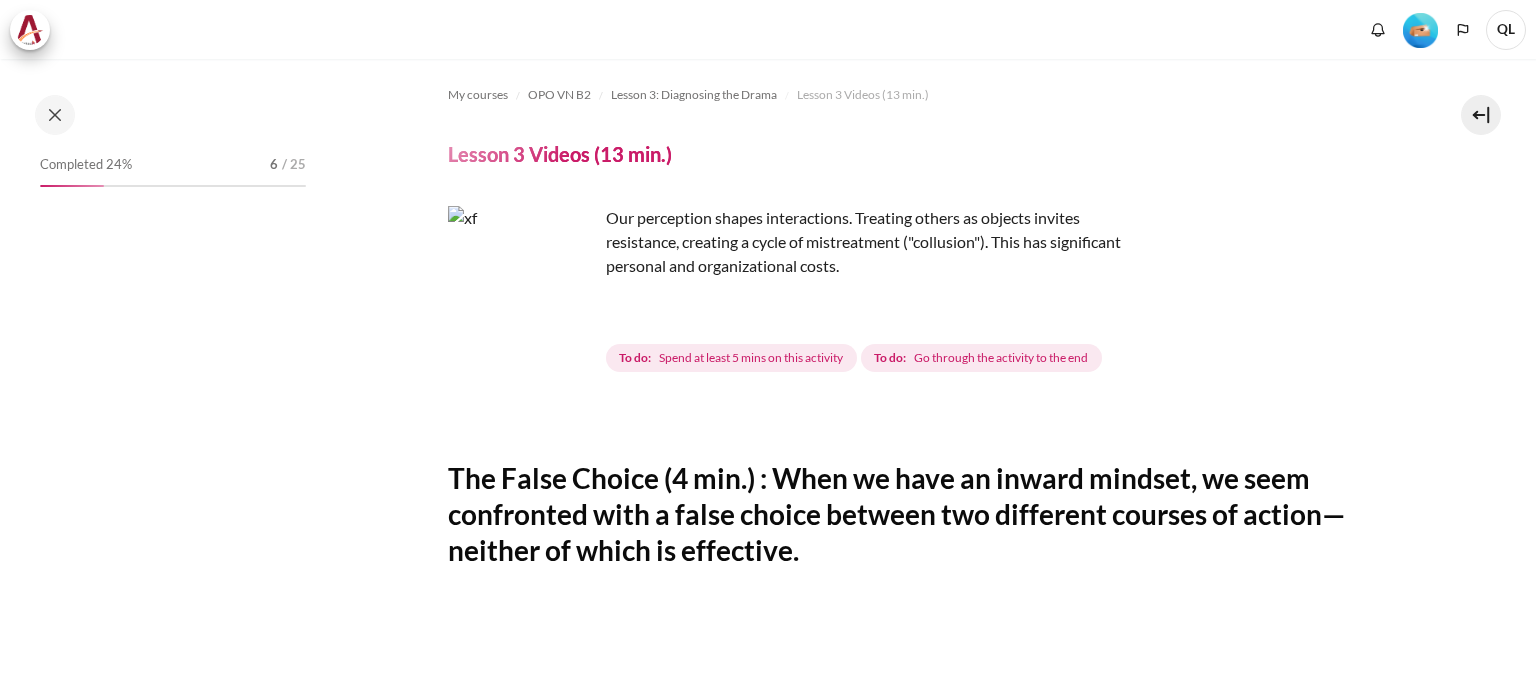 scroll, scrollTop: 0, scrollLeft: 0, axis: both 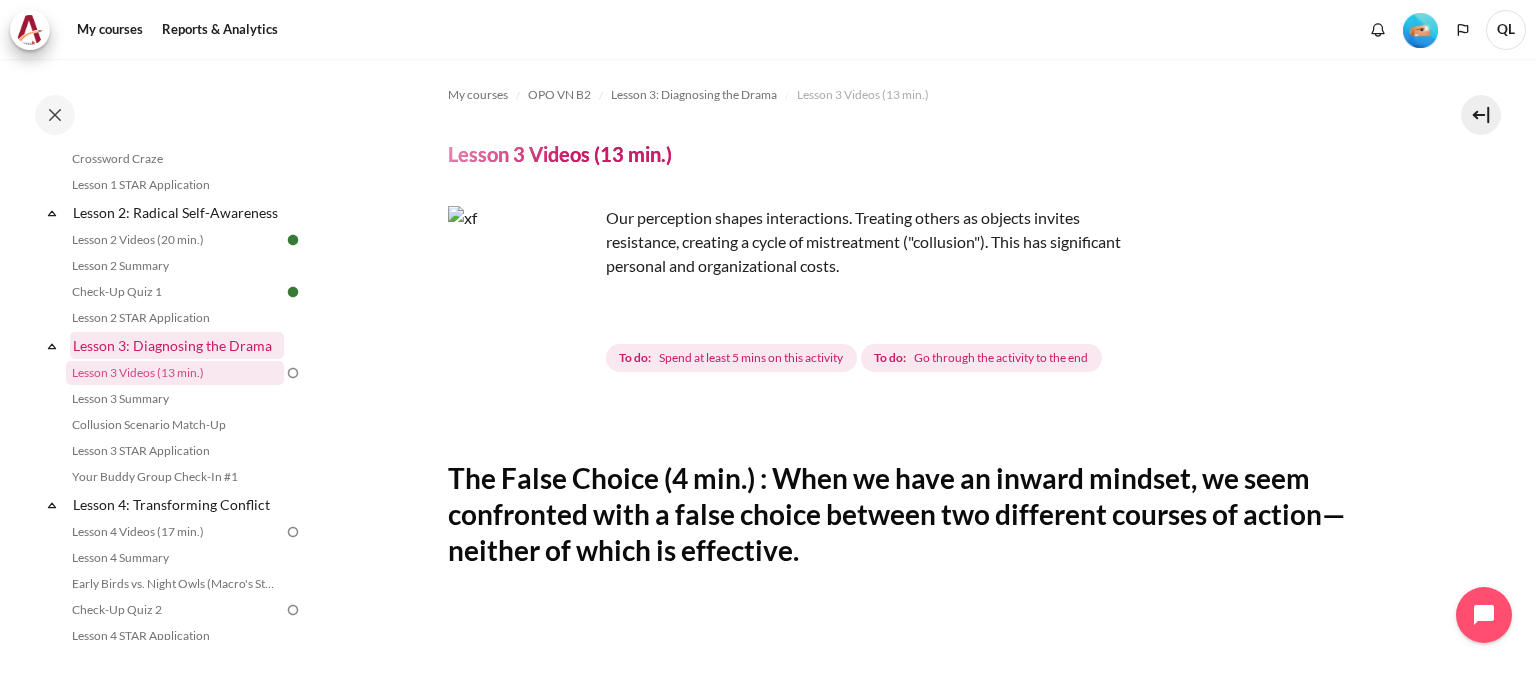 click on "Lesson 3: Diagnosing the Drama" at bounding box center [177, 345] 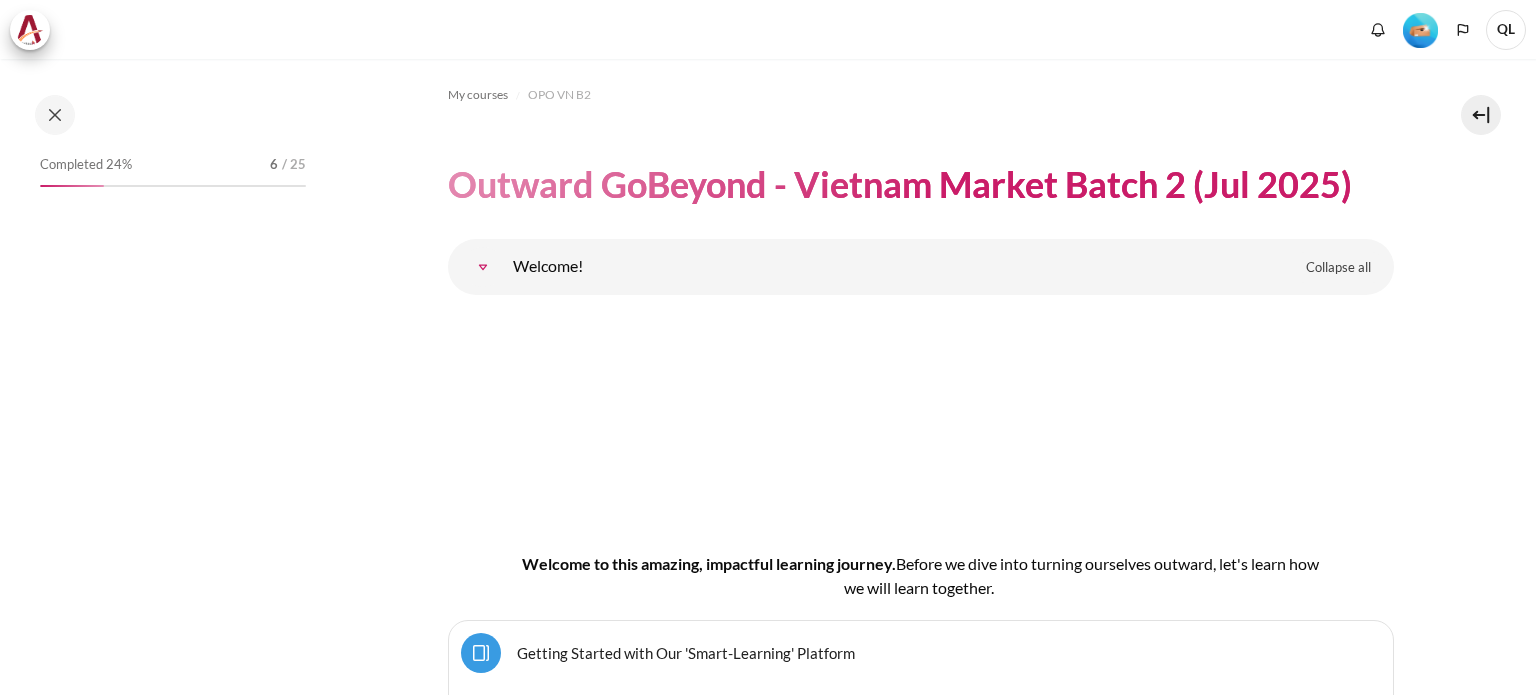 scroll, scrollTop: 0, scrollLeft: 0, axis: both 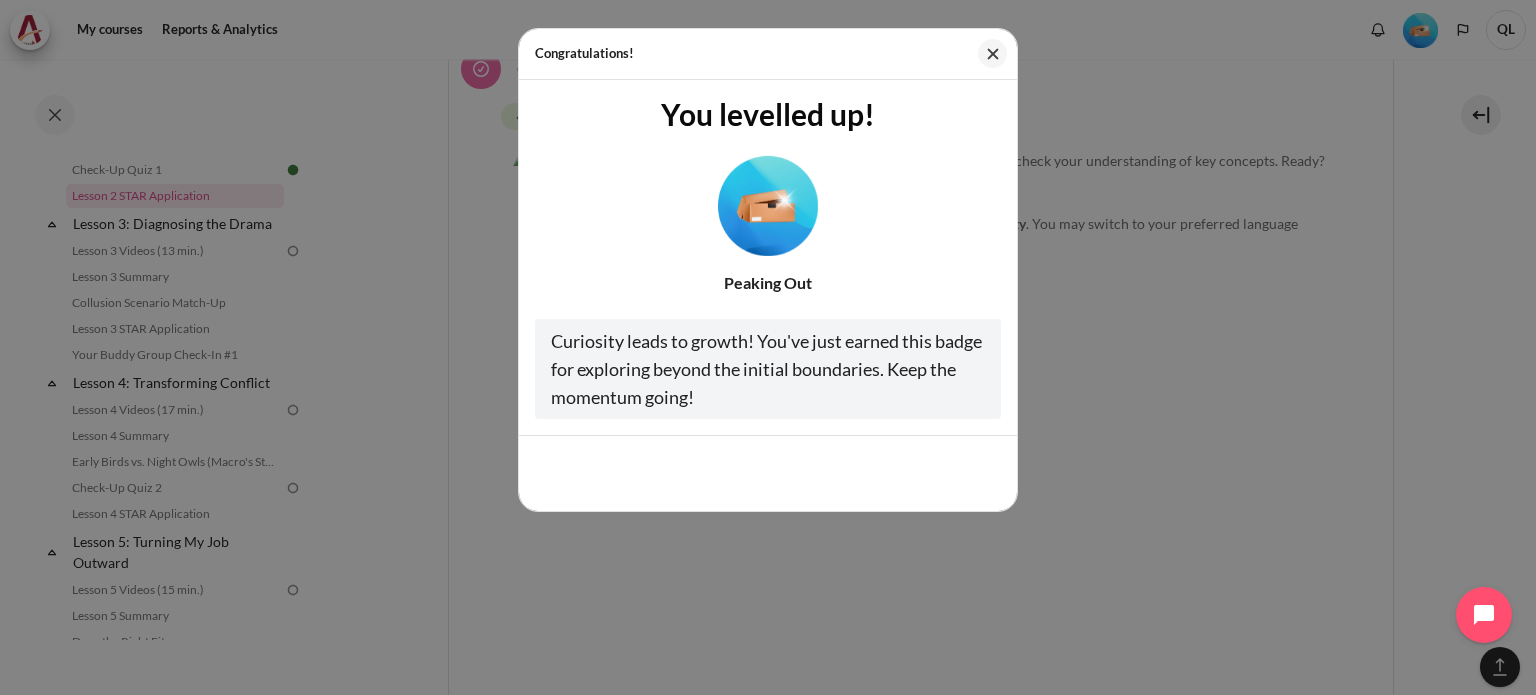 click at bounding box center (768, 205) 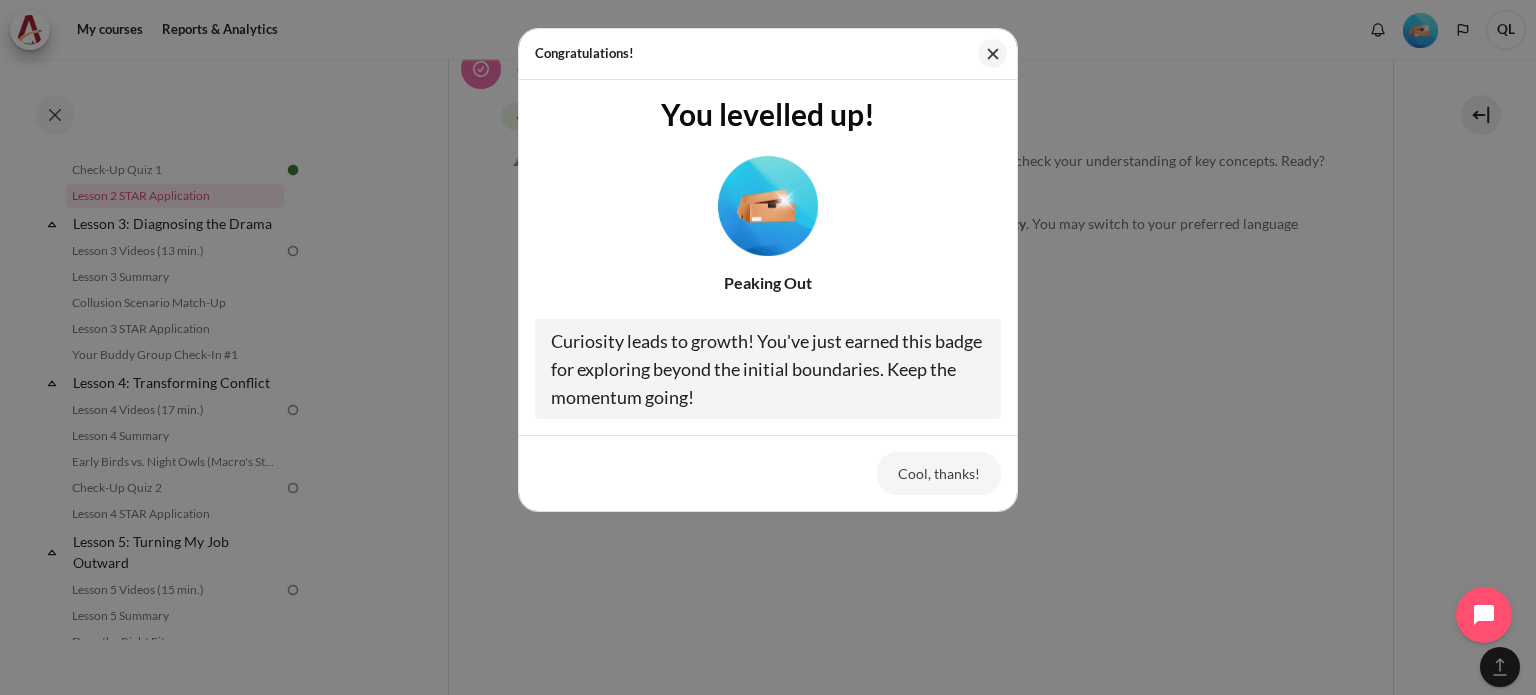 click on "Cool, thanks!" at bounding box center [939, 473] 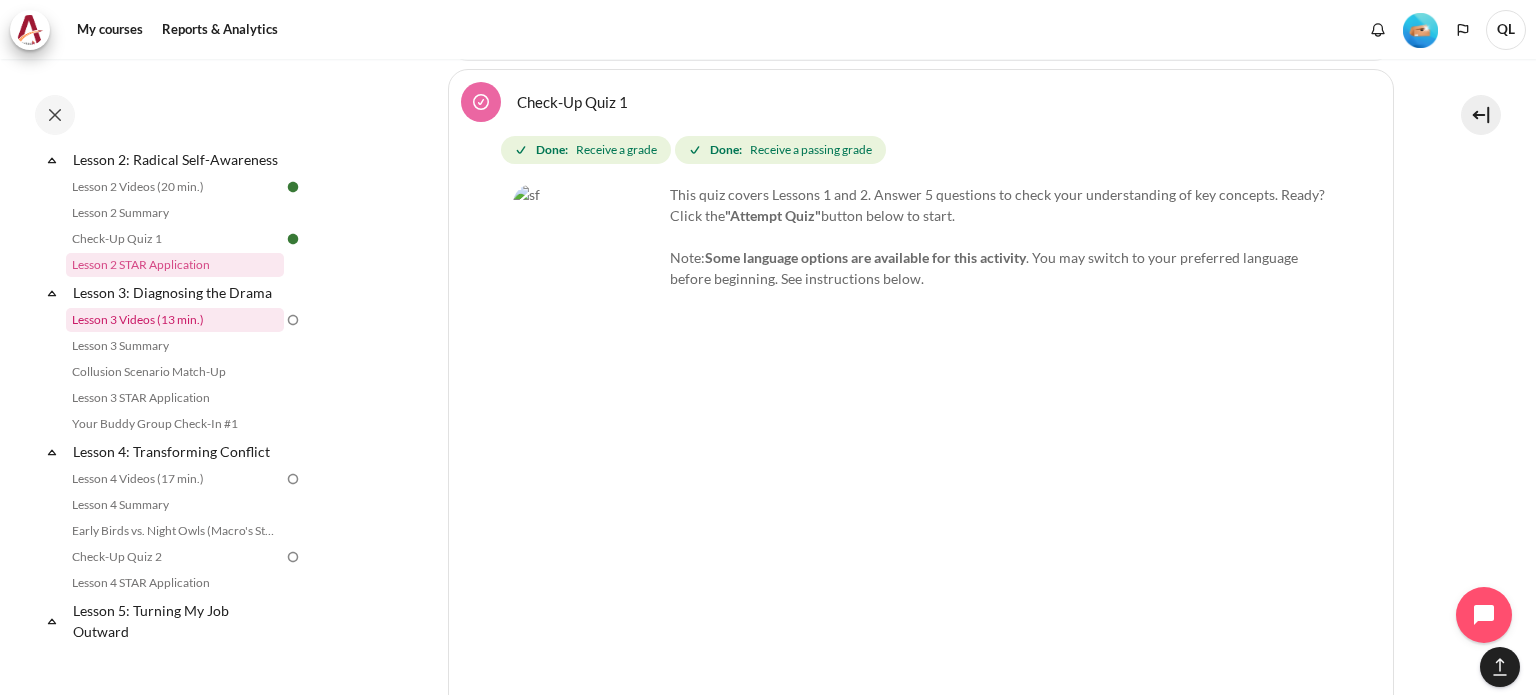 scroll, scrollTop: 458, scrollLeft: 0, axis: vertical 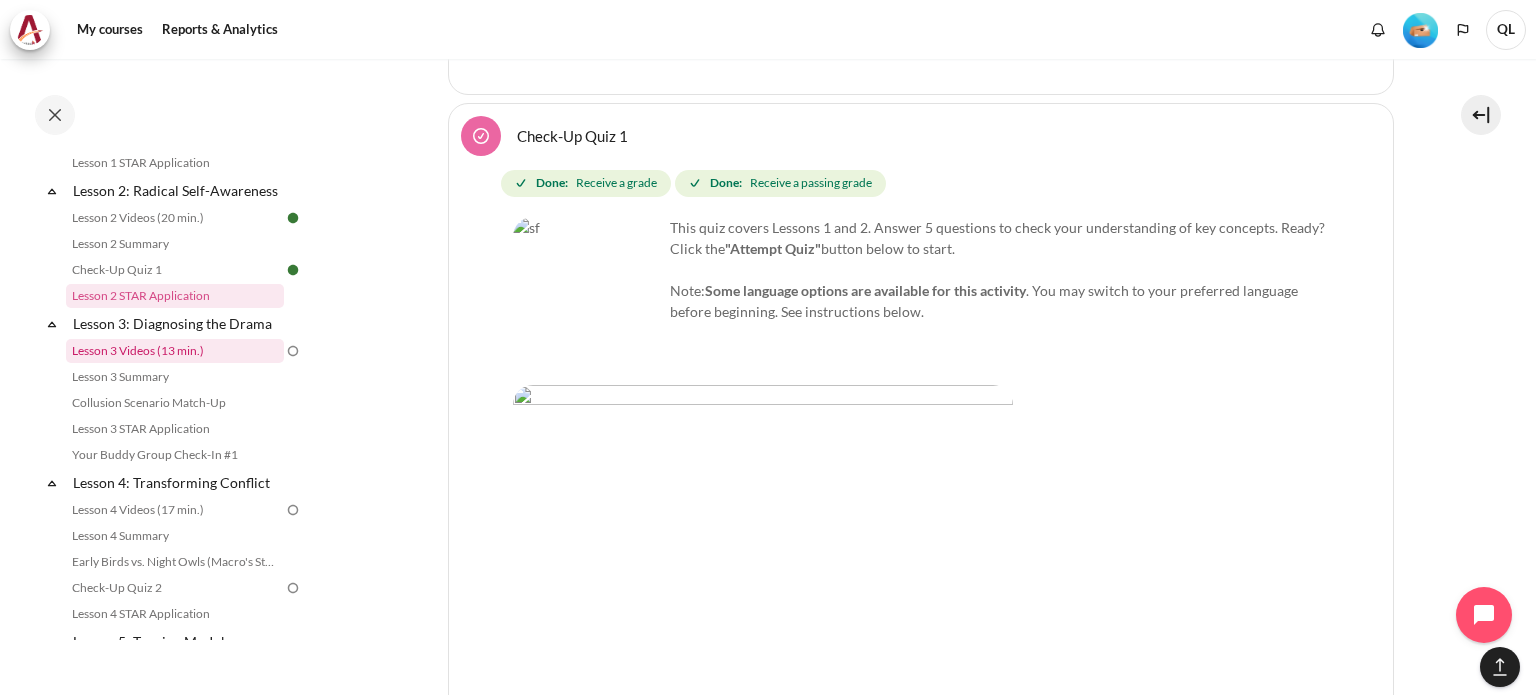 click on "Lesson 3 Videos (13 min.)" at bounding box center [175, 351] 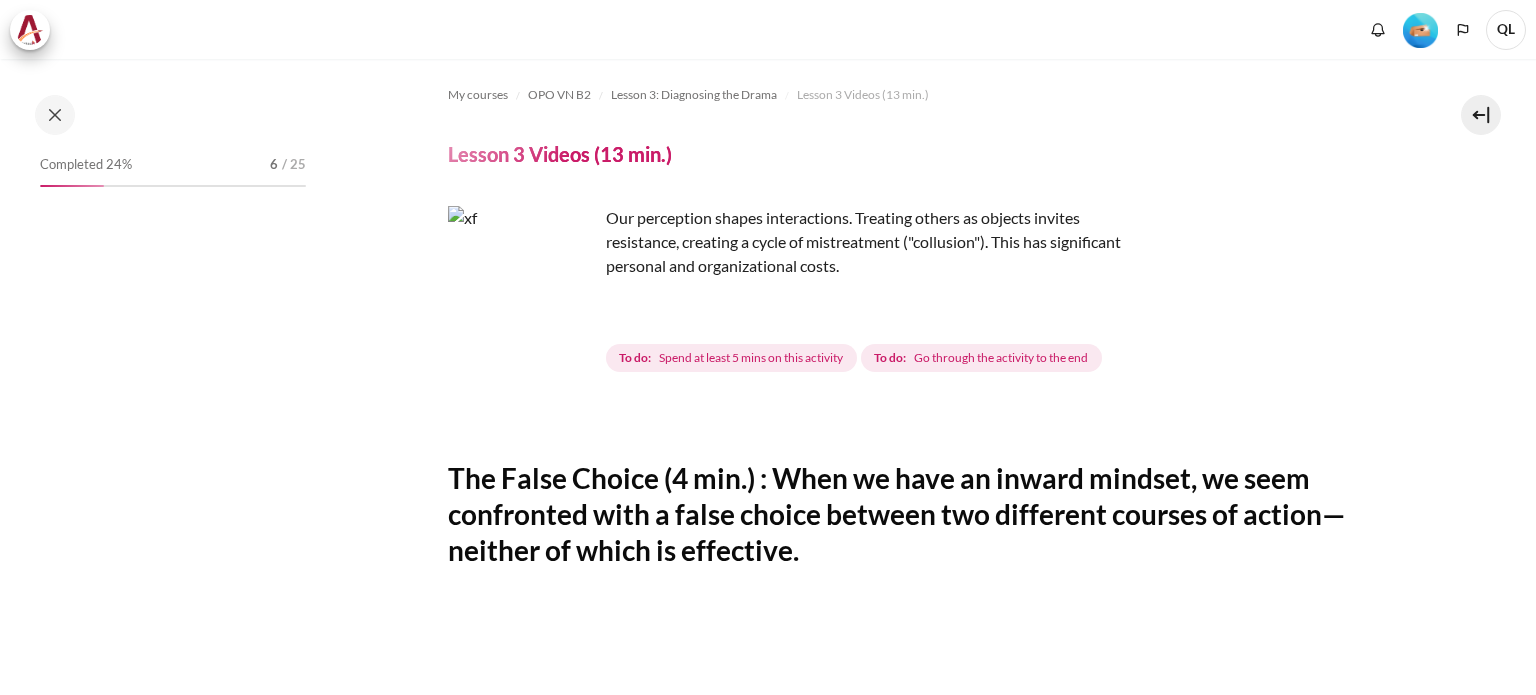 scroll, scrollTop: 0, scrollLeft: 0, axis: both 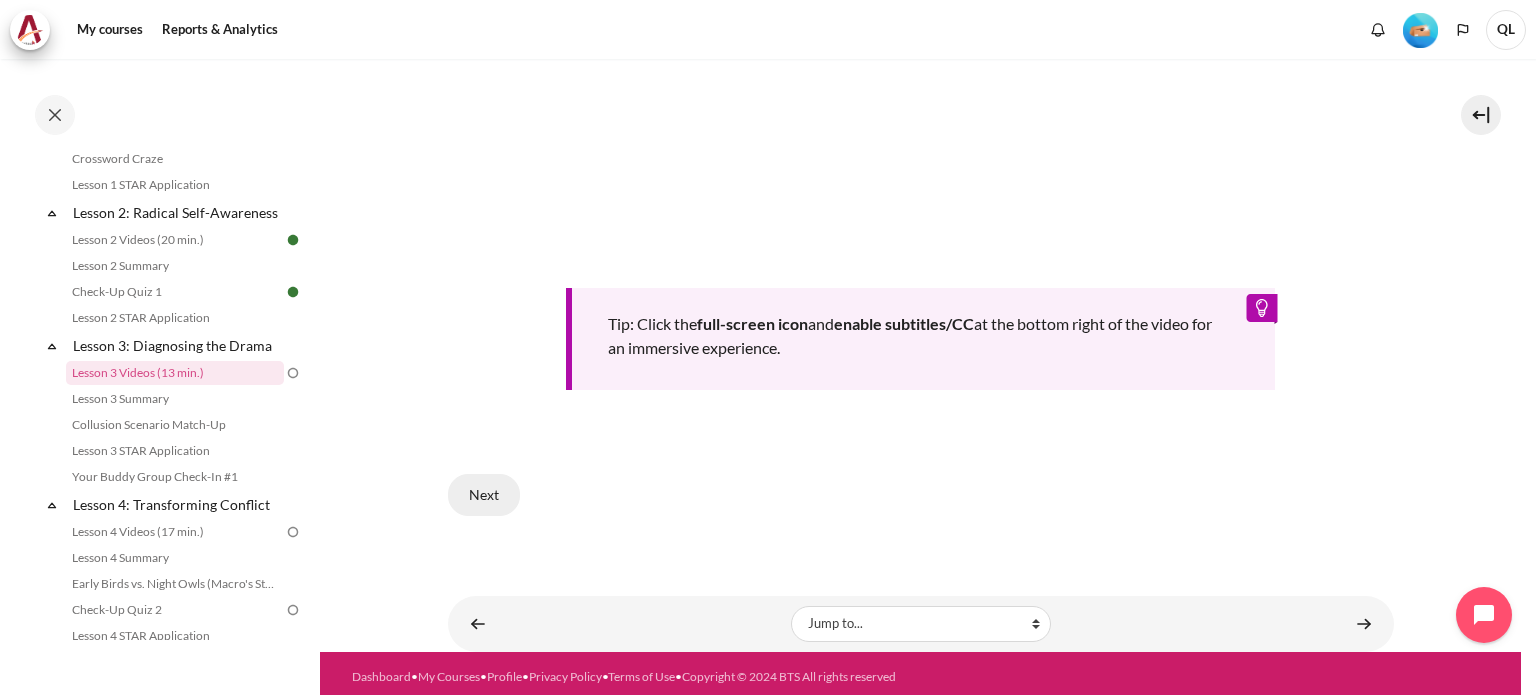 click on "Next" at bounding box center (484, 495) 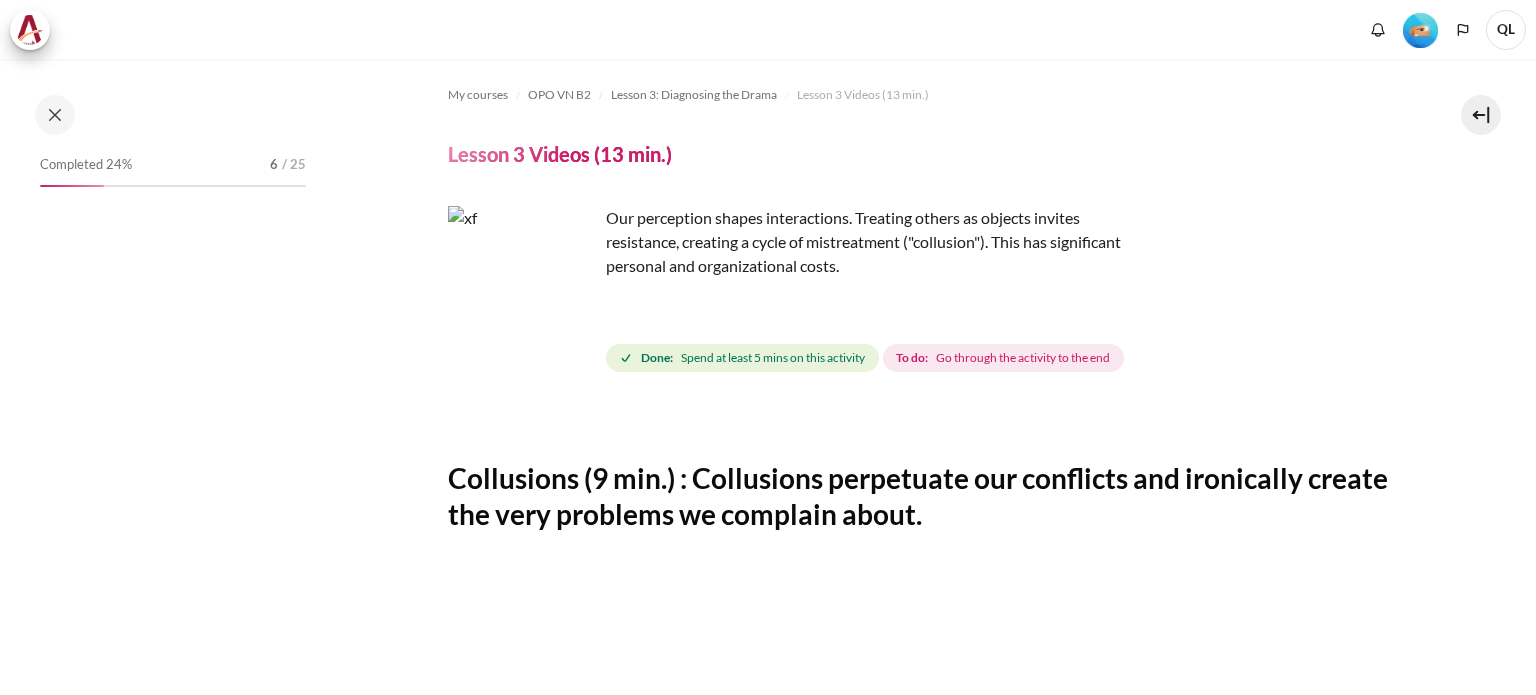 scroll, scrollTop: 0, scrollLeft: 0, axis: both 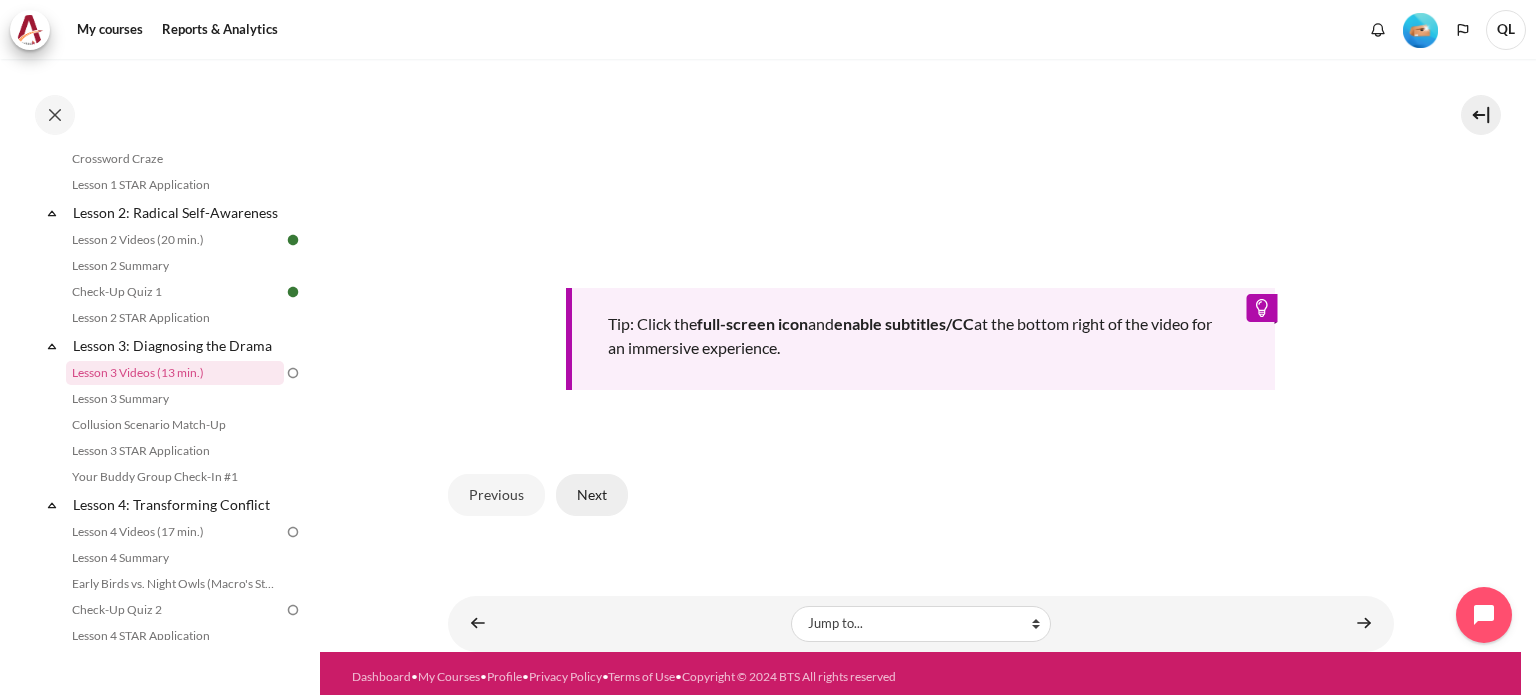 click on "Next" at bounding box center [592, 495] 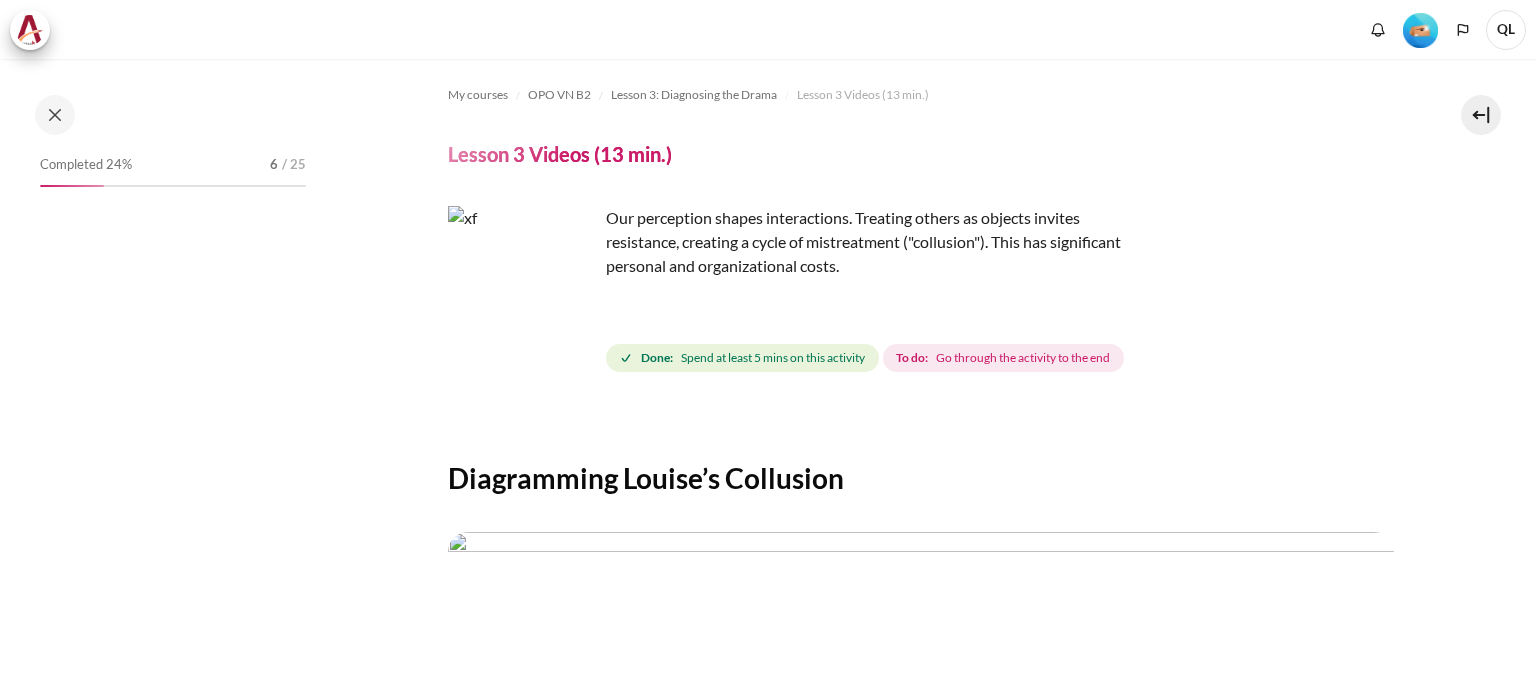 scroll, scrollTop: 0, scrollLeft: 0, axis: both 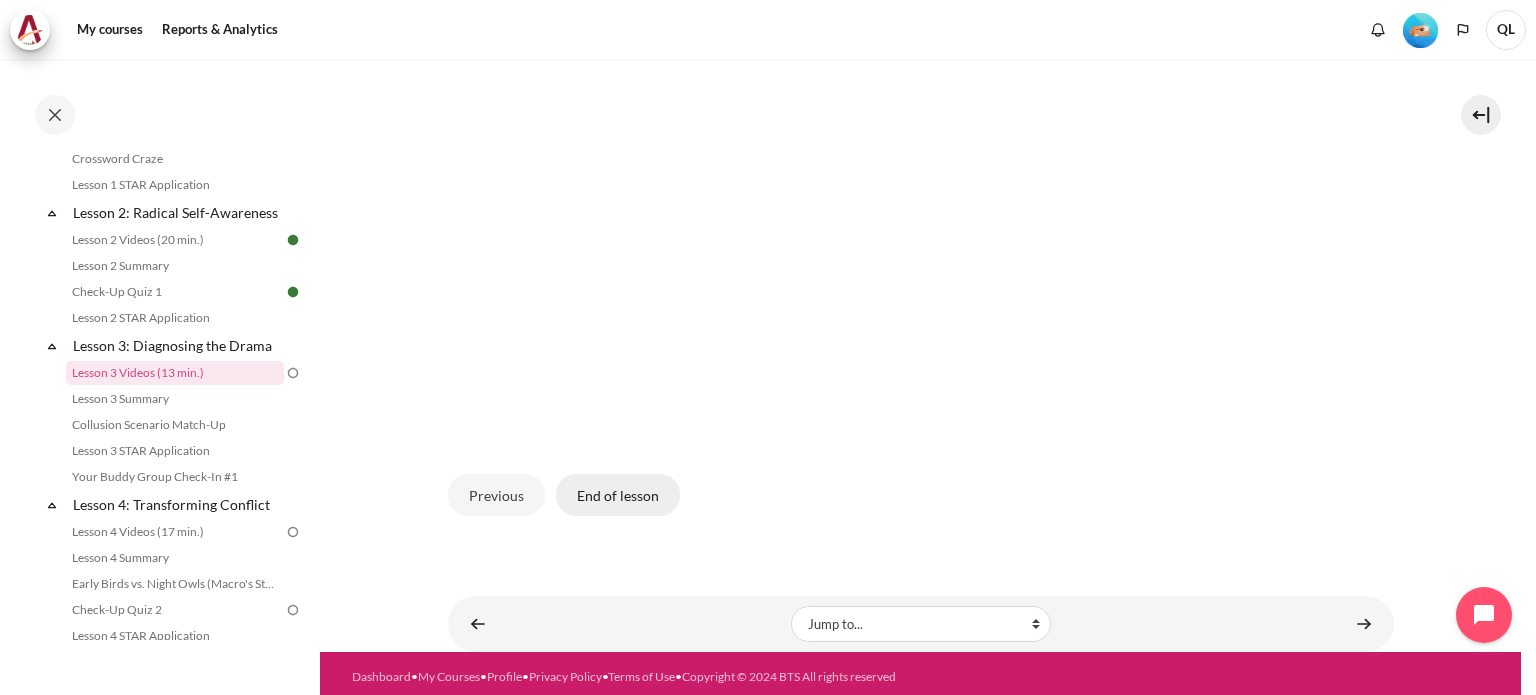 click on "End of lesson" at bounding box center [618, 495] 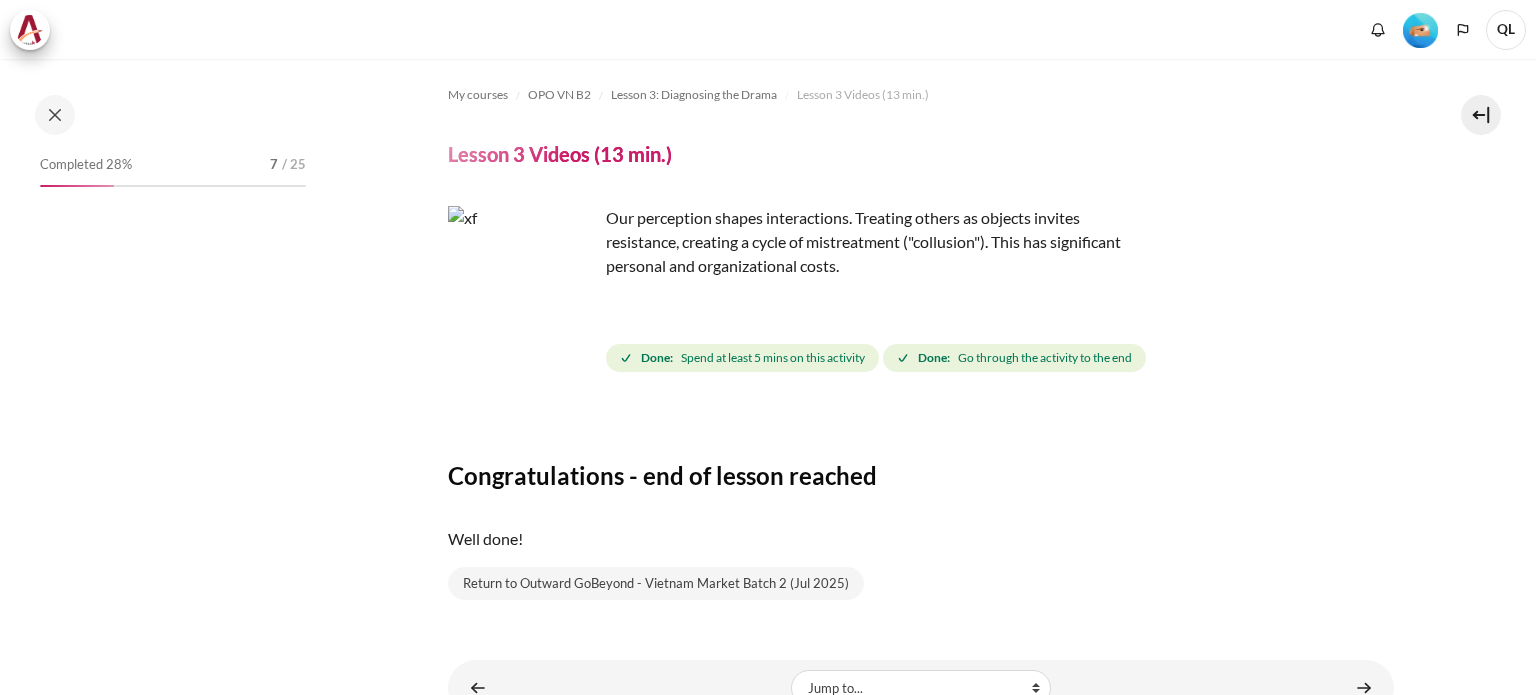 scroll, scrollTop: 0, scrollLeft: 0, axis: both 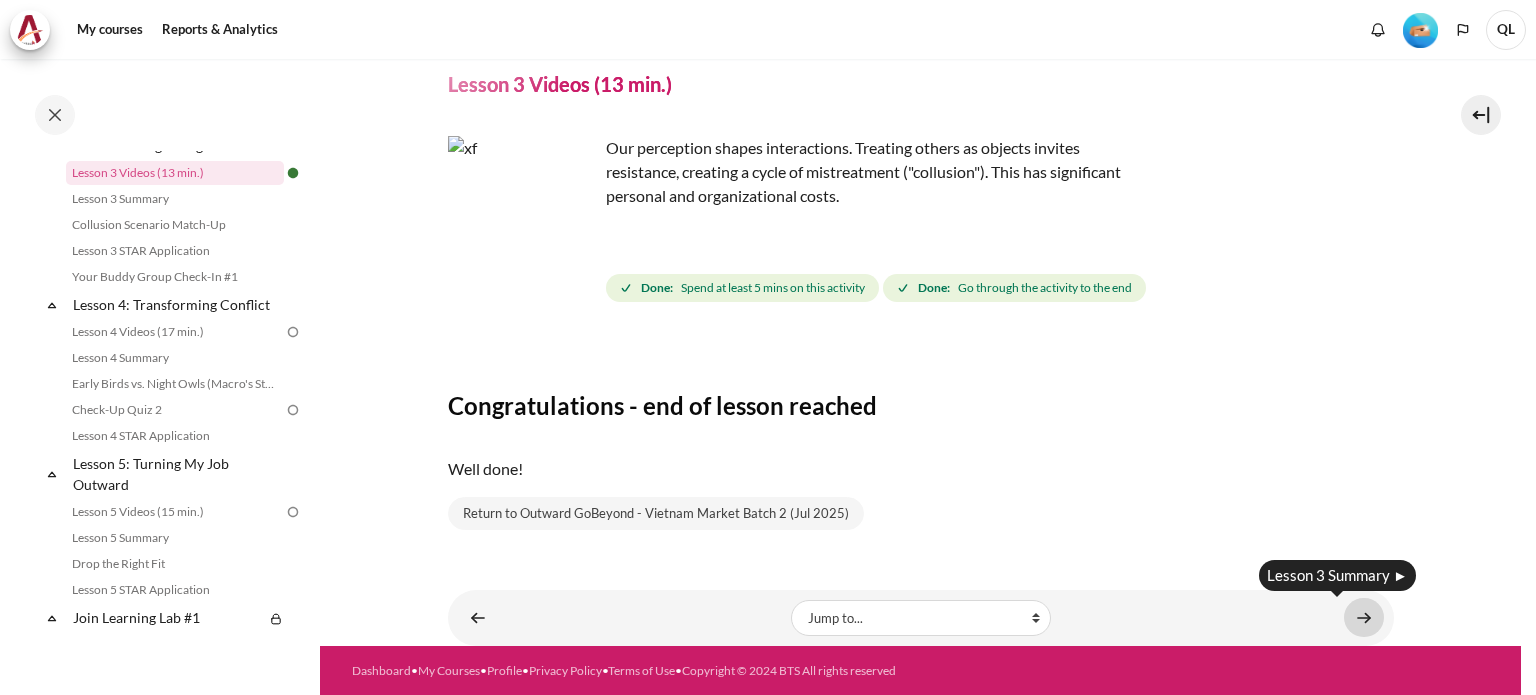 click at bounding box center [1364, 617] 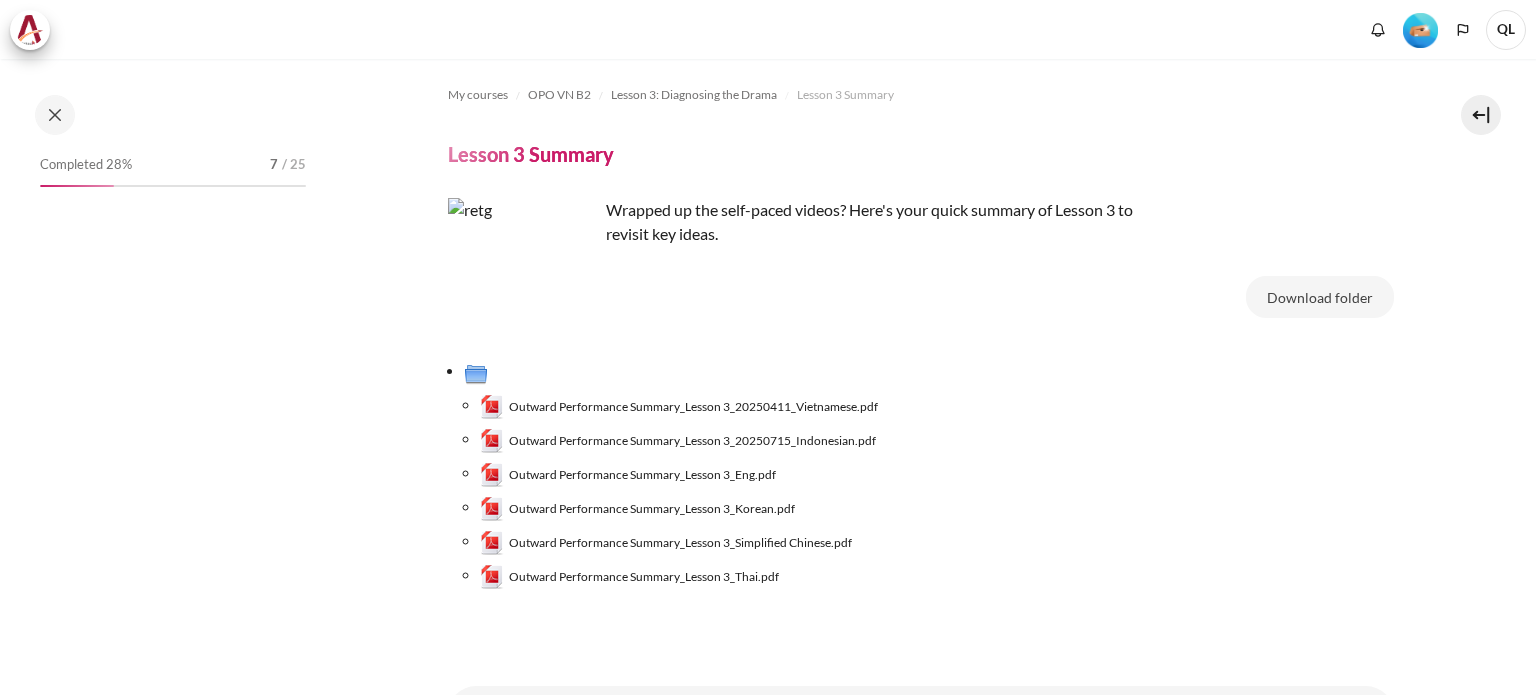 scroll, scrollTop: 0, scrollLeft: 0, axis: both 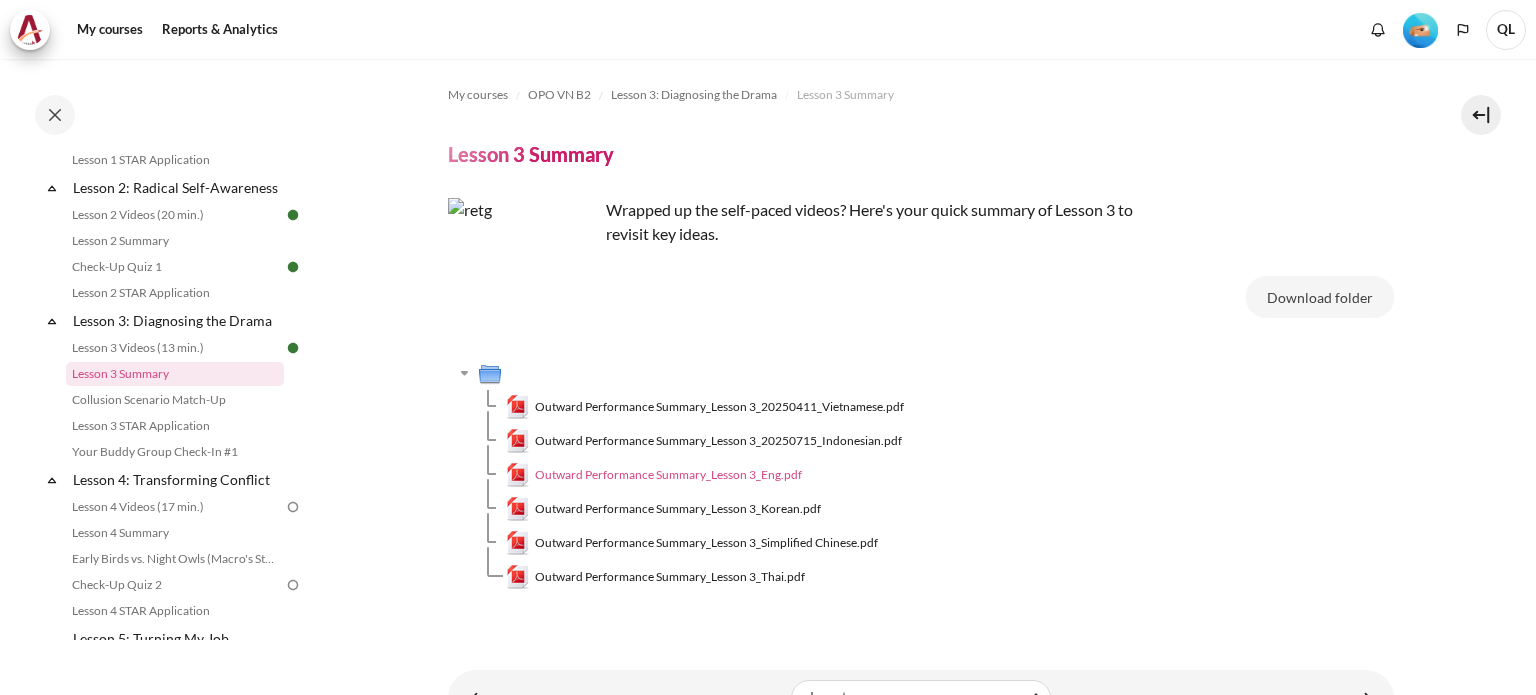 click on "Outward Performance Summary_Lesson 3_Eng.pdf" at bounding box center [668, 475] 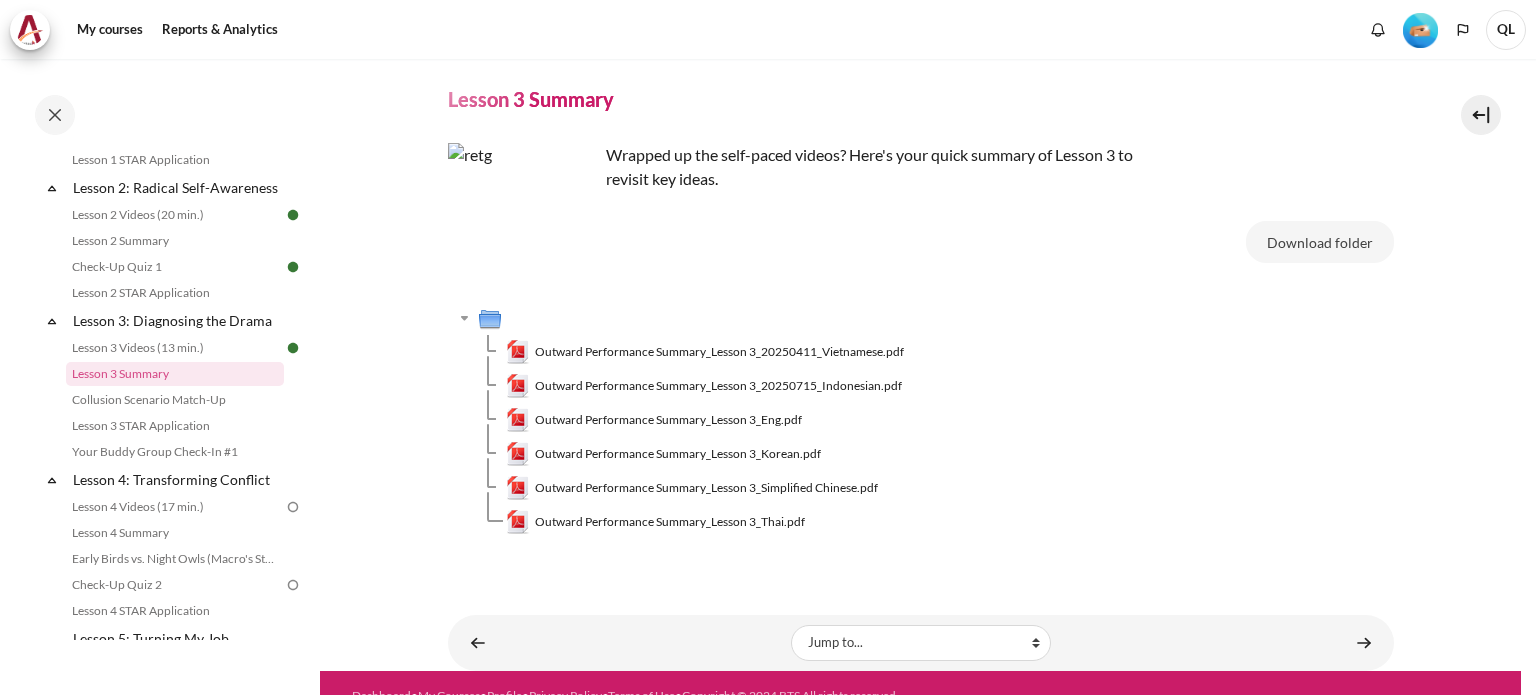 scroll, scrollTop: 80, scrollLeft: 0, axis: vertical 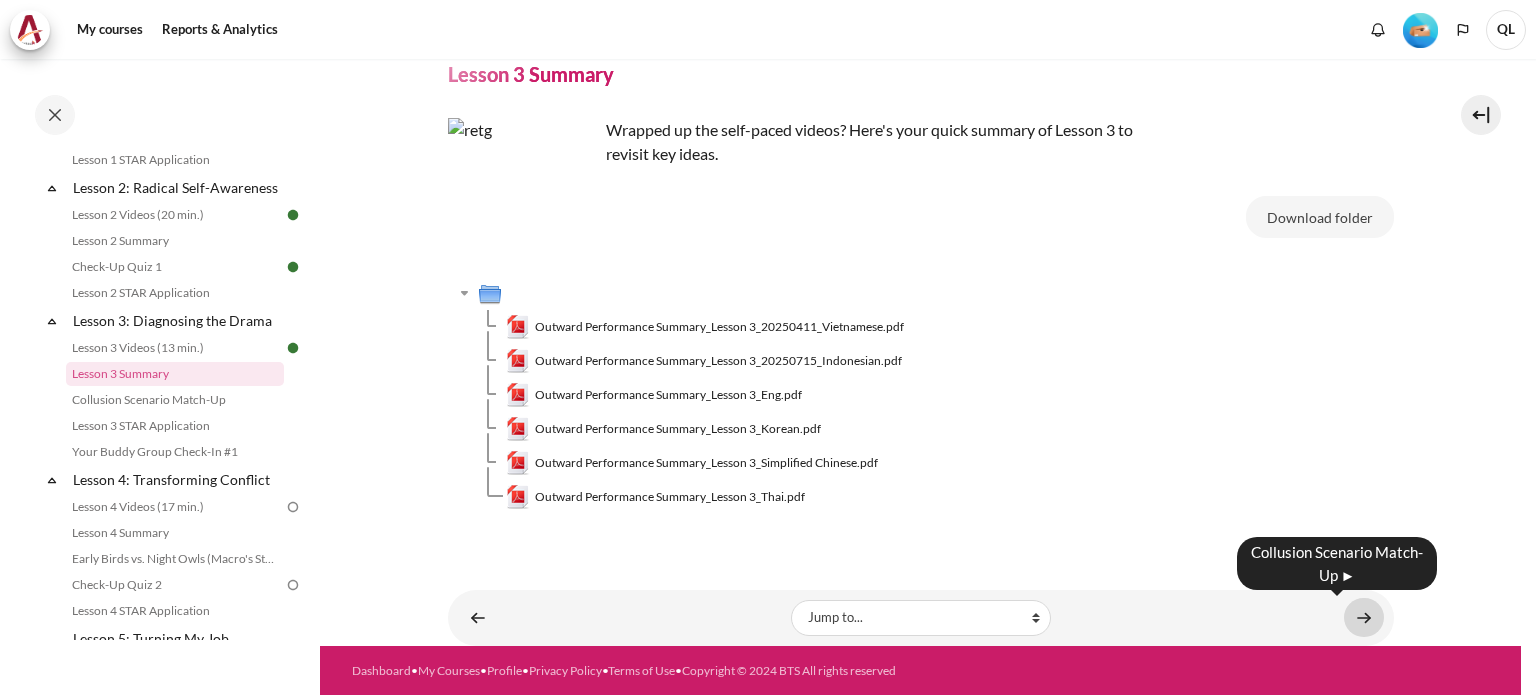 click at bounding box center [1364, 617] 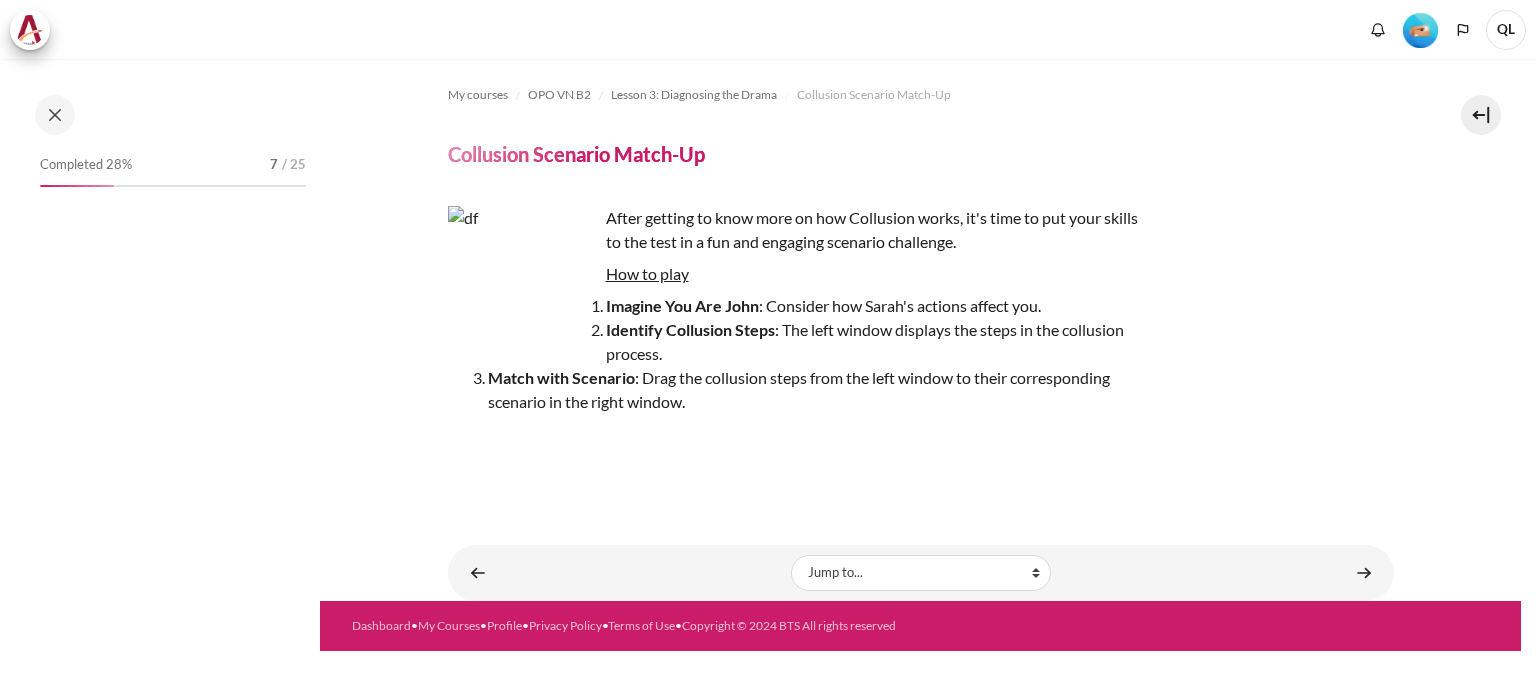 scroll, scrollTop: 0, scrollLeft: 0, axis: both 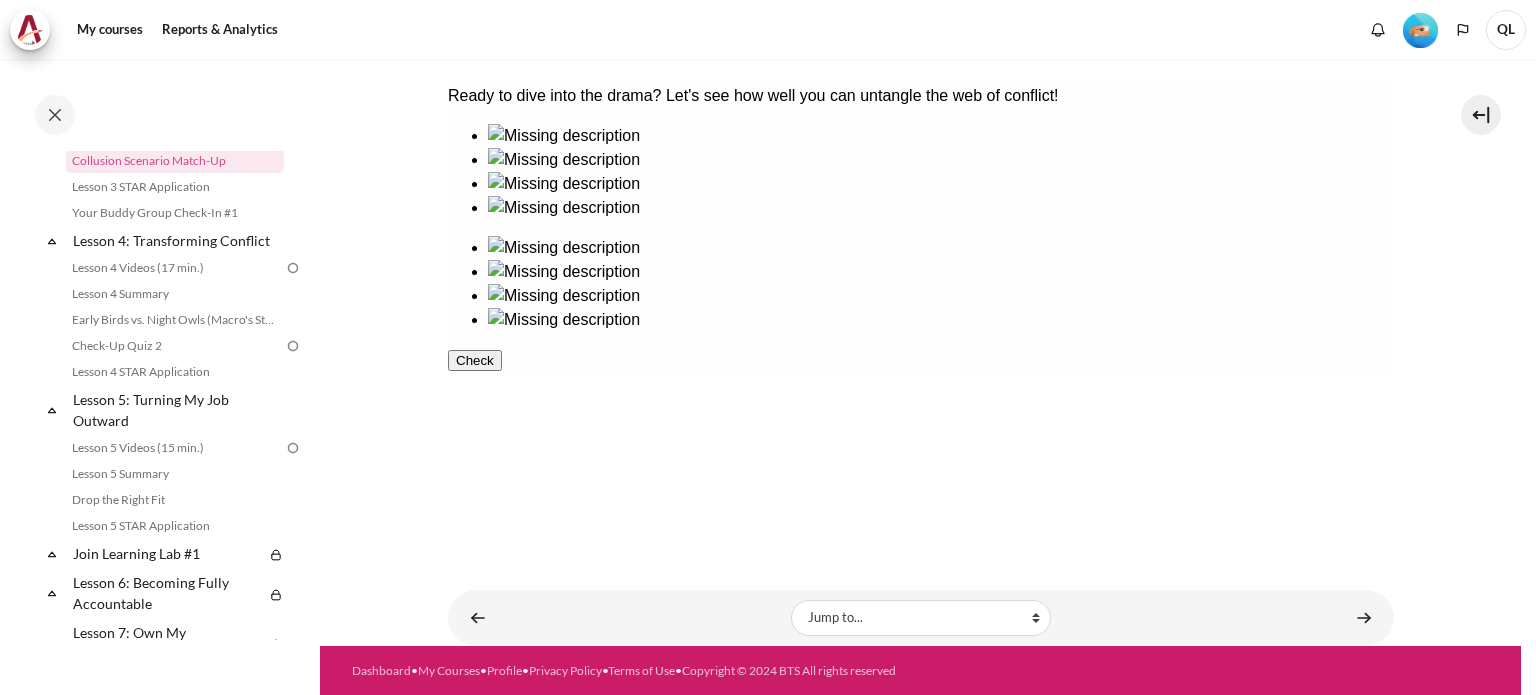 drag, startPoint x: 1027, startPoint y: 245, endPoint x: 949, endPoint y: 264, distance: 80.280754 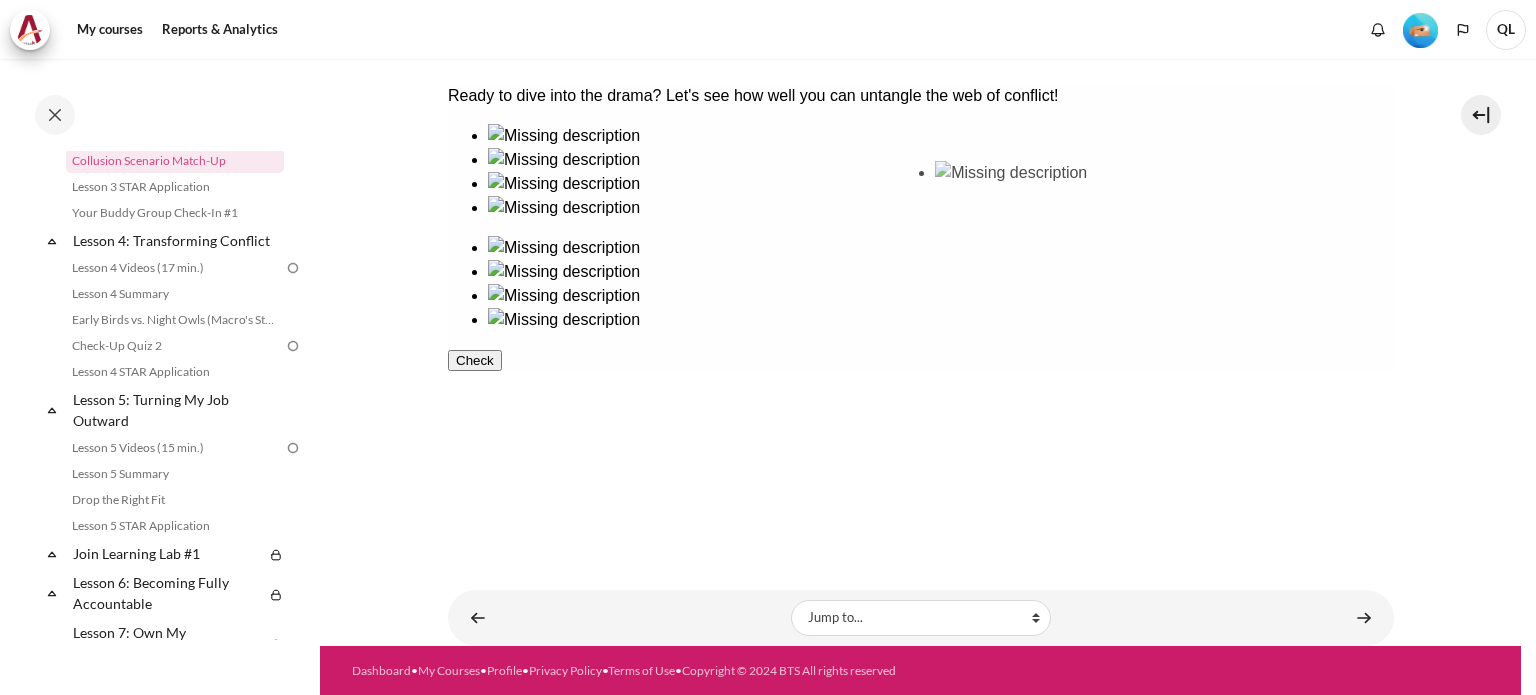 drag, startPoint x: 687, startPoint y: 243, endPoint x: 1025, endPoint y: 247, distance: 338.02368 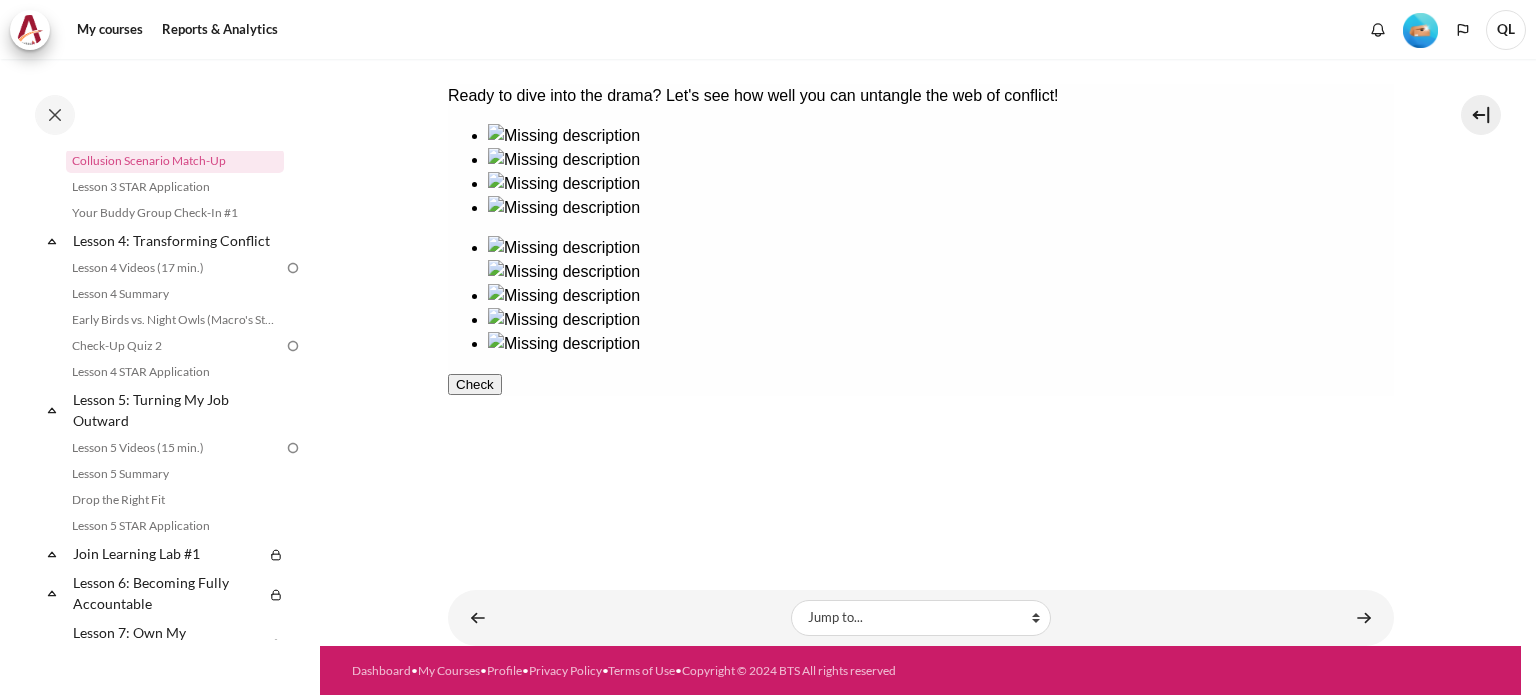 drag, startPoint x: 972, startPoint y: 201, endPoint x: 709, endPoint y: 236, distance: 265.31866 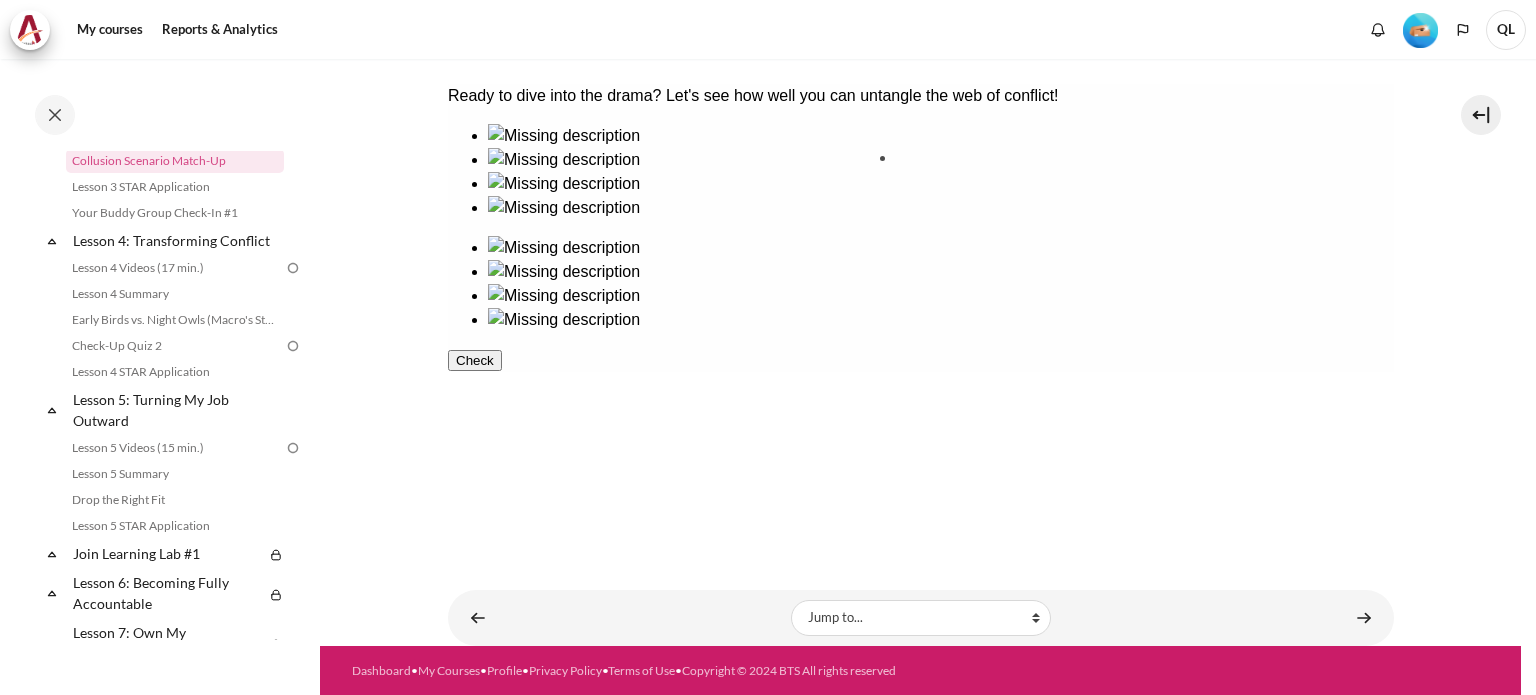 drag, startPoint x: 650, startPoint y: 225, endPoint x: 953, endPoint y: 212, distance: 303.27875 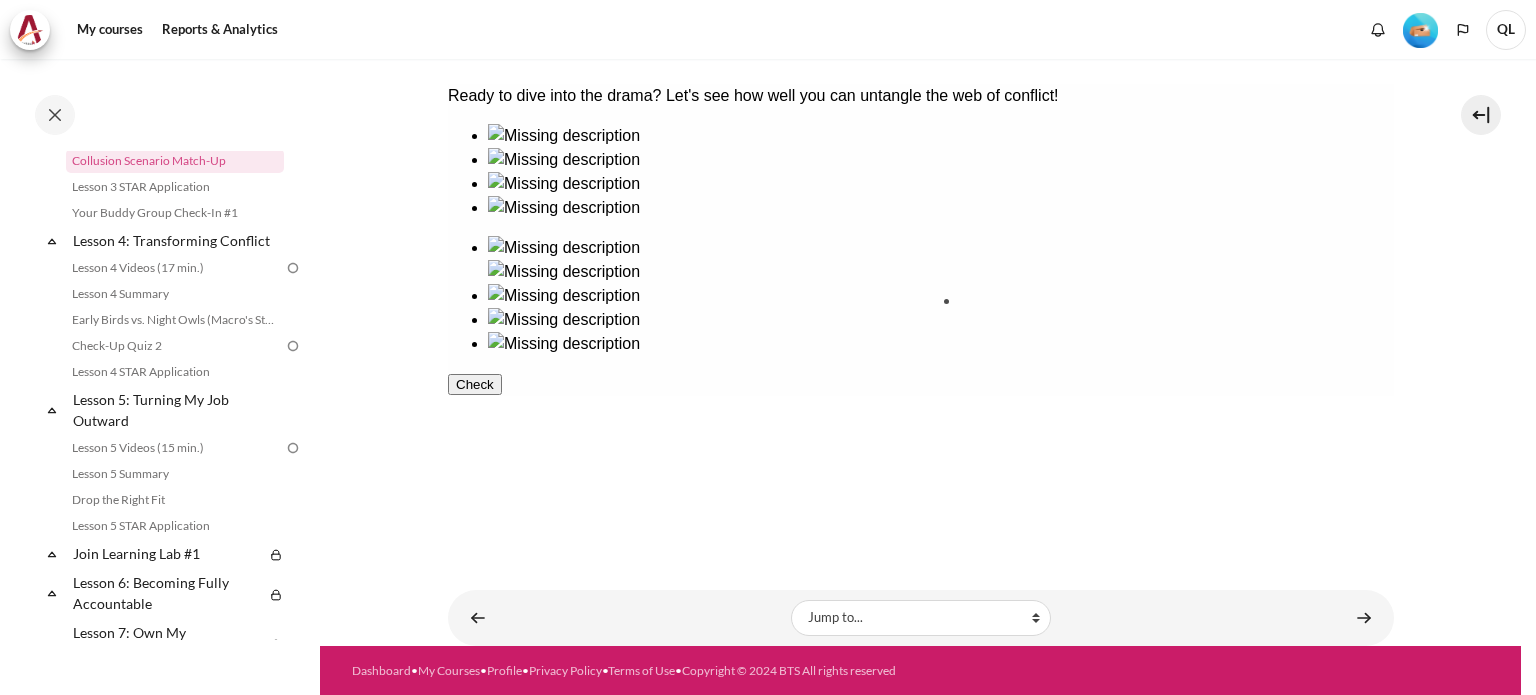 drag, startPoint x: 544, startPoint y: 223, endPoint x: 1039, endPoint y: 355, distance: 512.2978 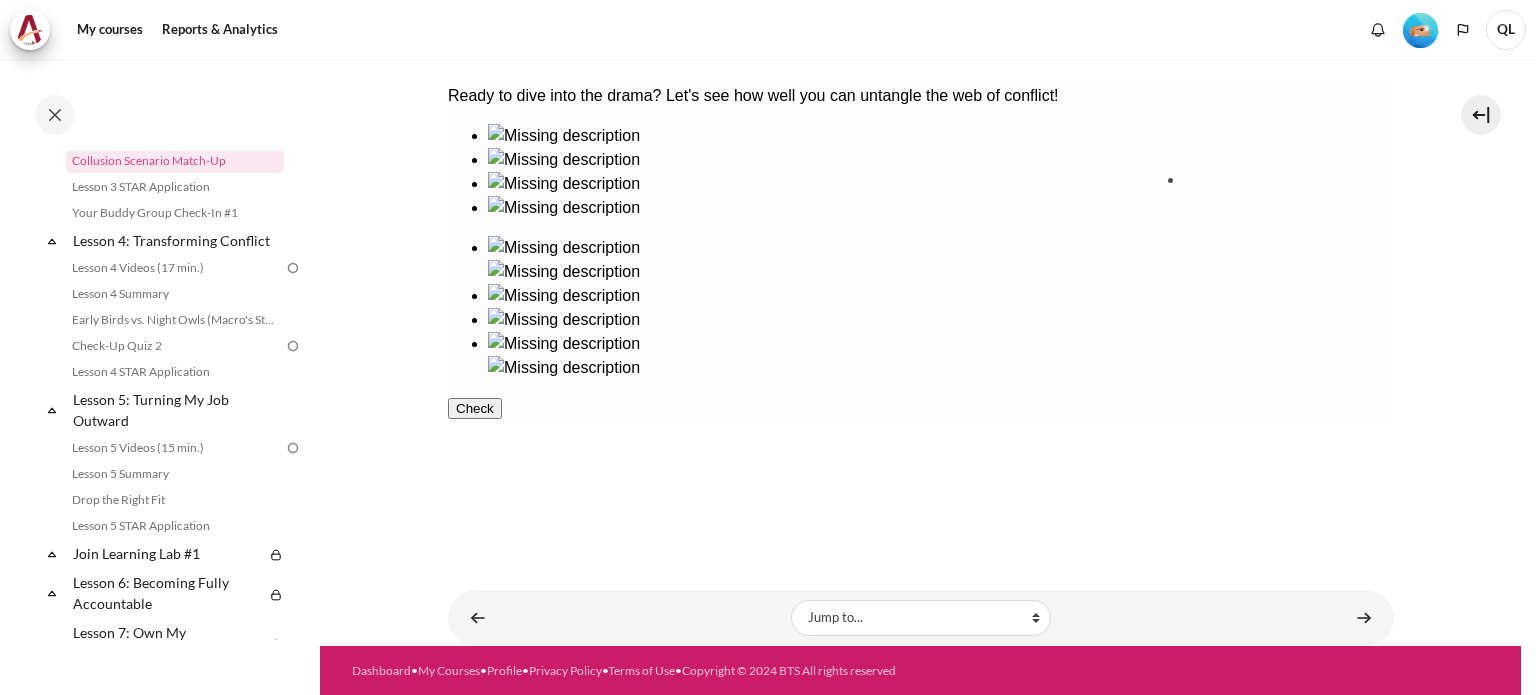drag, startPoint x: 767, startPoint y: 213, endPoint x: 1223, endPoint y: 224, distance: 456.13266 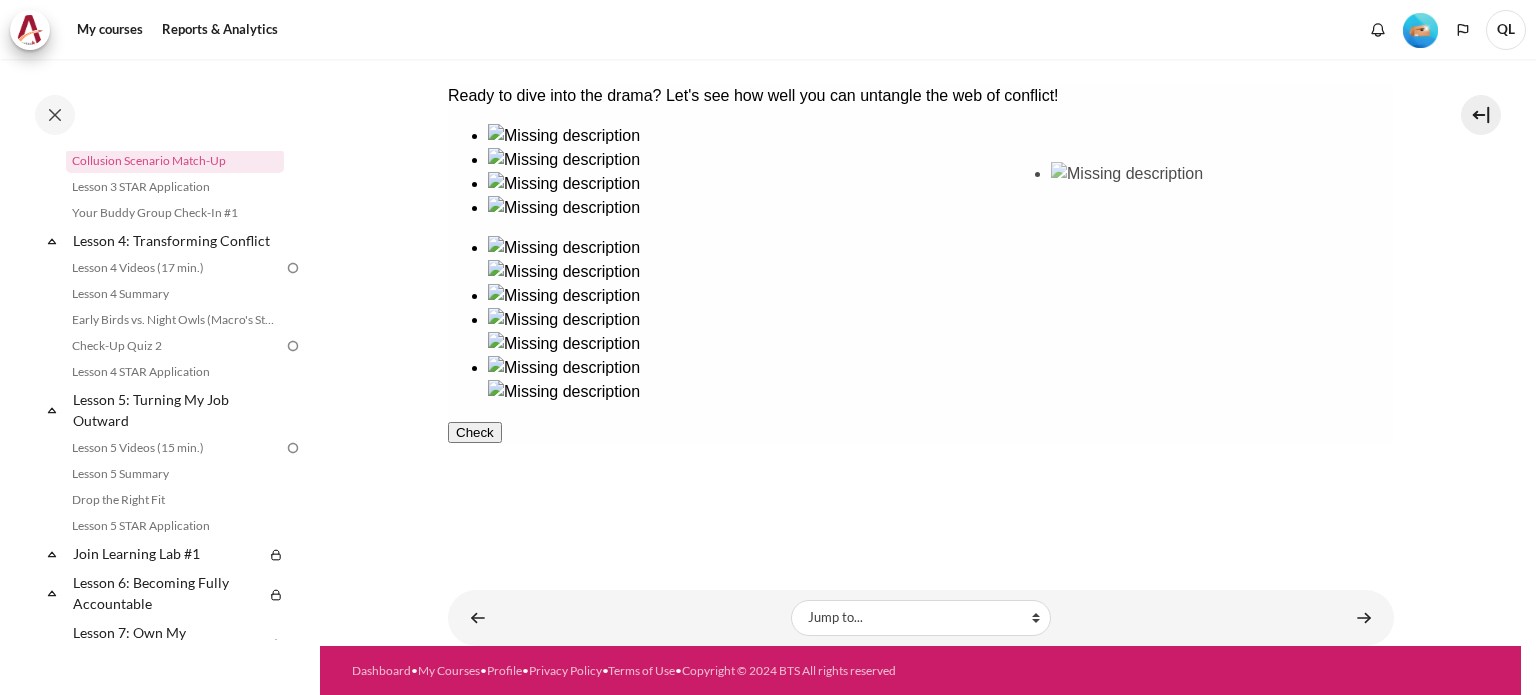 drag, startPoint x: 489, startPoint y: 359, endPoint x: 1077, endPoint y: 231, distance: 601.7707 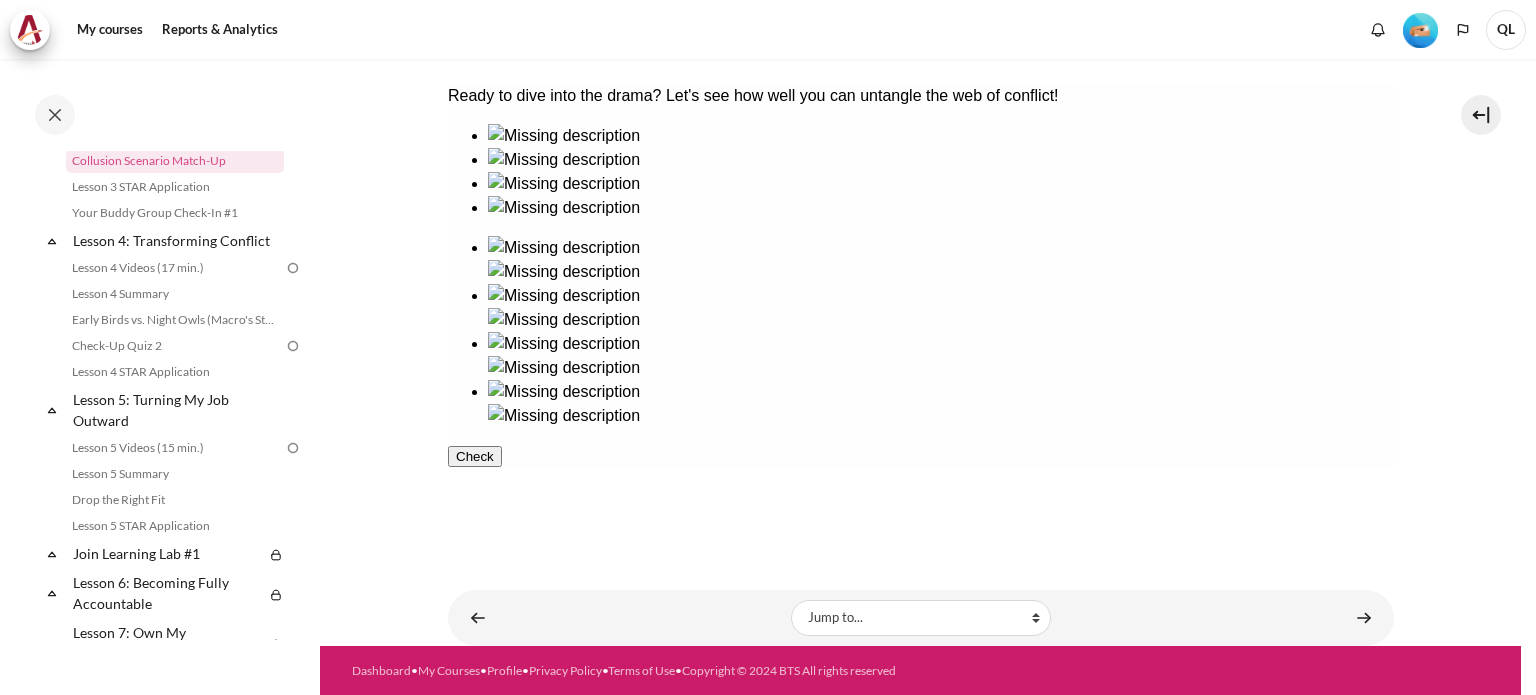 click on "Check" at bounding box center (920, 456) 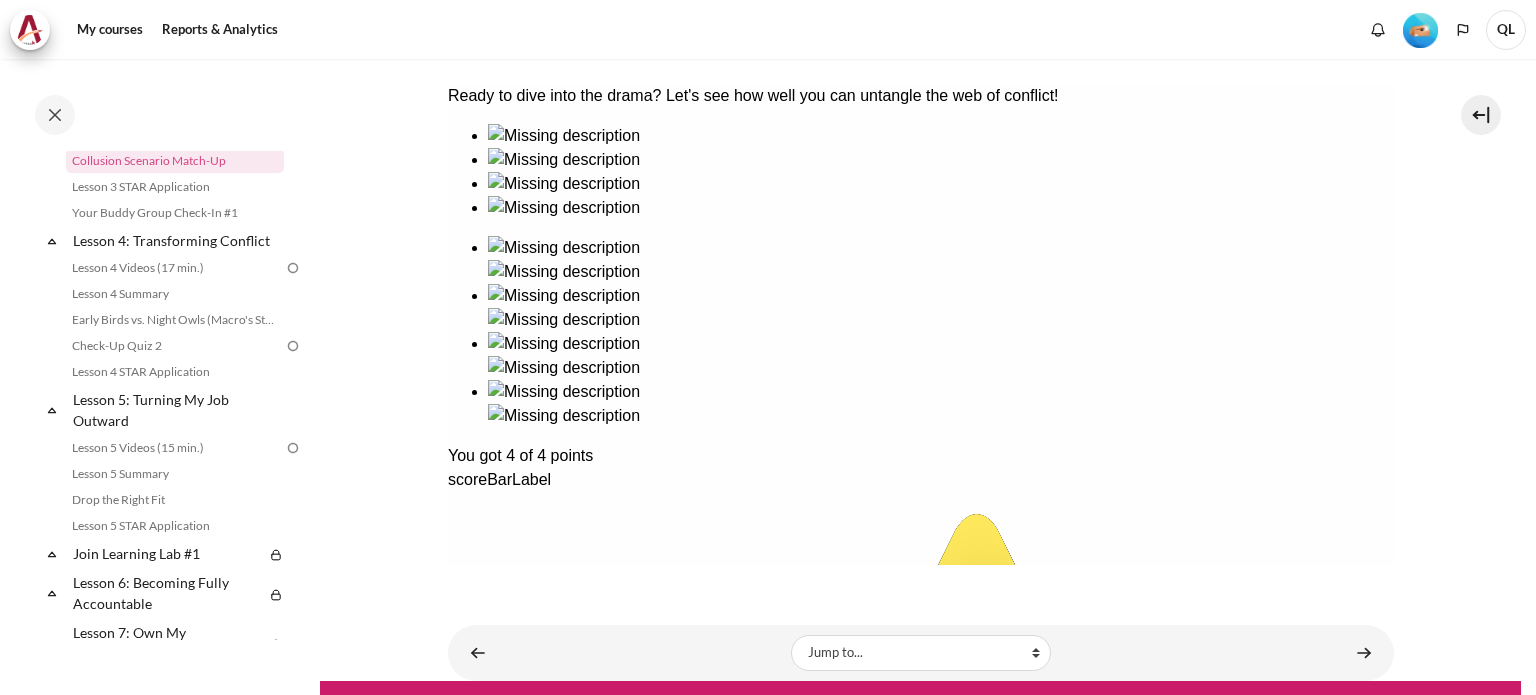 scroll, scrollTop: 436, scrollLeft: 0, axis: vertical 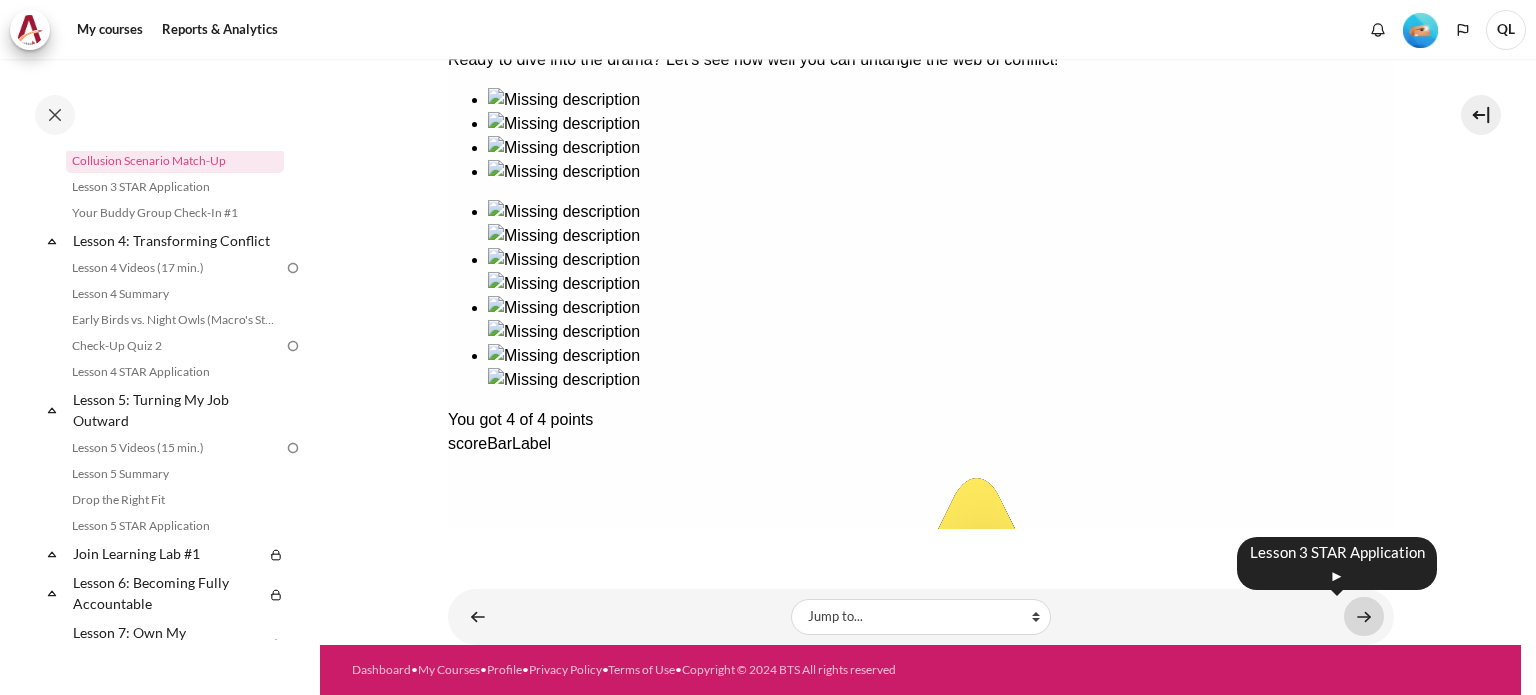 click at bounding box center (1364, 616) 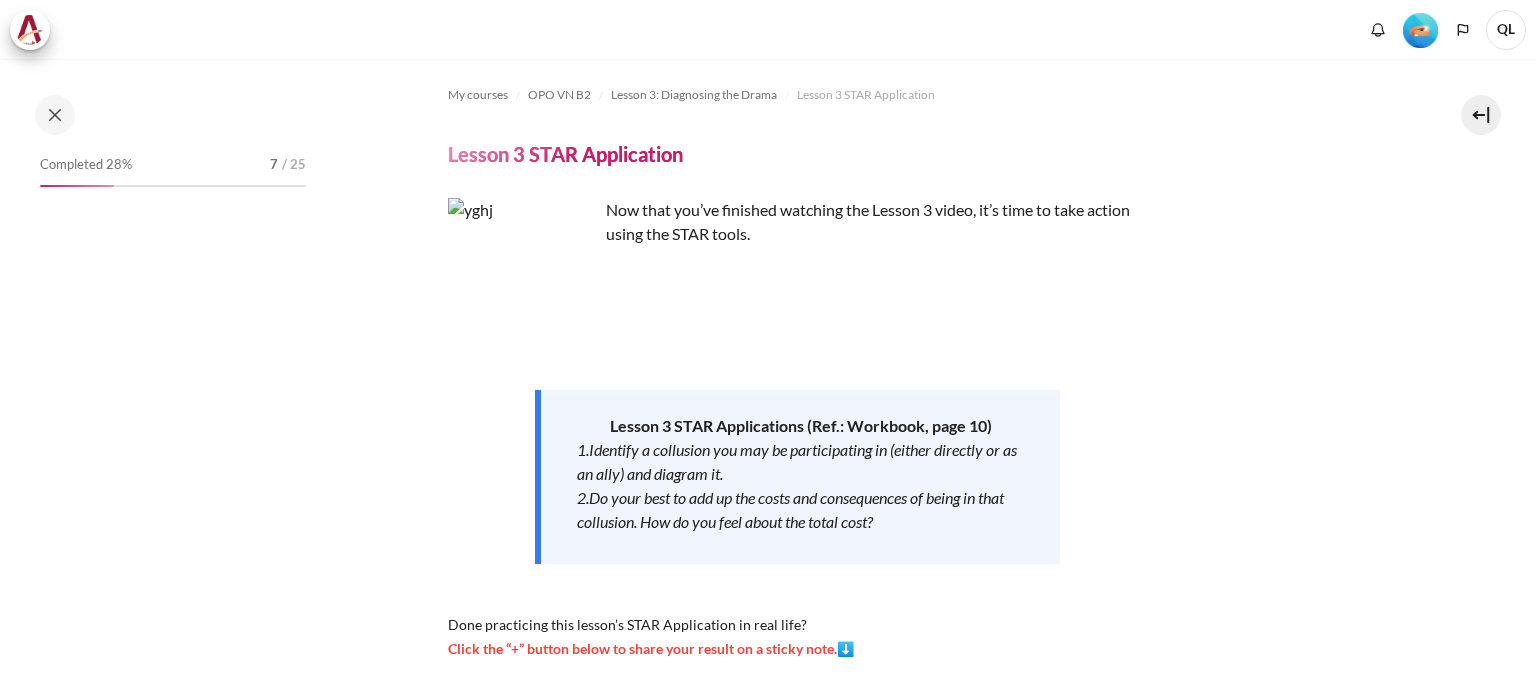 scroll, scrollTop: 0, scrollLeft: 0, axis: both 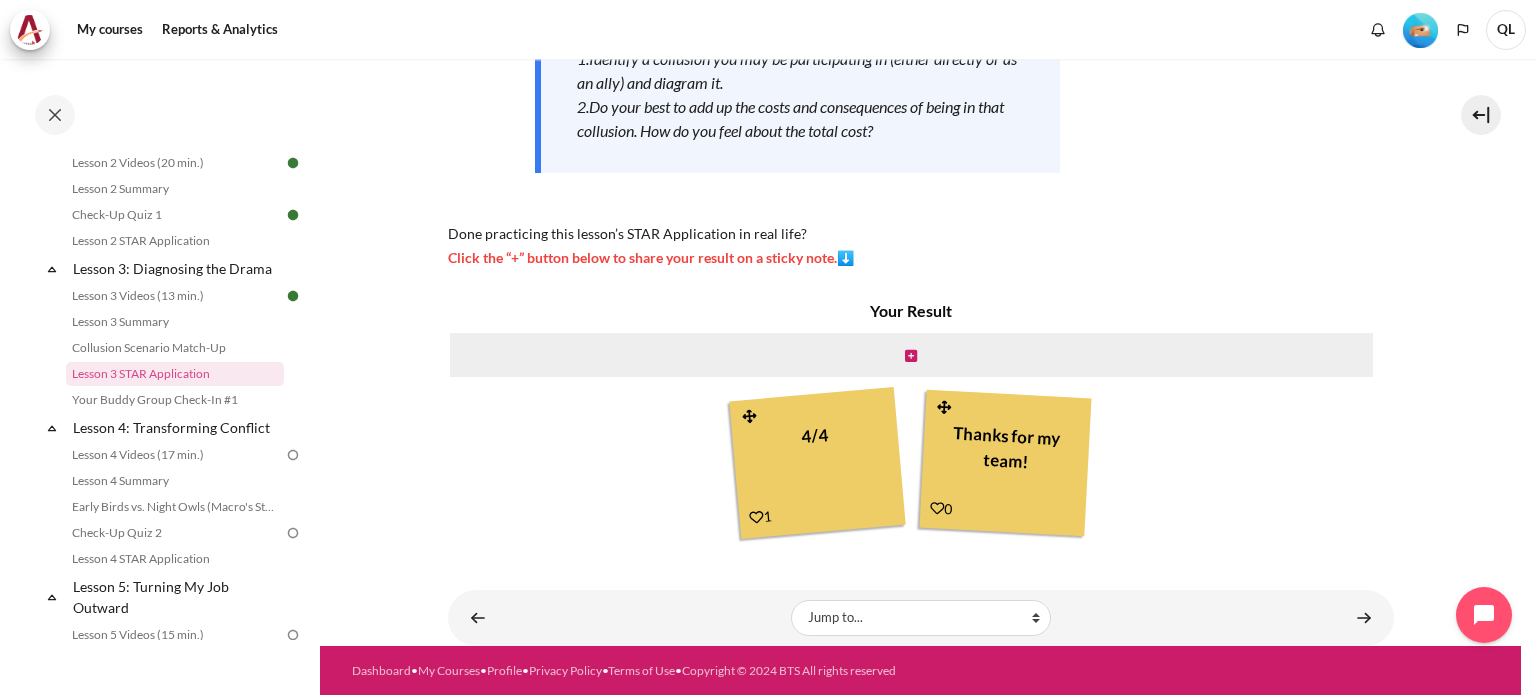 click at bounding box center (1229, 618) 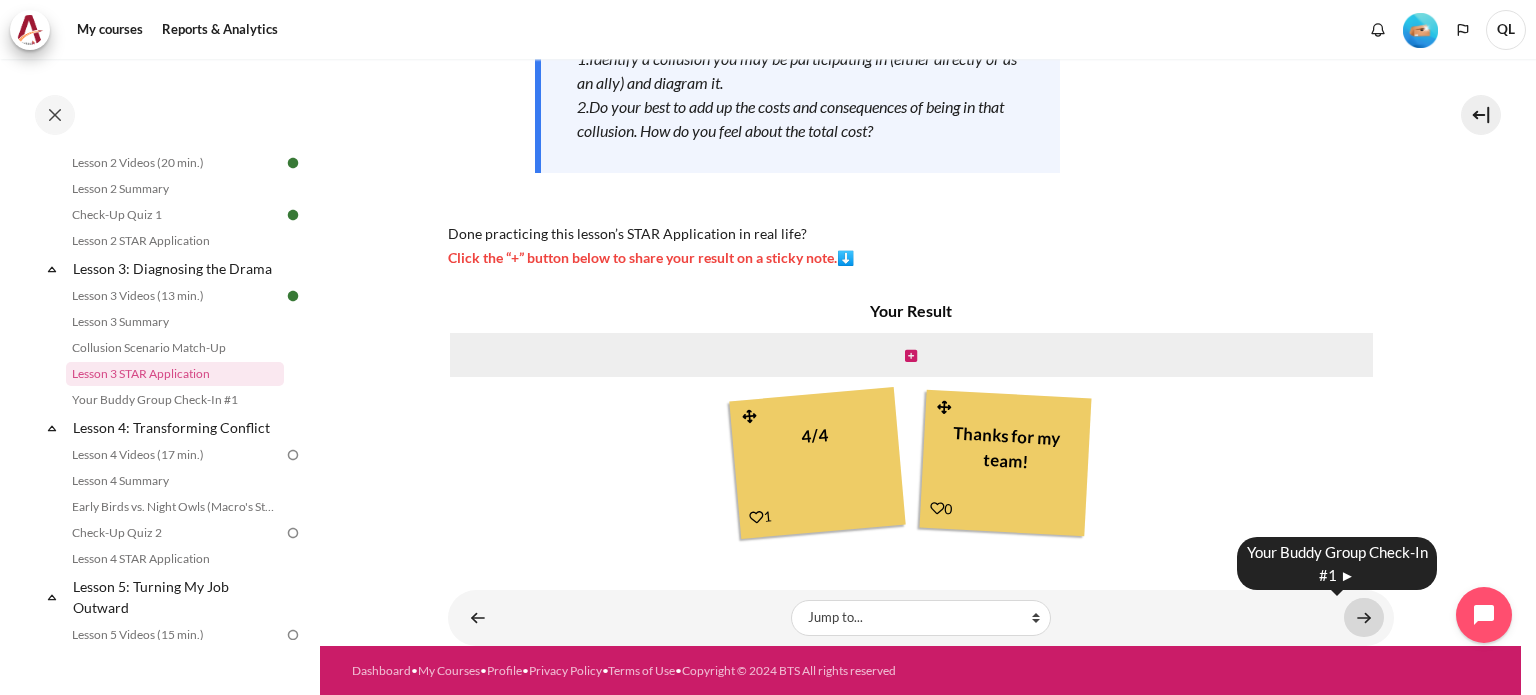 click at bounding box center [1364, 617] 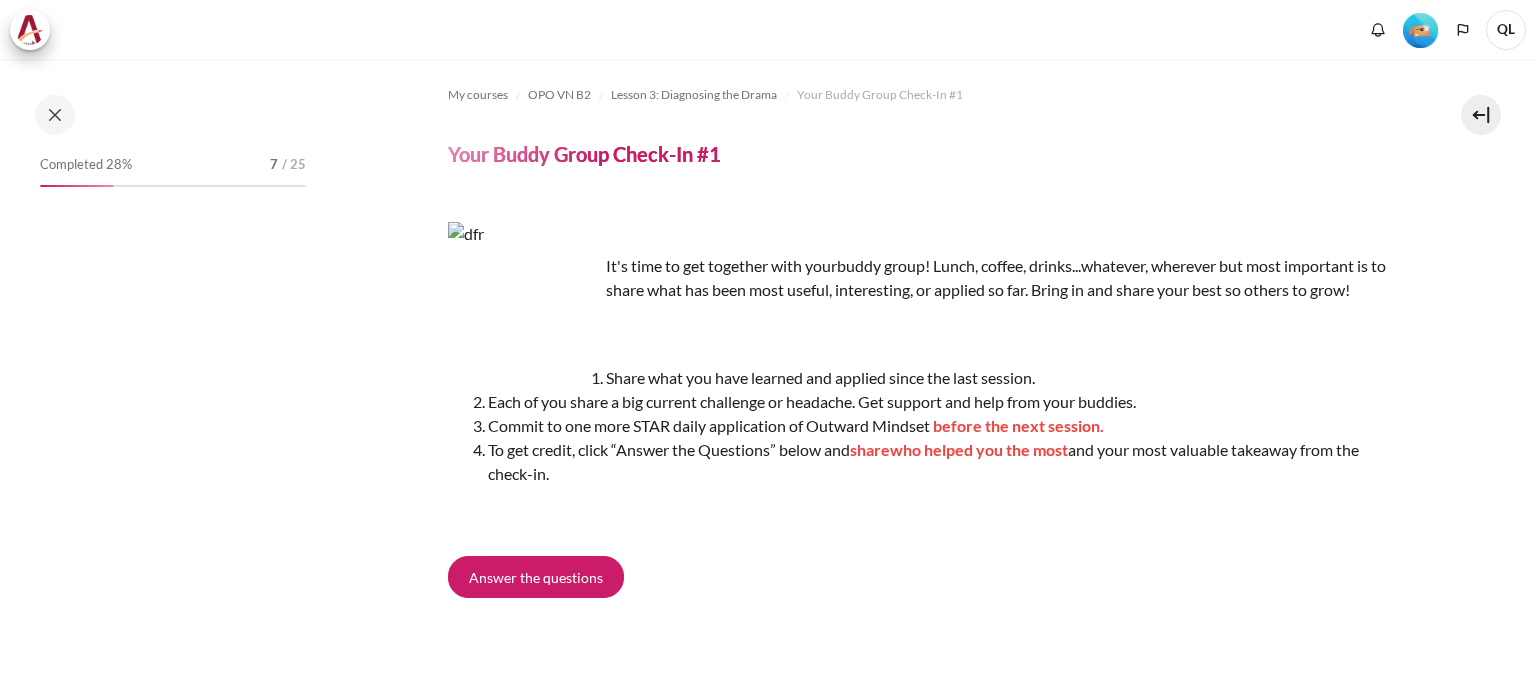 scroll, scrollTop: 0, scrollLeft: 0, axis: both 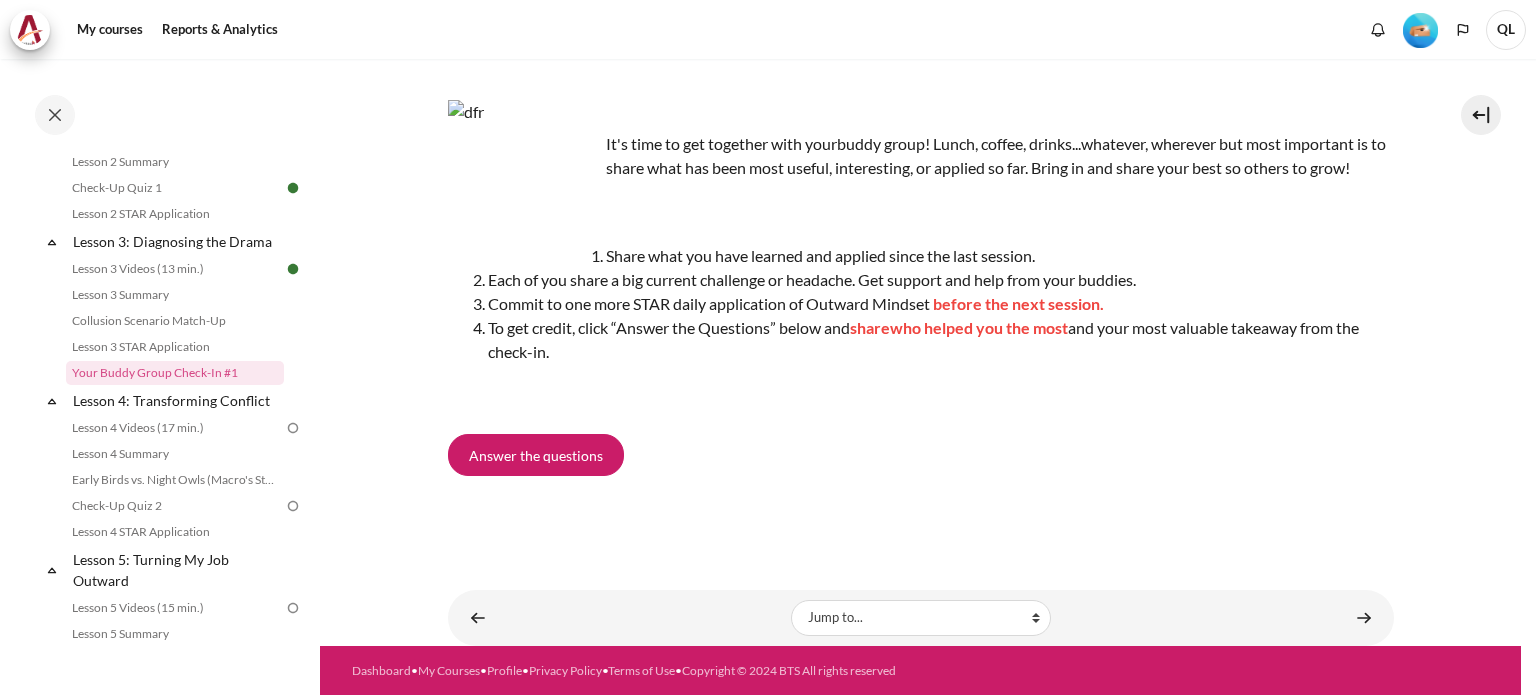 click on "Lesson 4 Videos (17 min.) ►" at bounding box center (1338, 611) 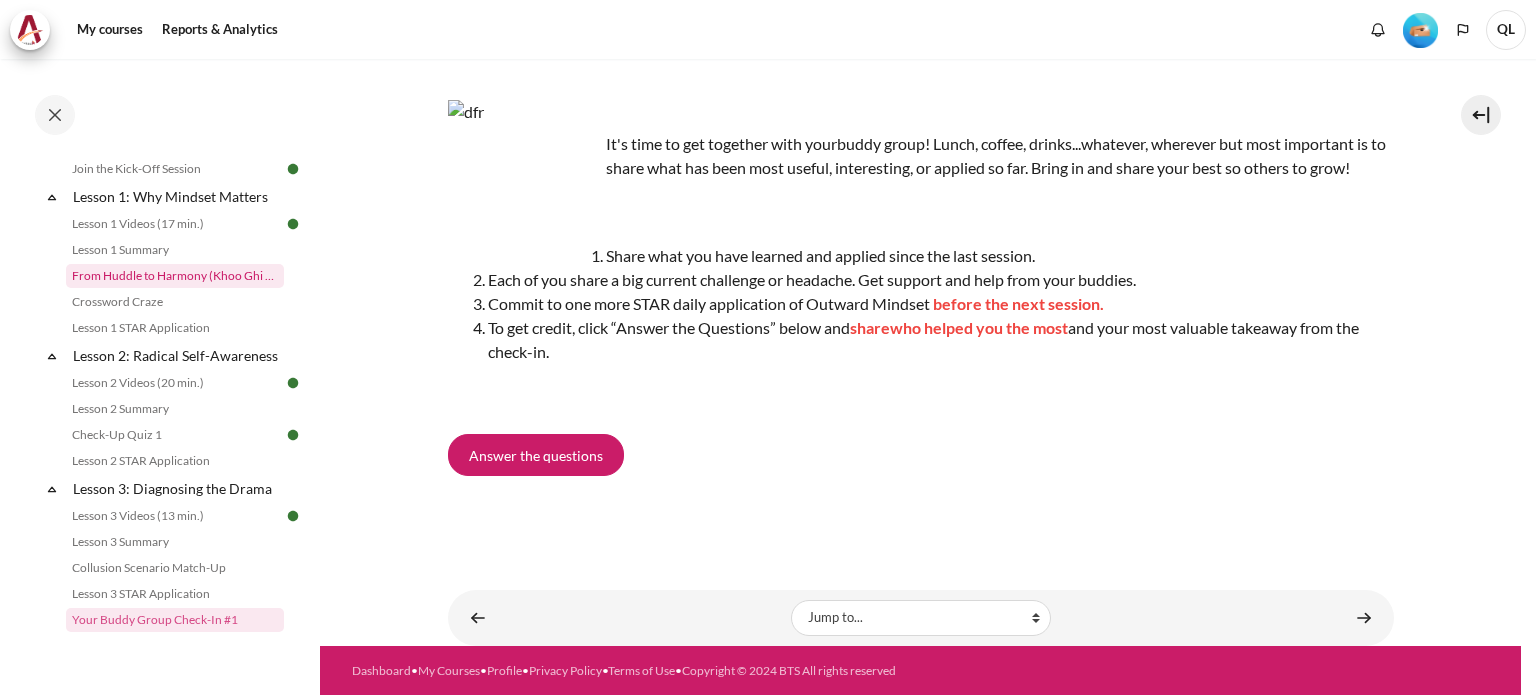 scroll, scrollTop: 400, scrollLeft: 0, axis: vertical 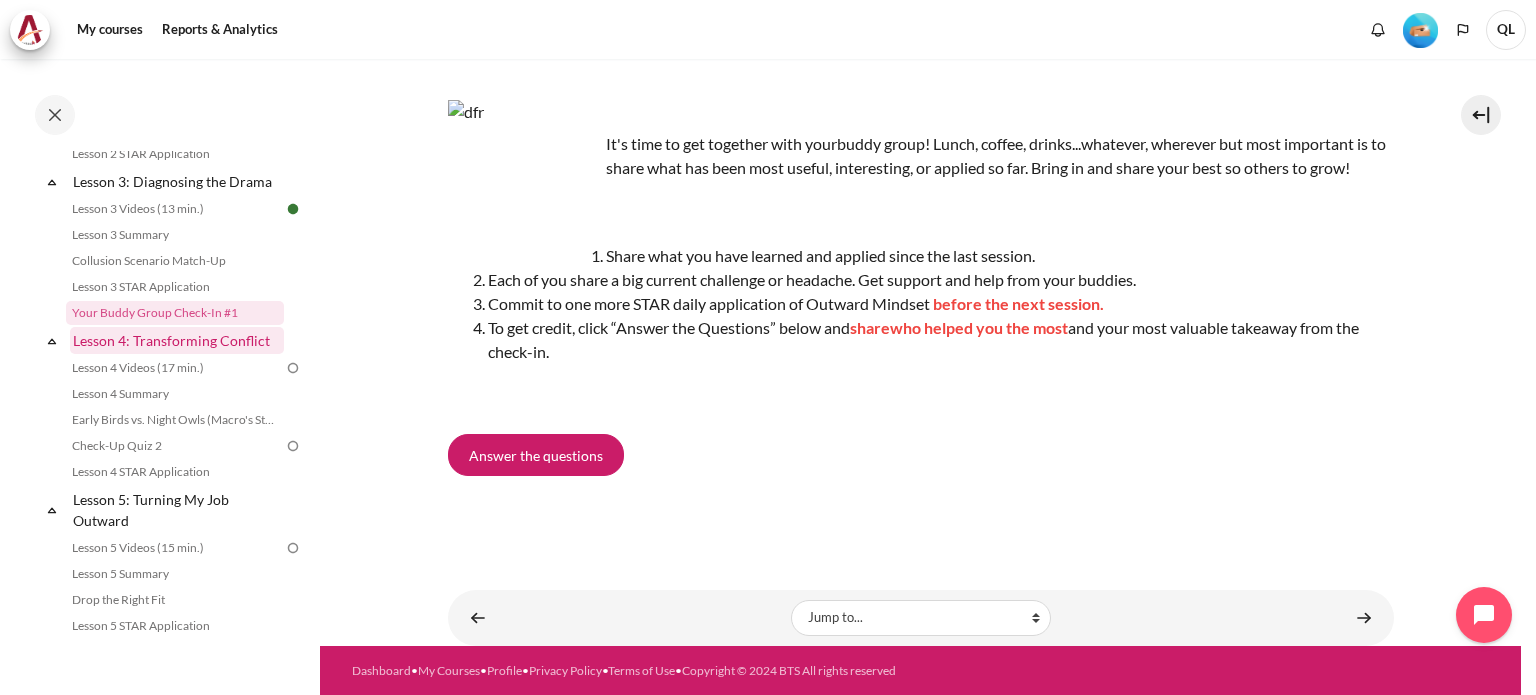 click on "Lesson 4: Transforming Conflict" at bounding box center [177, 340] 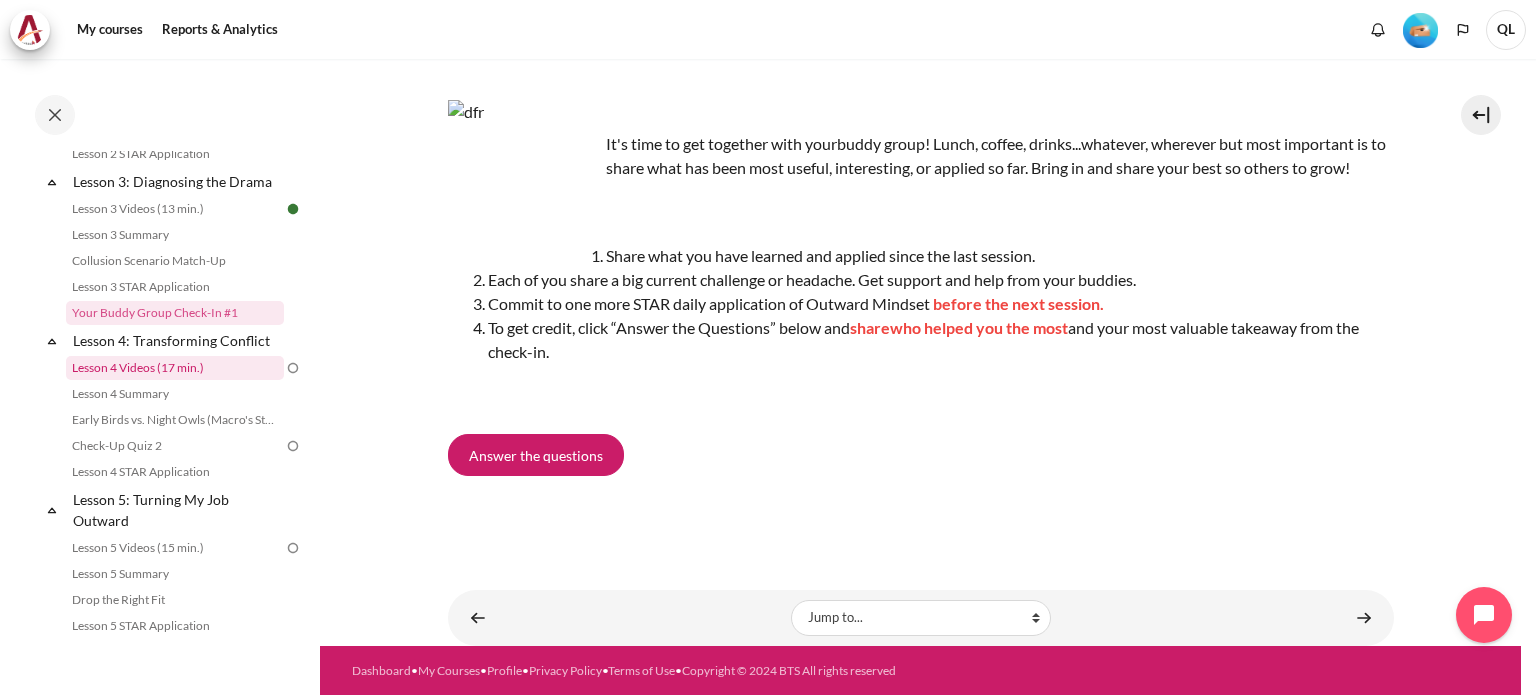click on "Lesson 4 Videos (17 min.)" at bounding box center [175, 368] 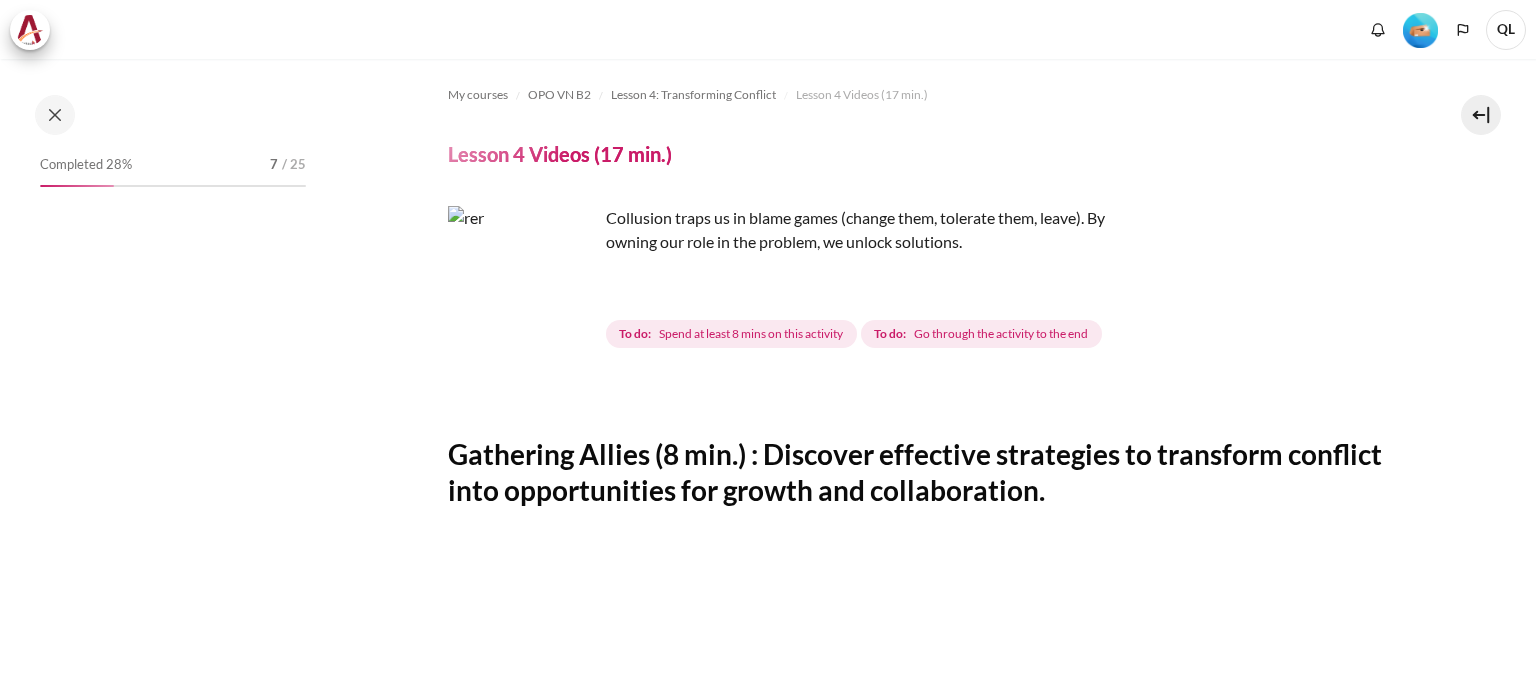 scroll, scrollTop: 0, scrollLeft: 0, axis: both 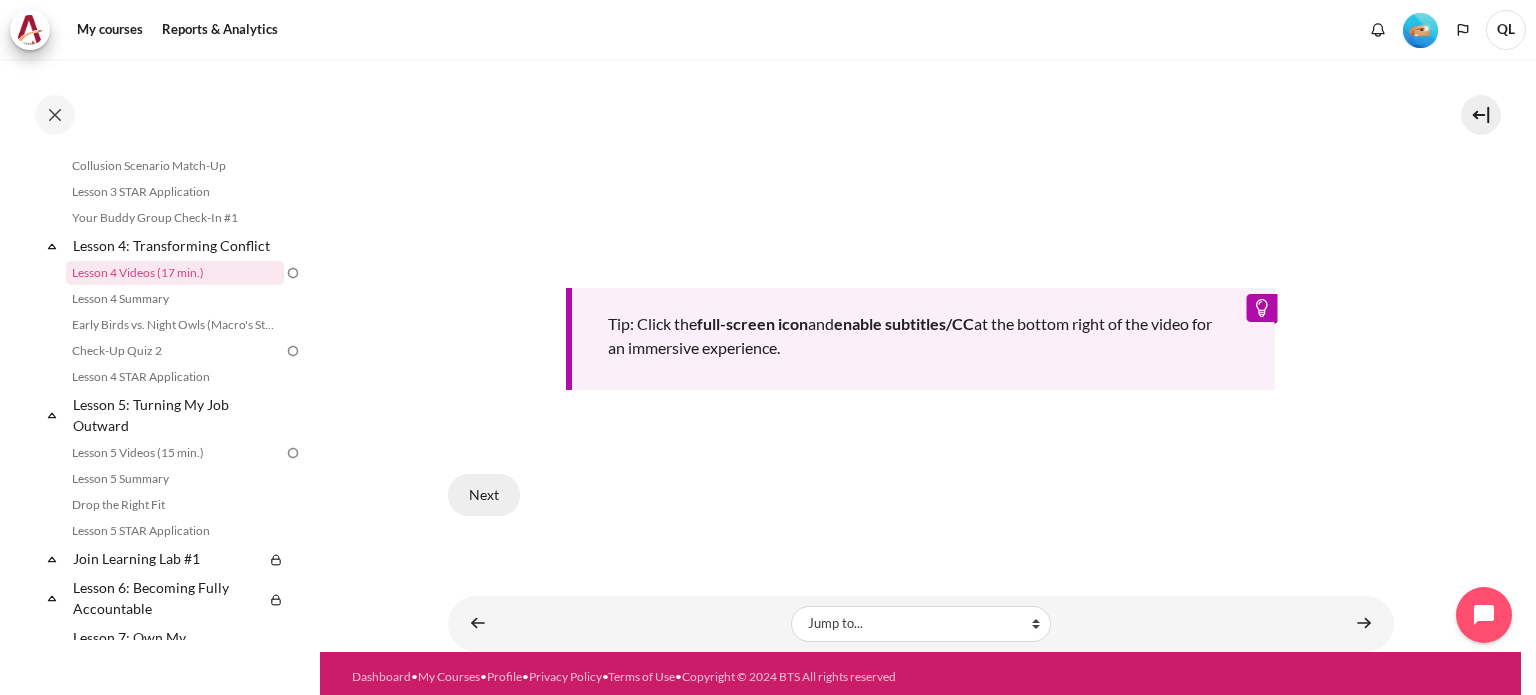 click on "Next" at bounding box center [484, 495] 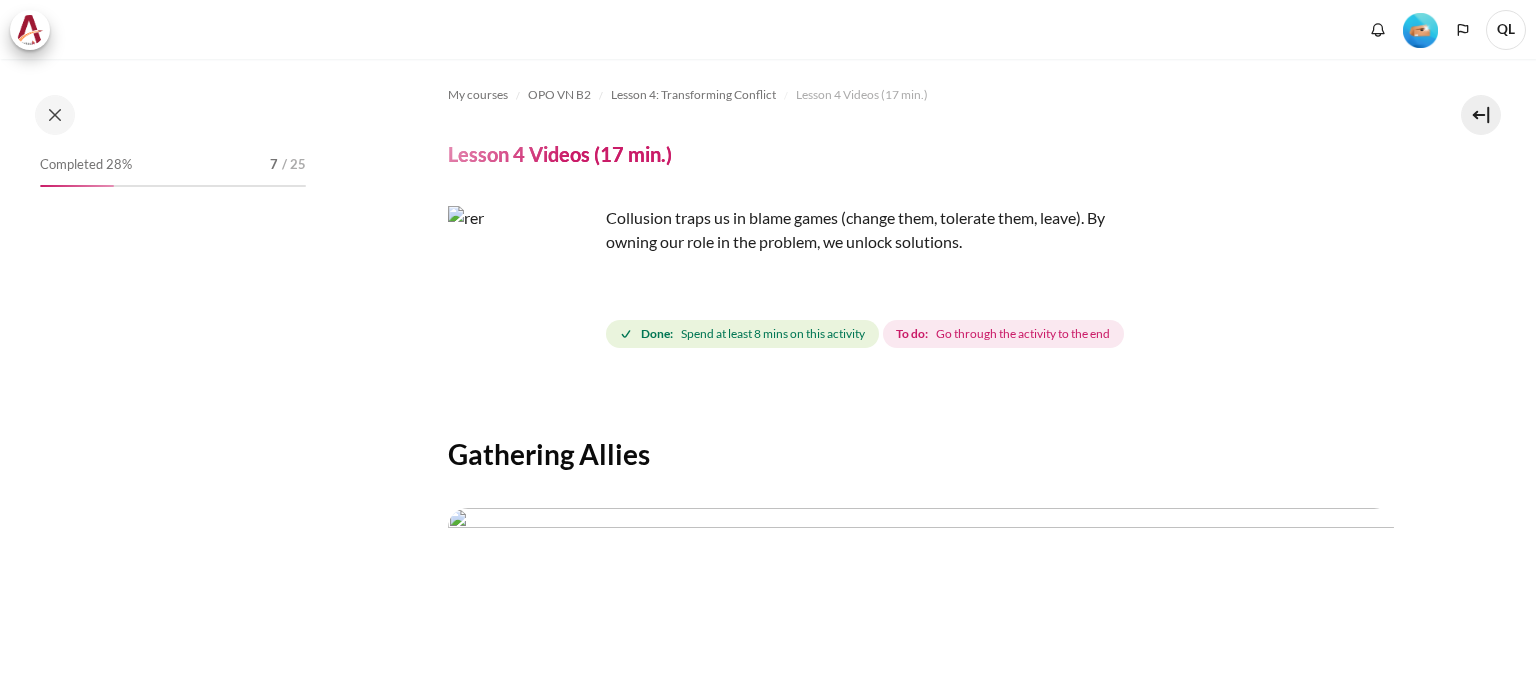 scroll, scrollTop: 0, scrollLeft: 0, axis: both 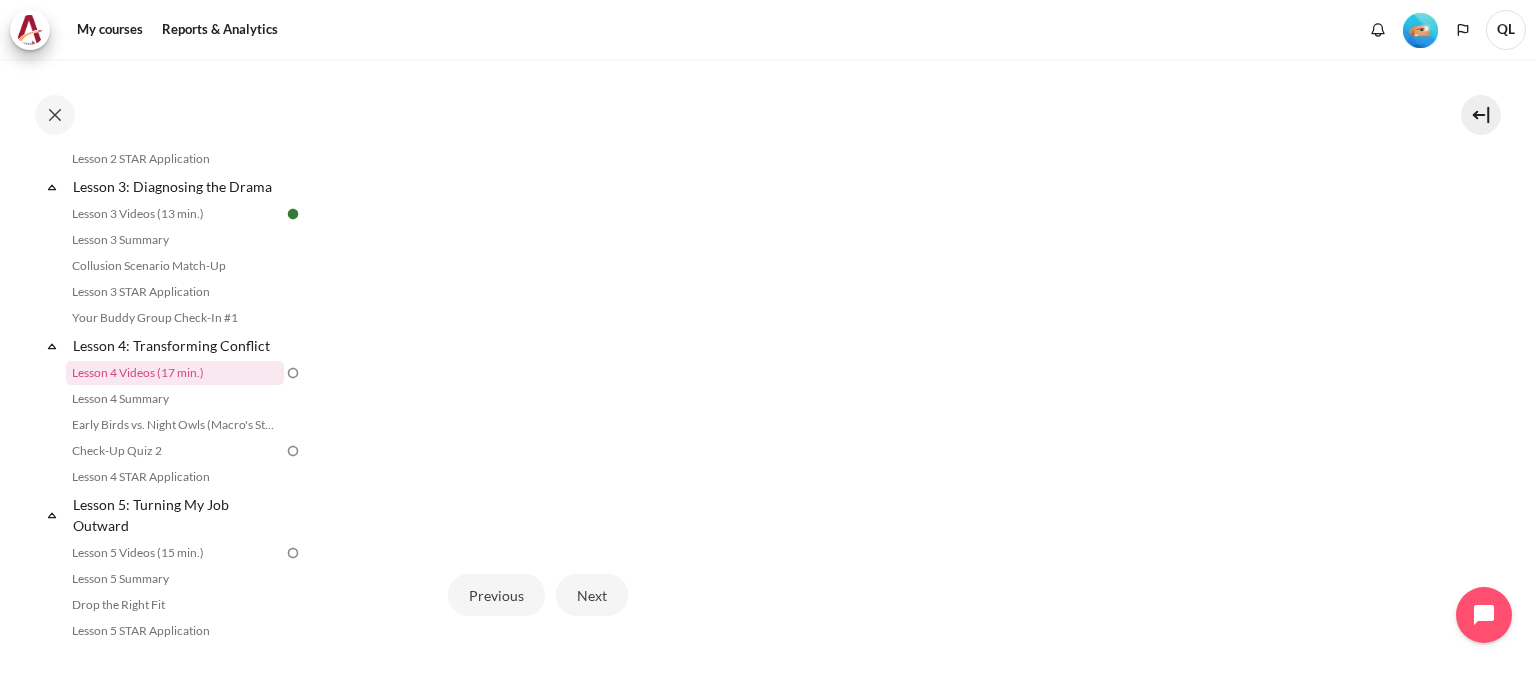click on "Previous
Next" at bounding box center [921, 595] 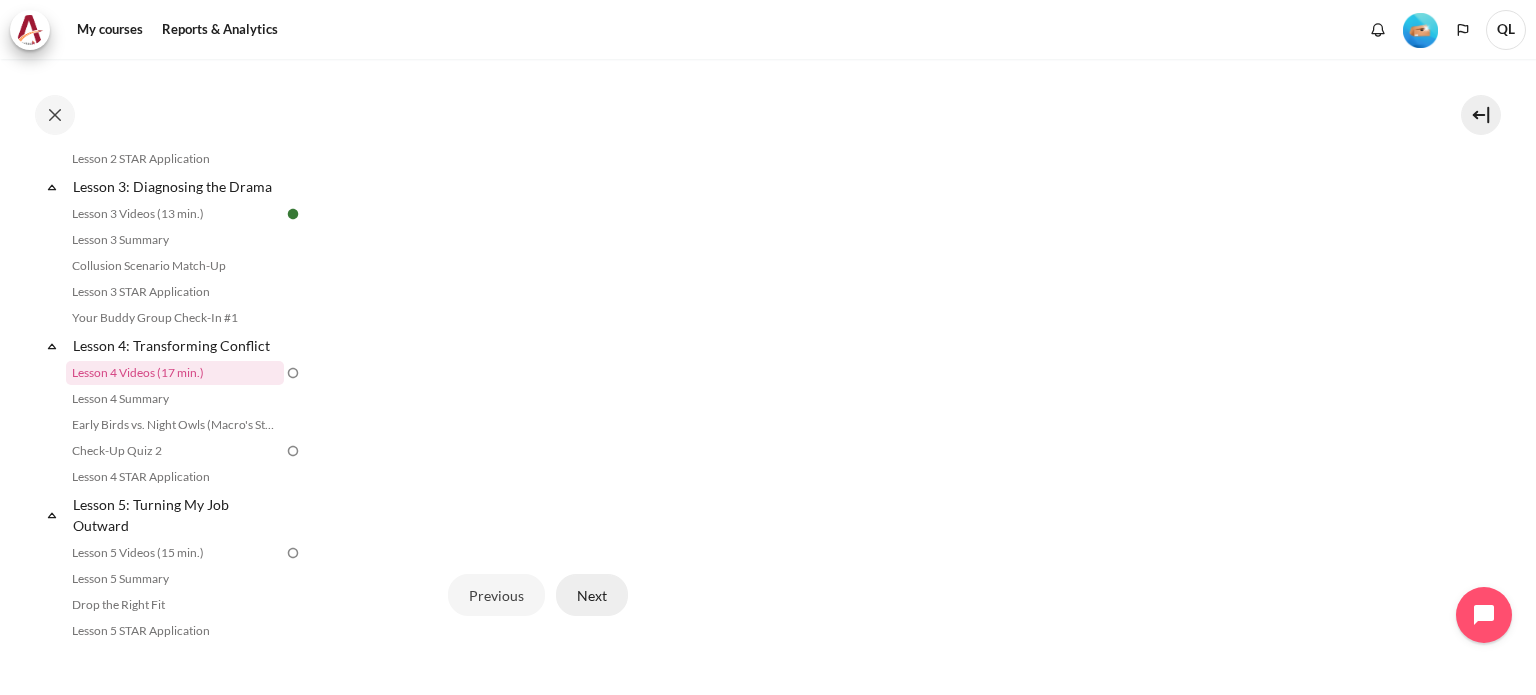 click on "Next" at bounding box center [592, 595] 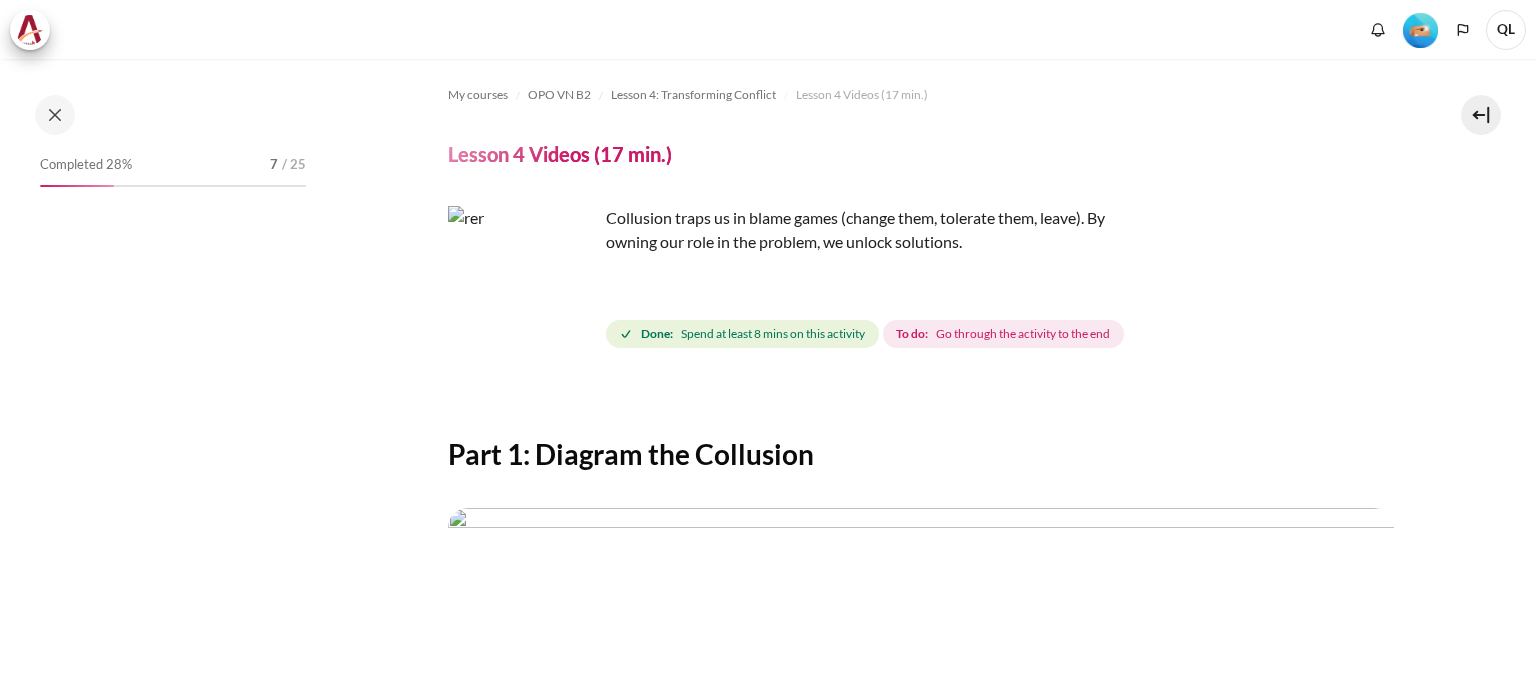 scroll, scrollTop: 0, scrollLeft: 0, axis: both 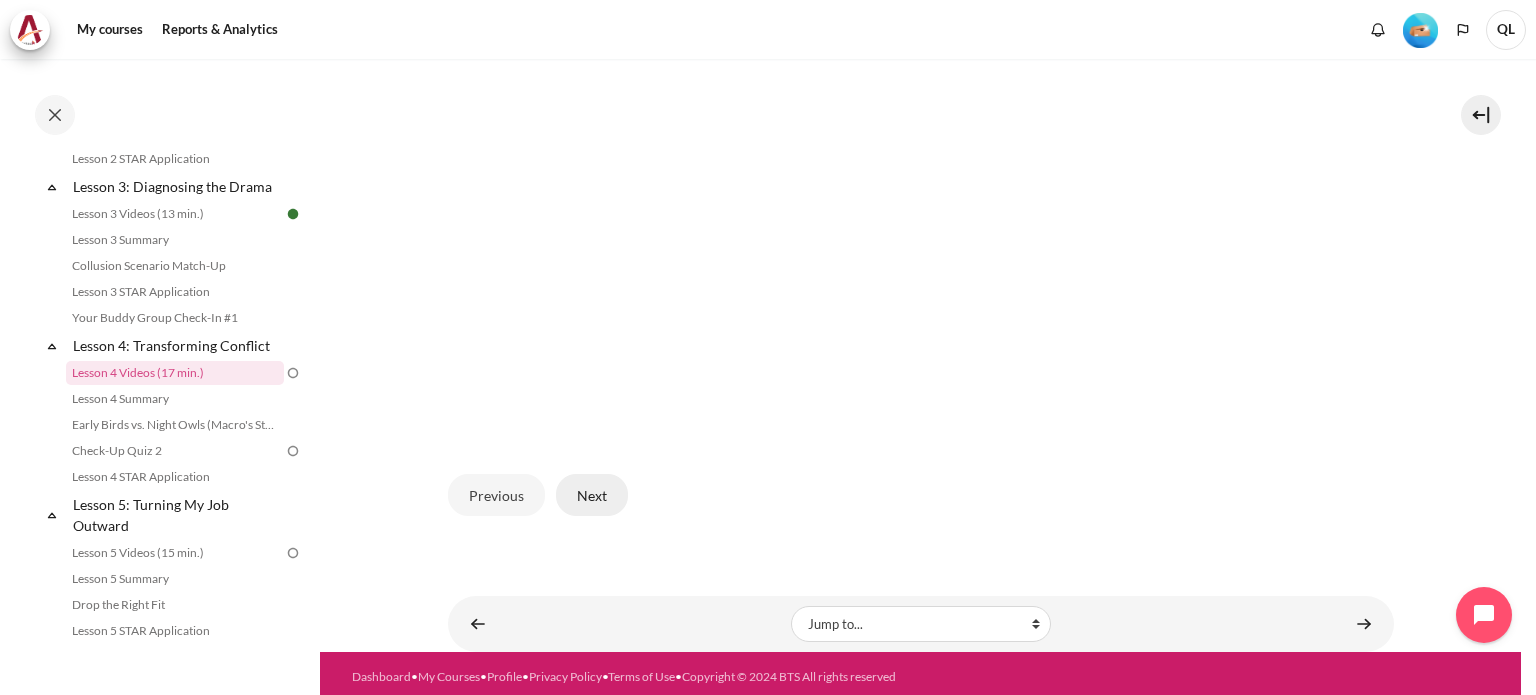 click on "Next" at bounding box center (592, 495) 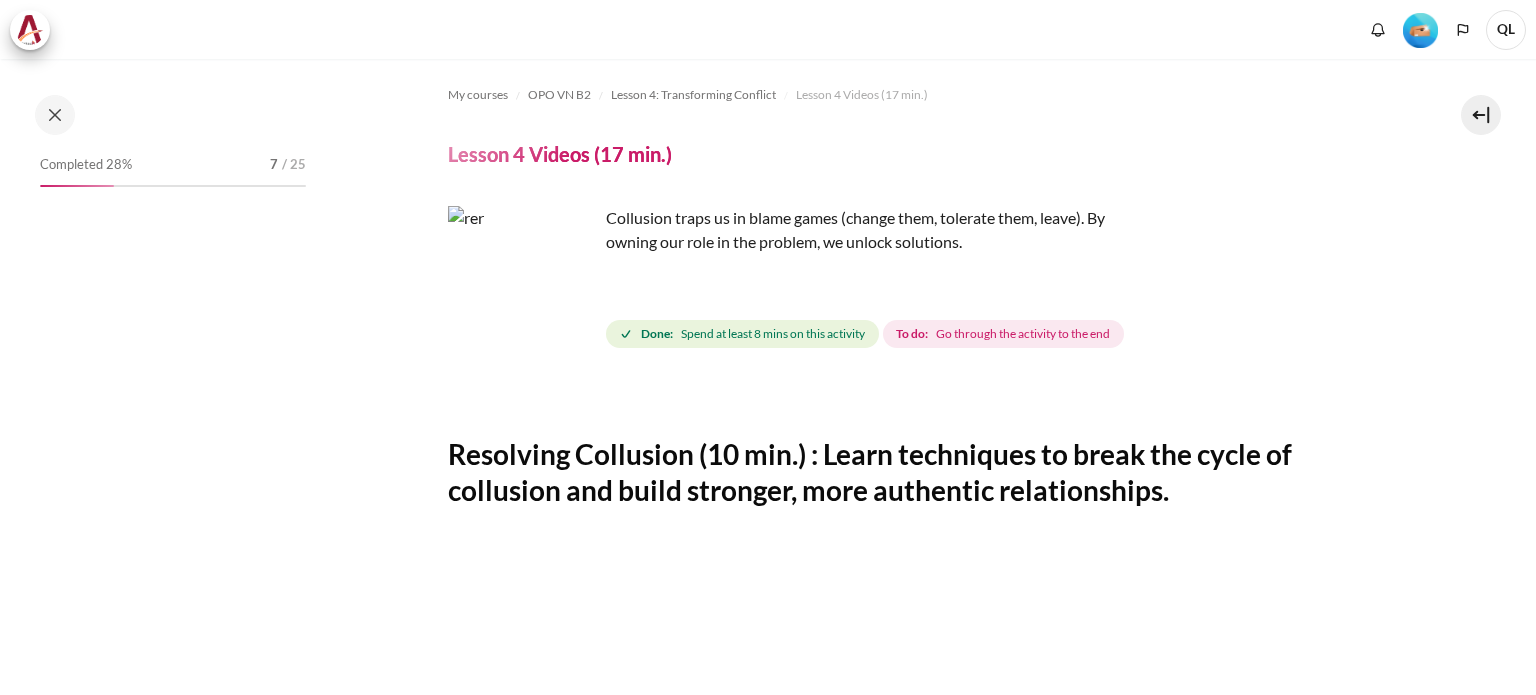 scroll, scrollTop: 0, scrollLeft: 0, axis: both 